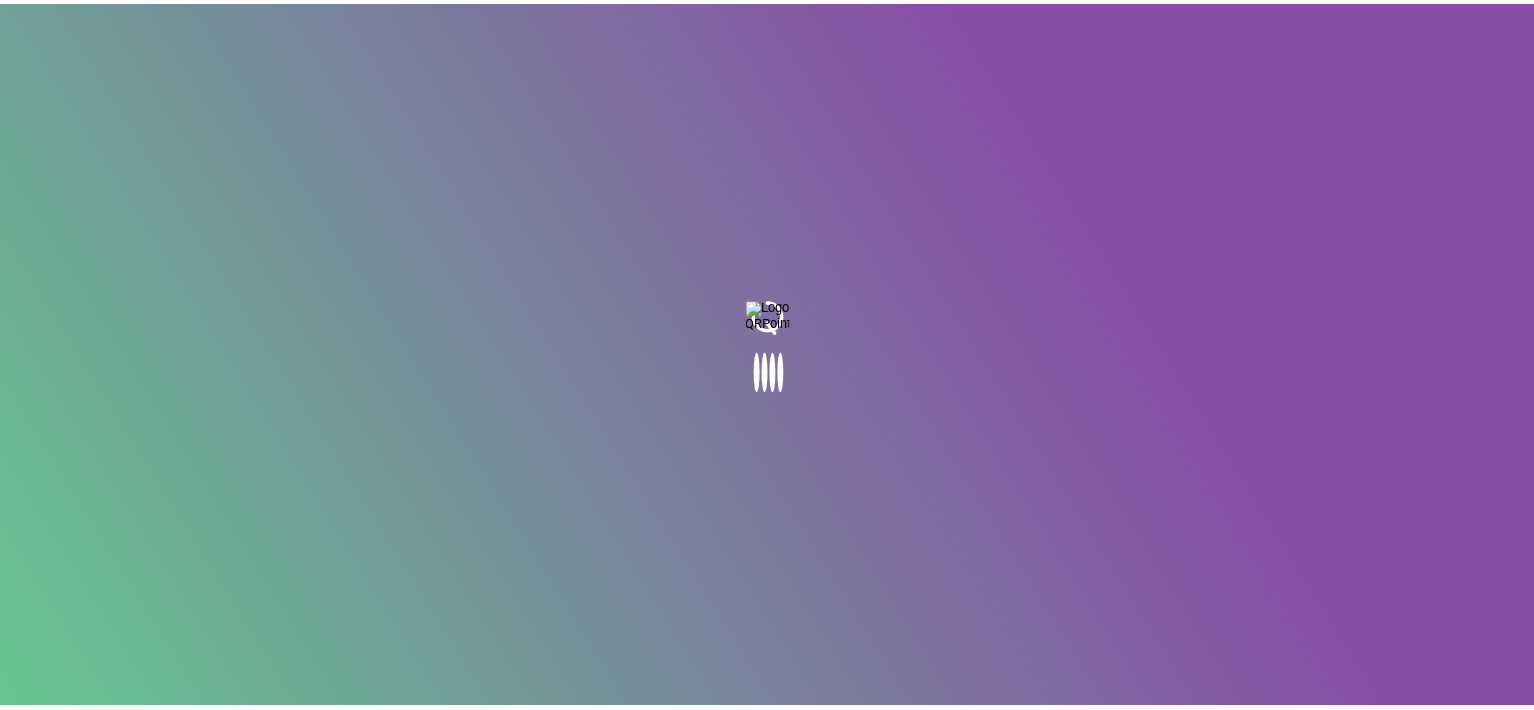 scroll, scrollTop: 0, scrollLeft: 0, axis: both 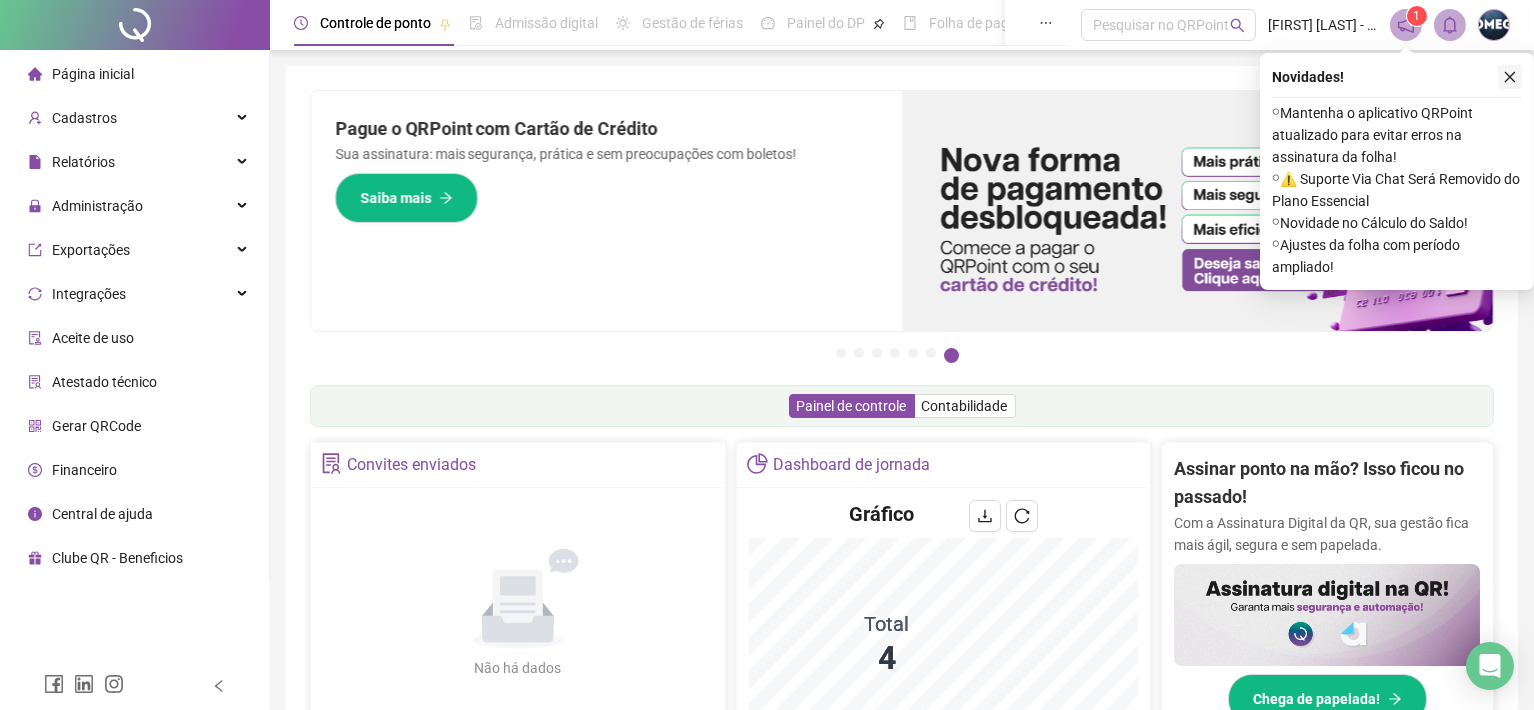 click 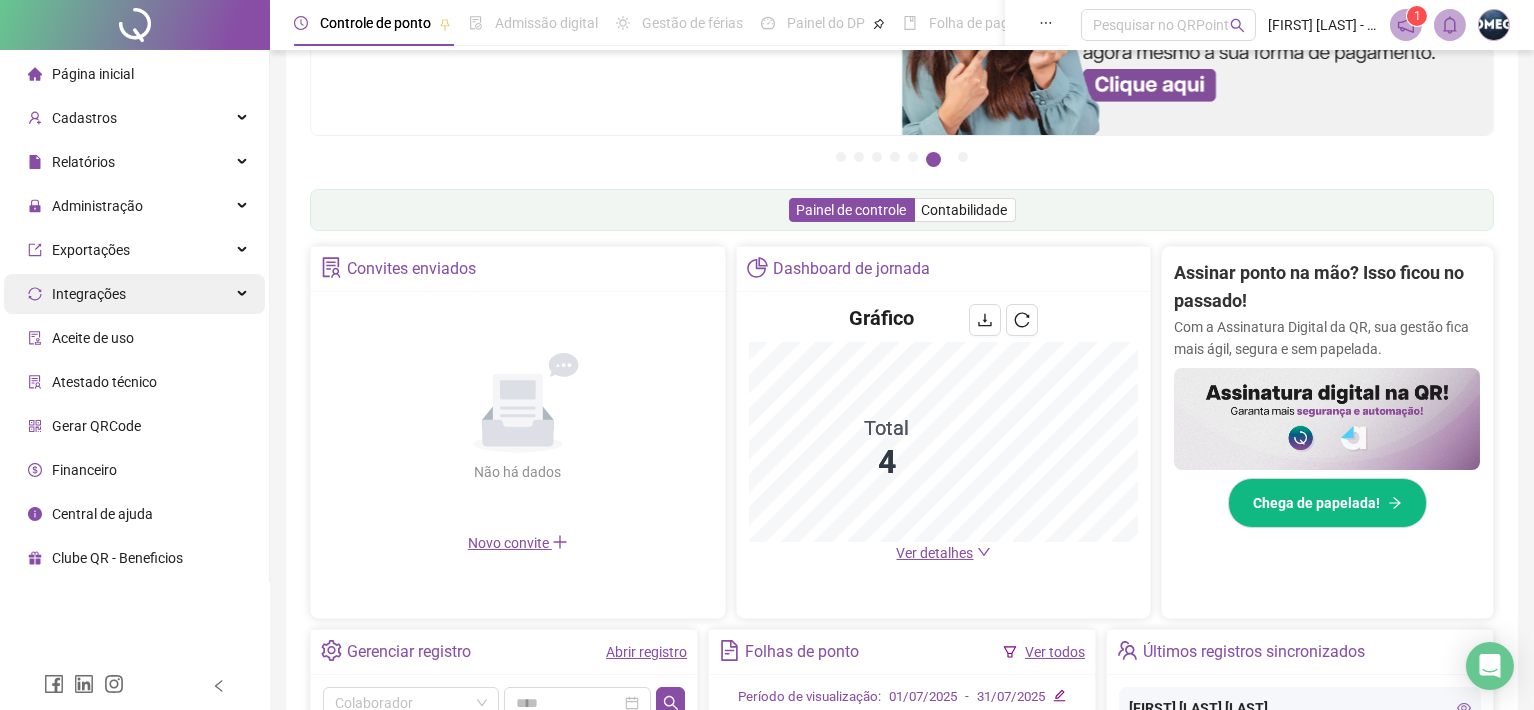 scroll, scrollTop: 124, scrollLeft: 0, axis: vertical 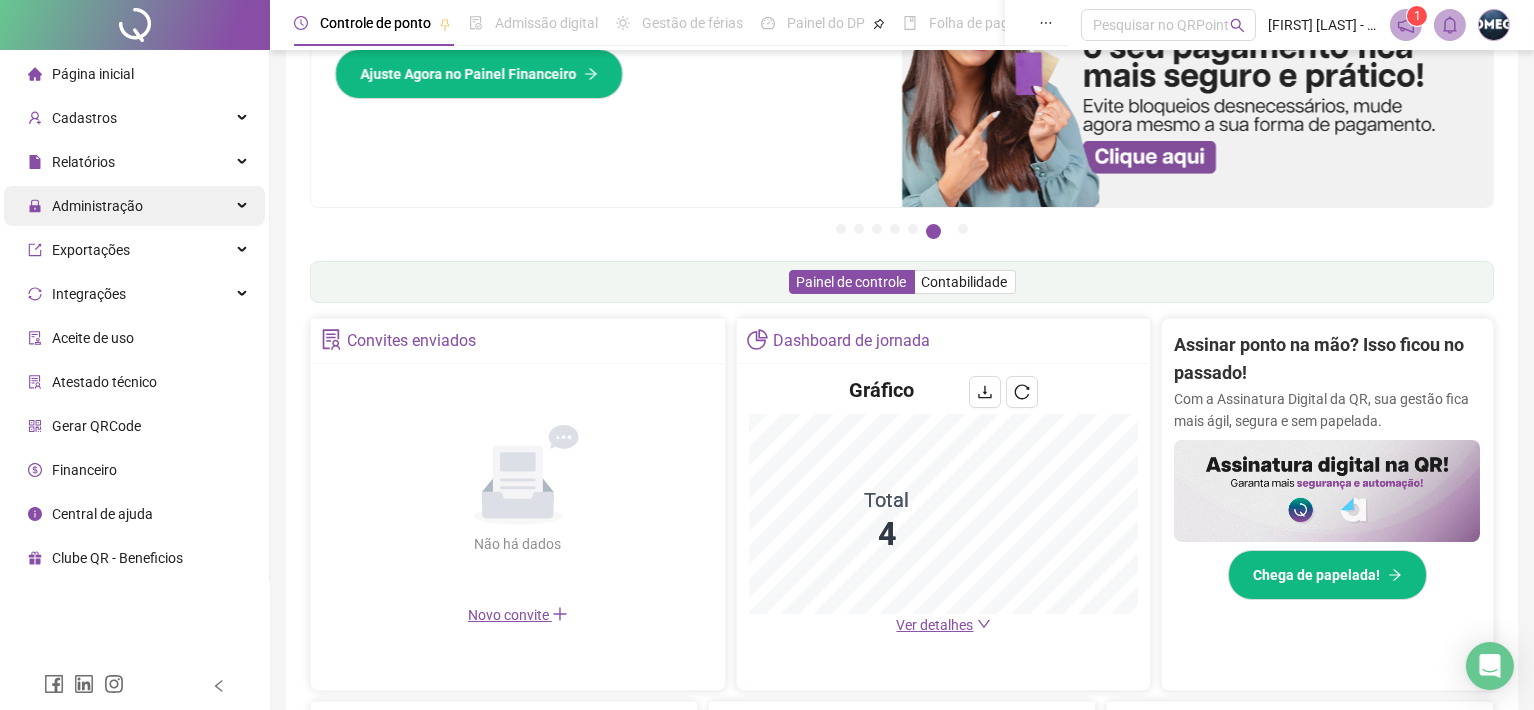 click on "Administração" at bounding box center [134, 206] 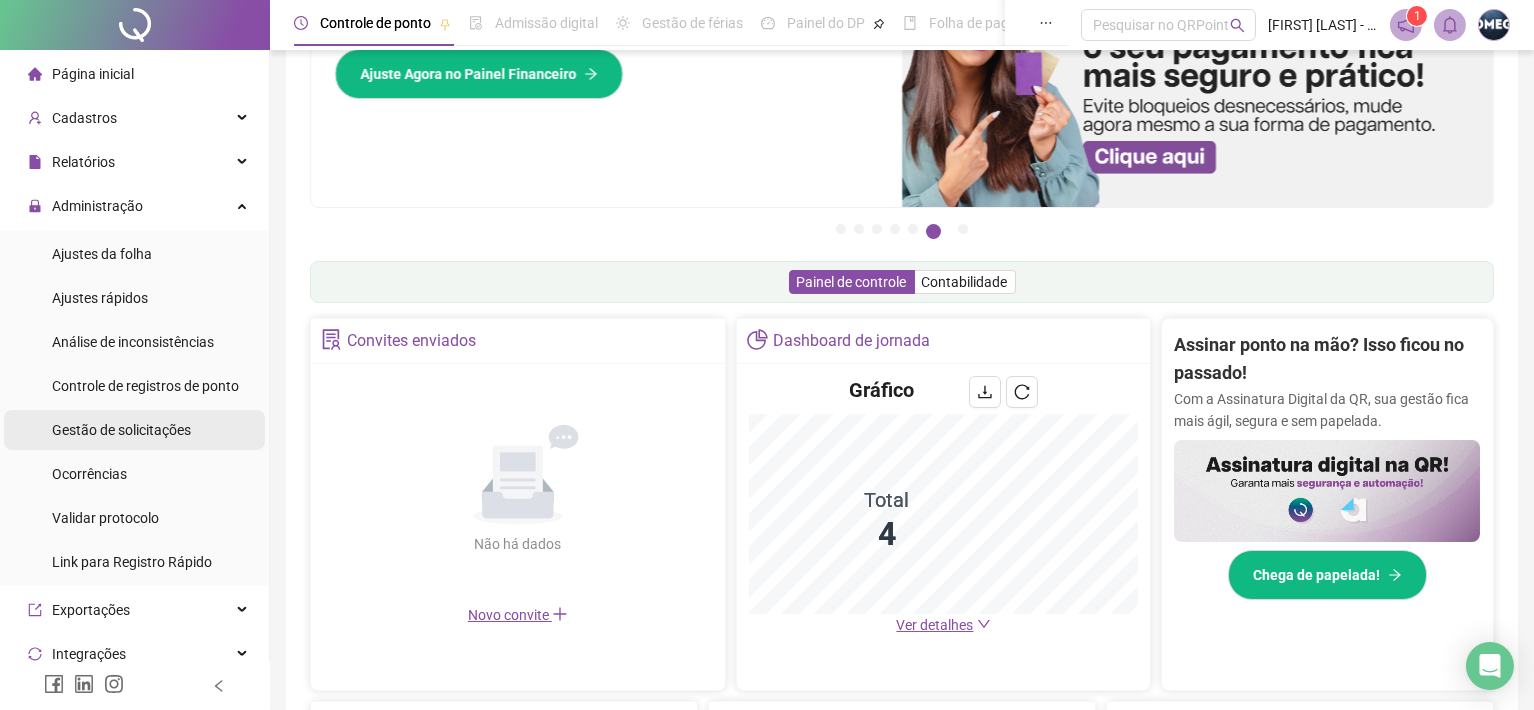 click on "Gestão de solicitações" at bounding box center (134, 430) 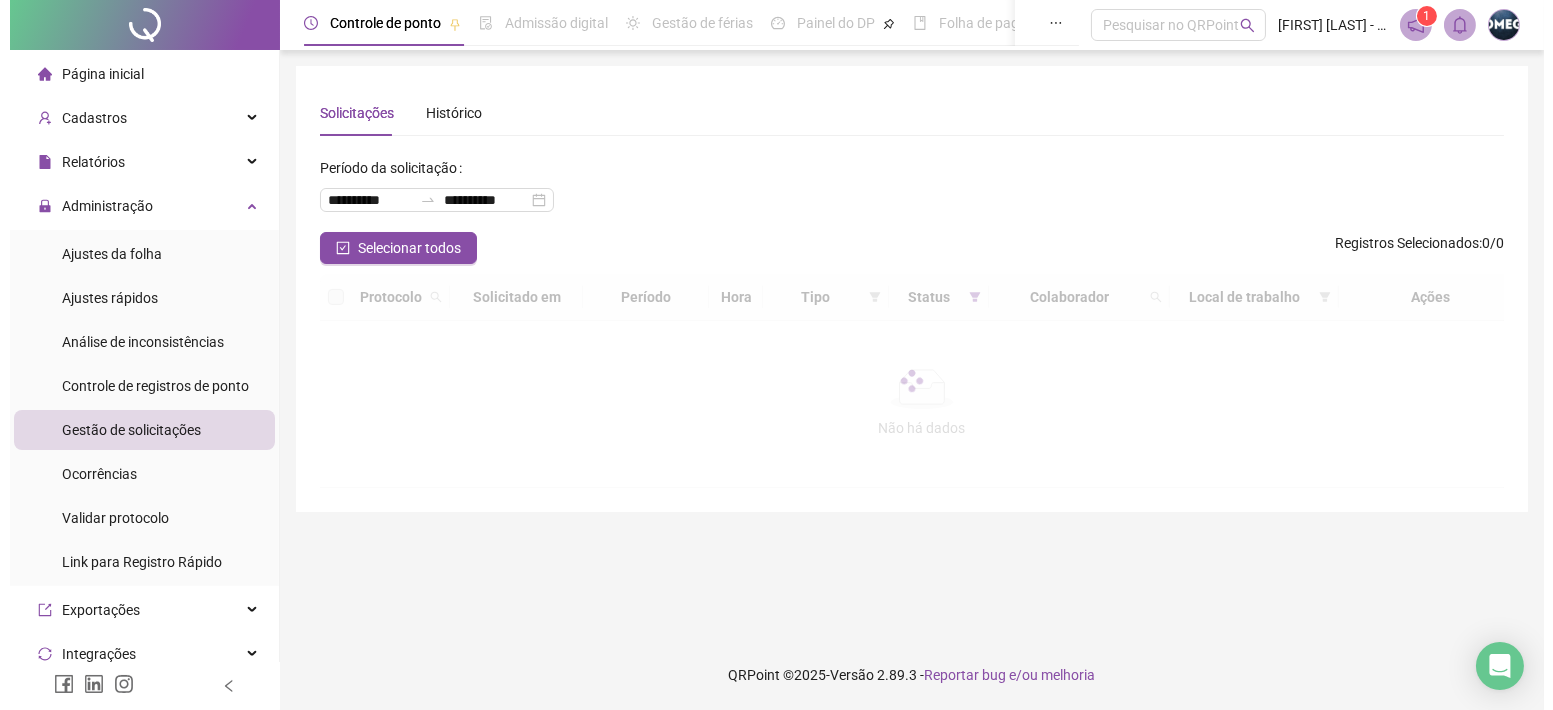 scroll, scrollTop: 0, scrollLeft: 0, axis: both 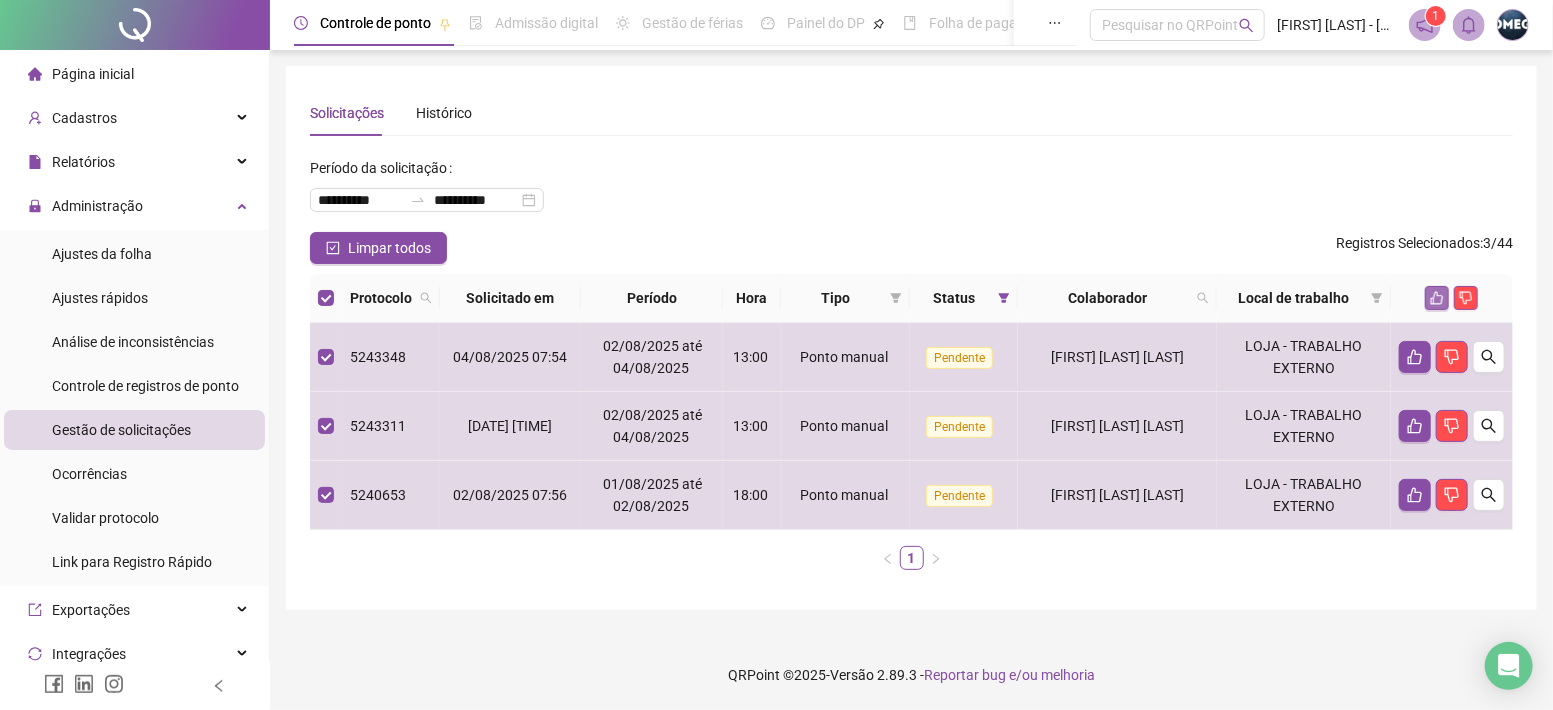 click at bounding box center (1437, 298) 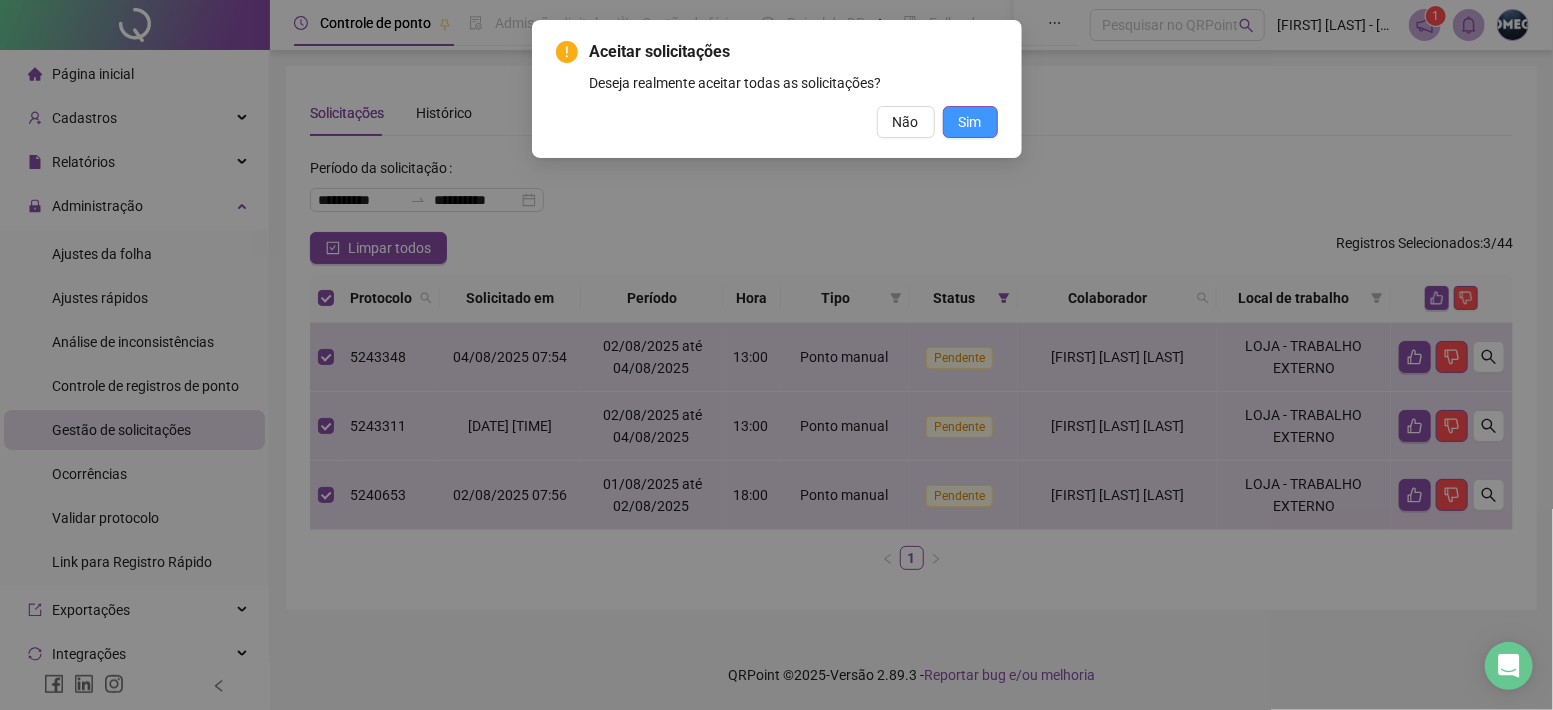 click on "Sim" at bounding box center [970, 122] 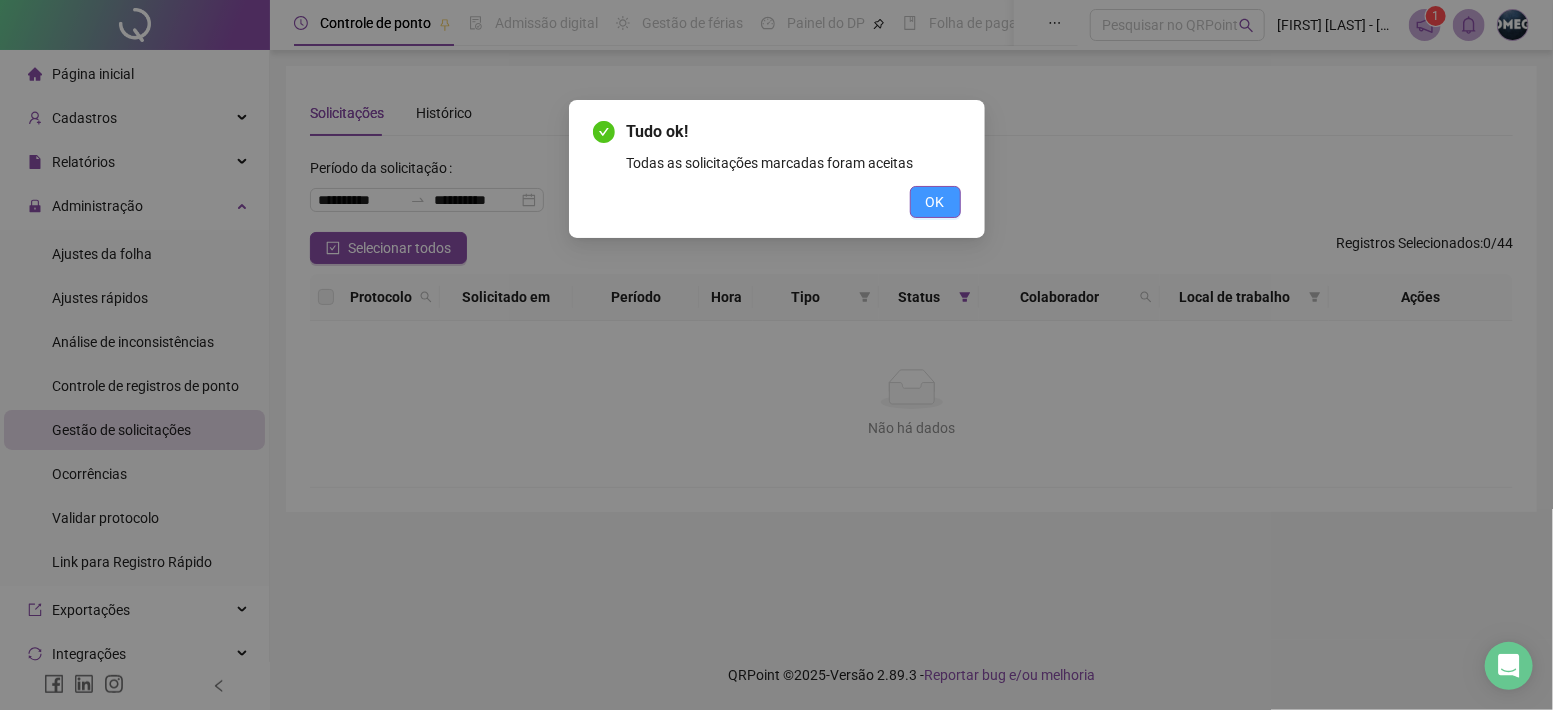 click on "OK" at bounding box center (935, 202) 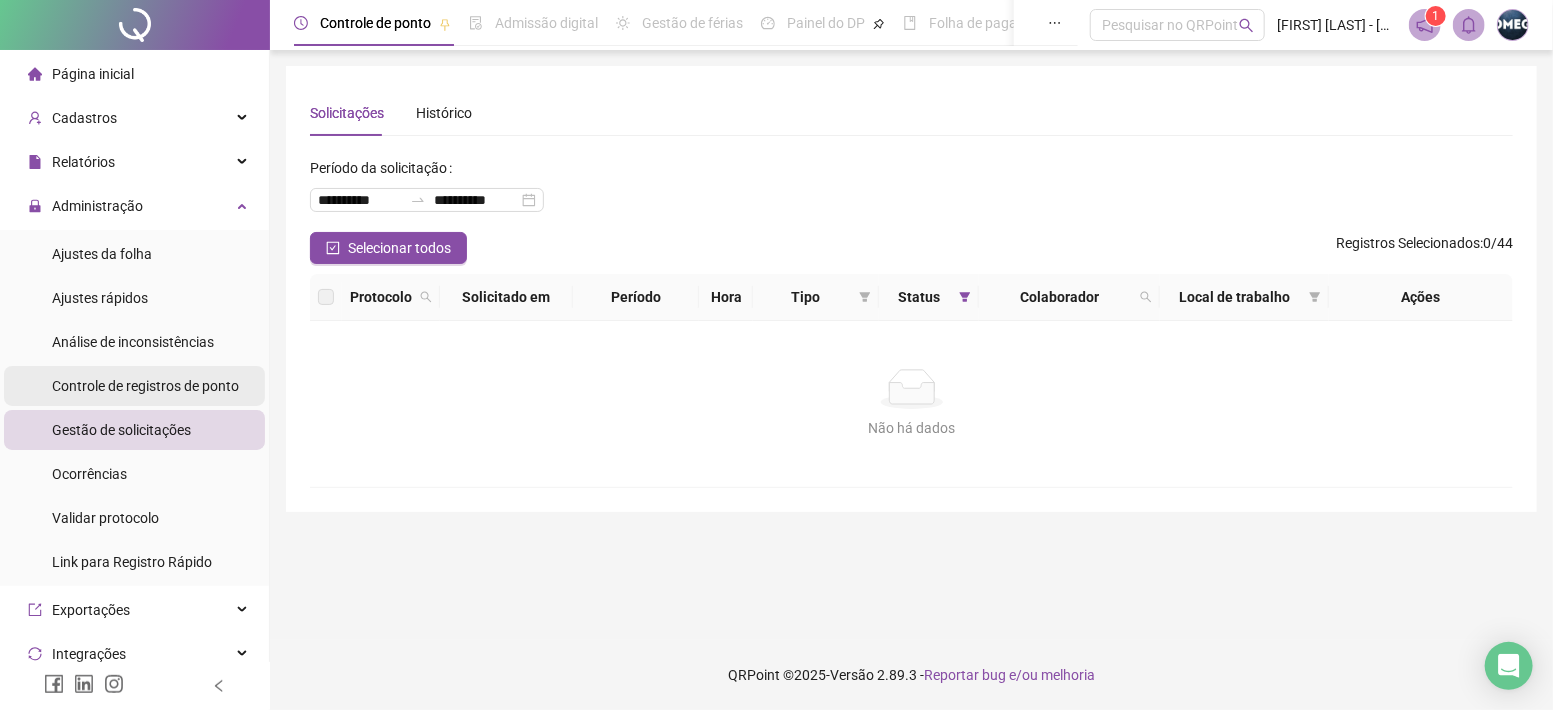 click on "Controle de registros de ponto" at bounding box center [145, 386] 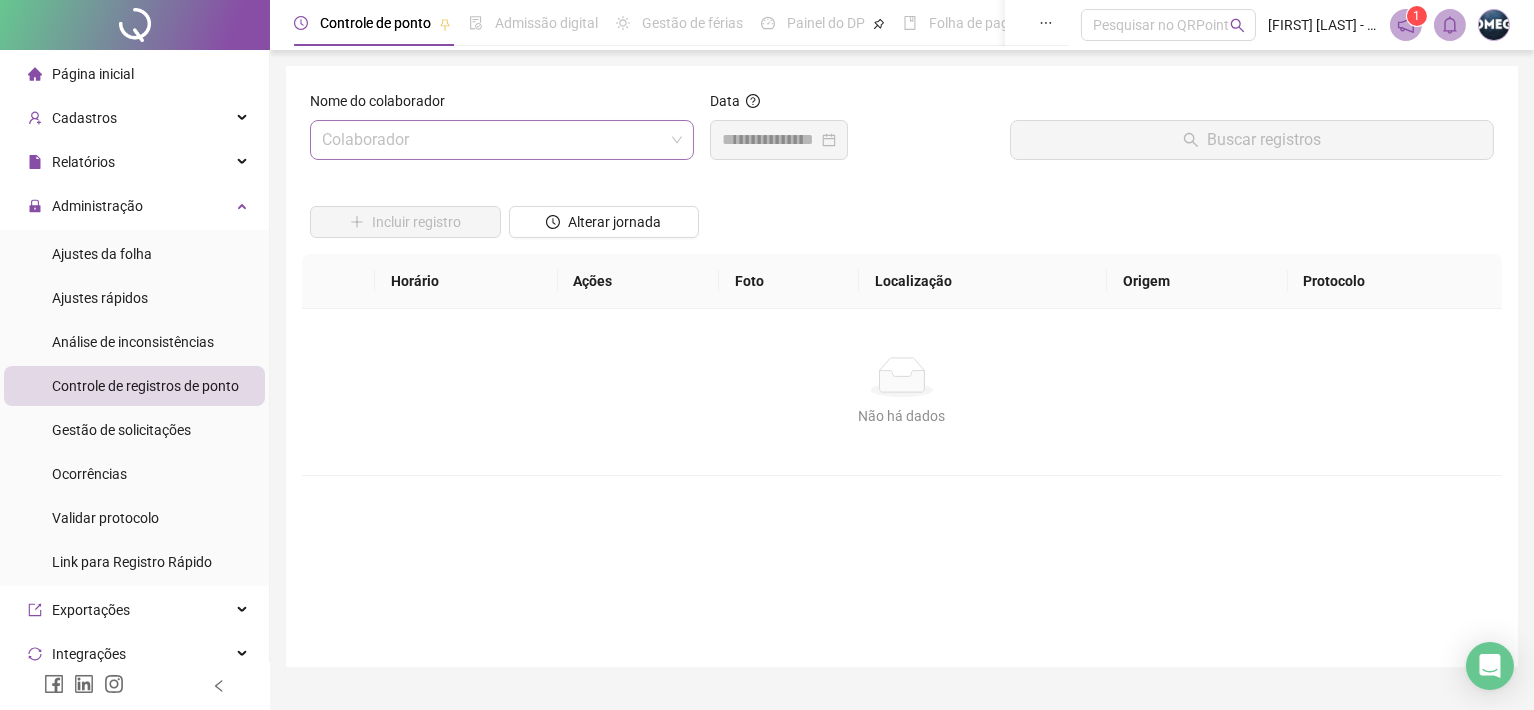 click at bounding box center [493, 140] 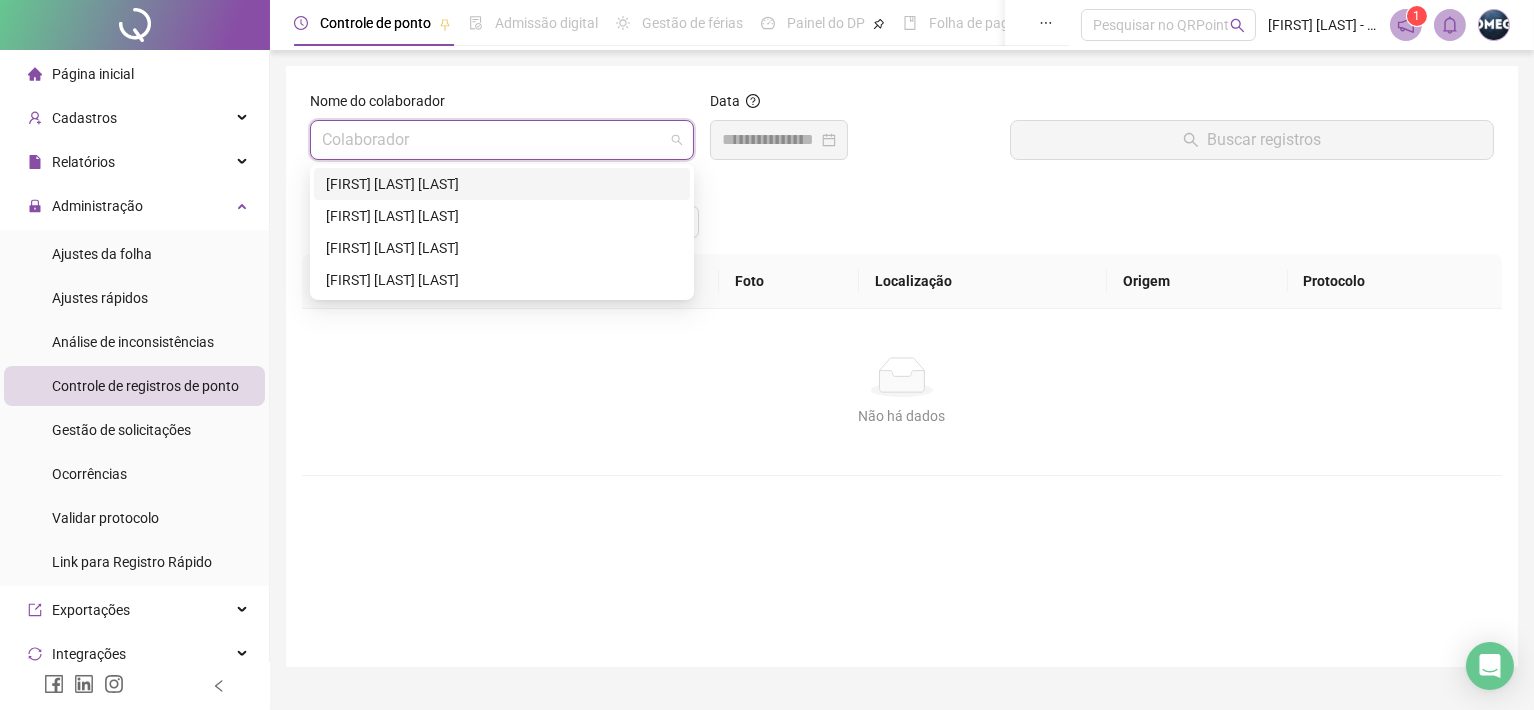 click on "[FIRST] [LAST] [LAST]" at bounding box center (502, 184) 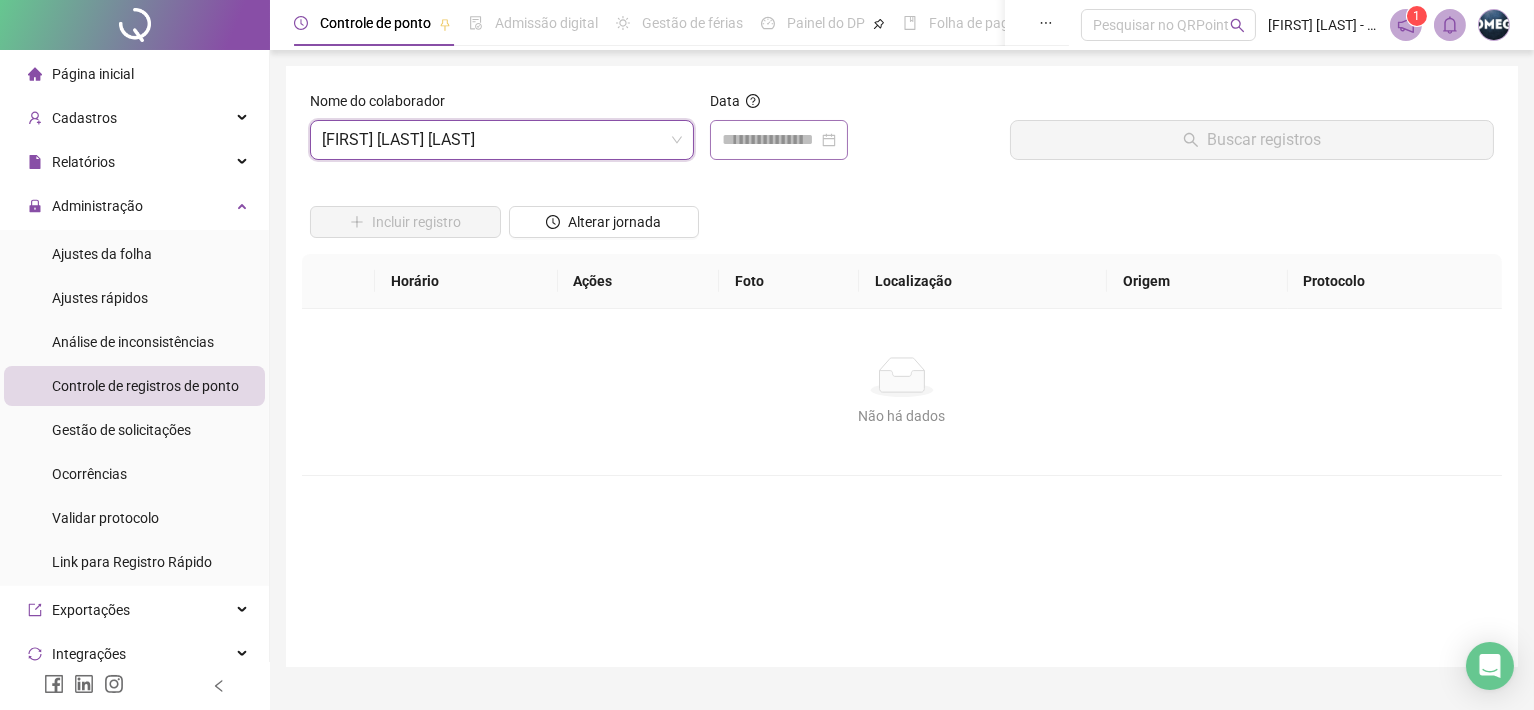 click at bounding box center (779, 140) 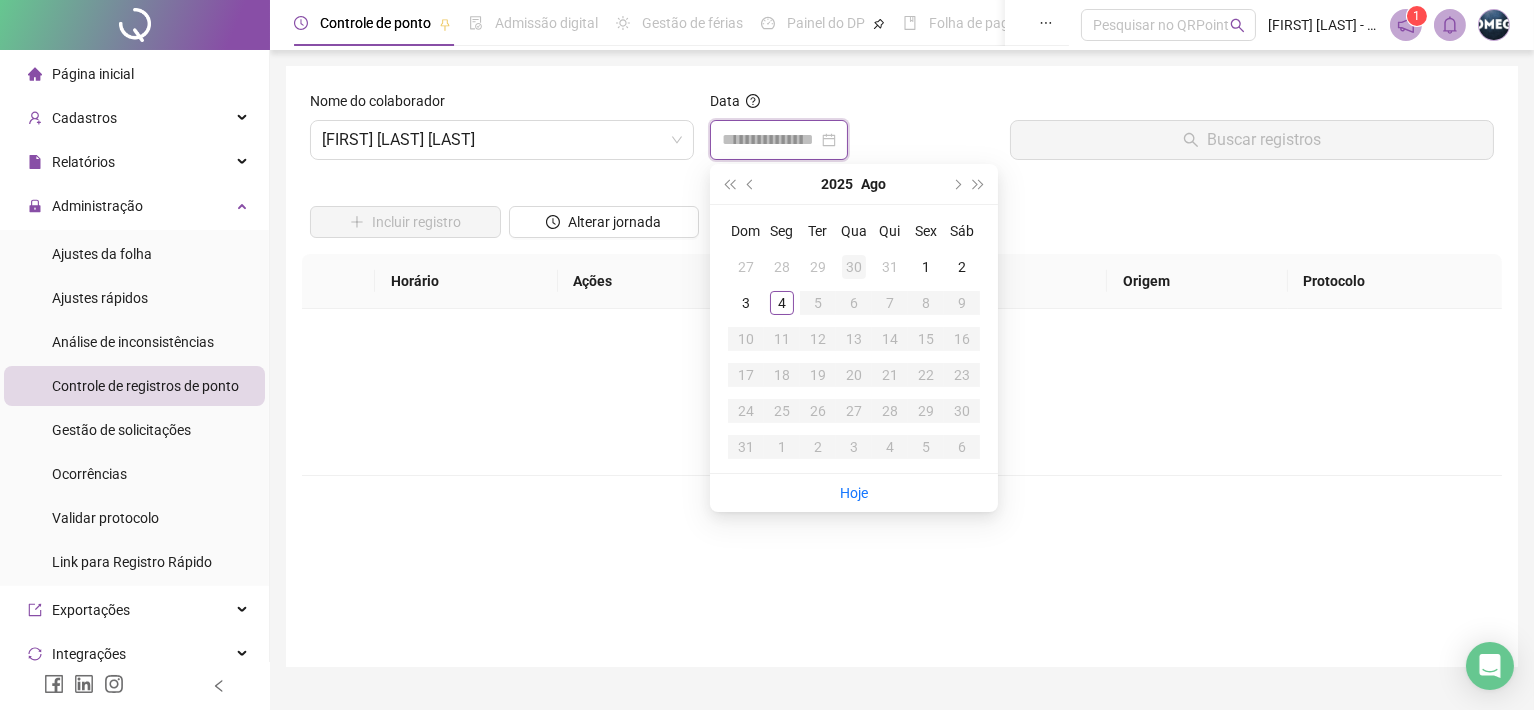 type on "**********" 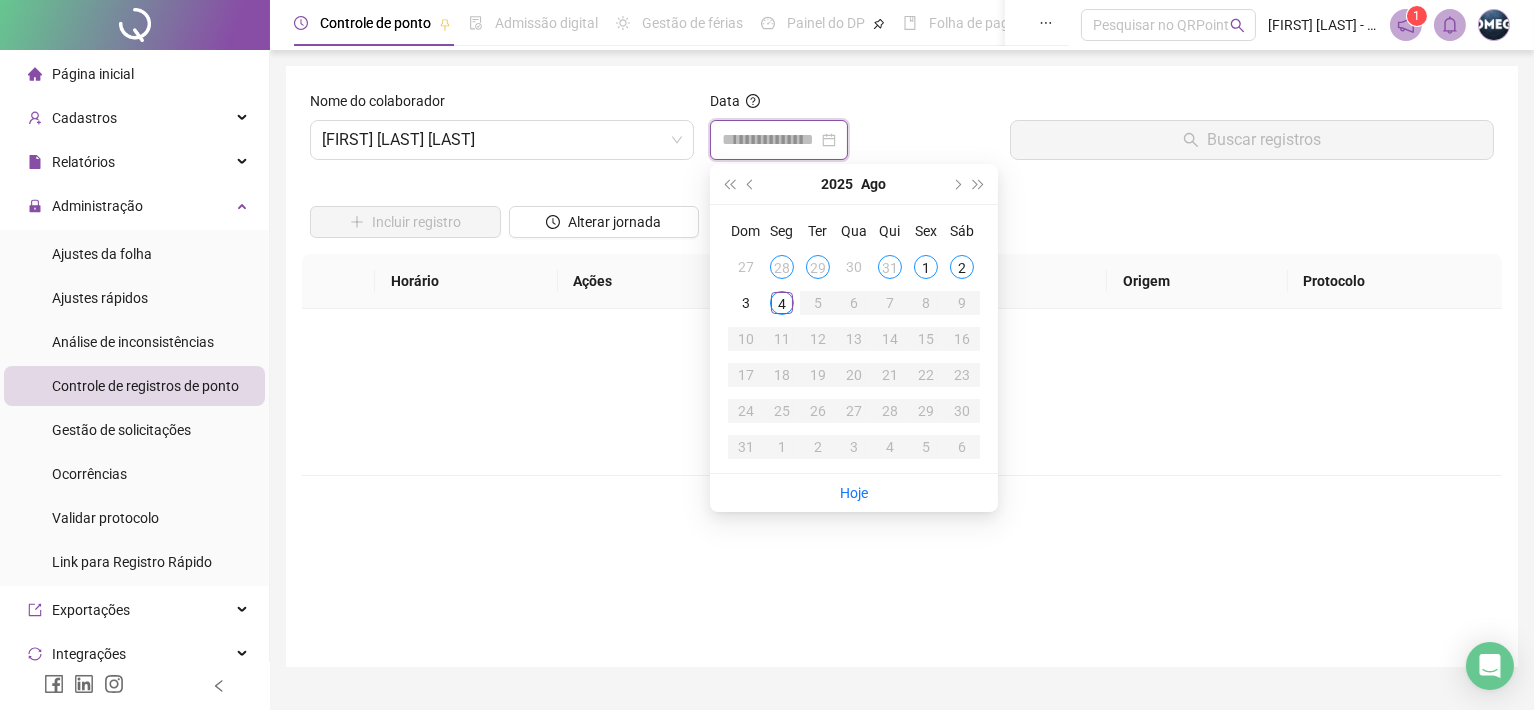 type on "**********" 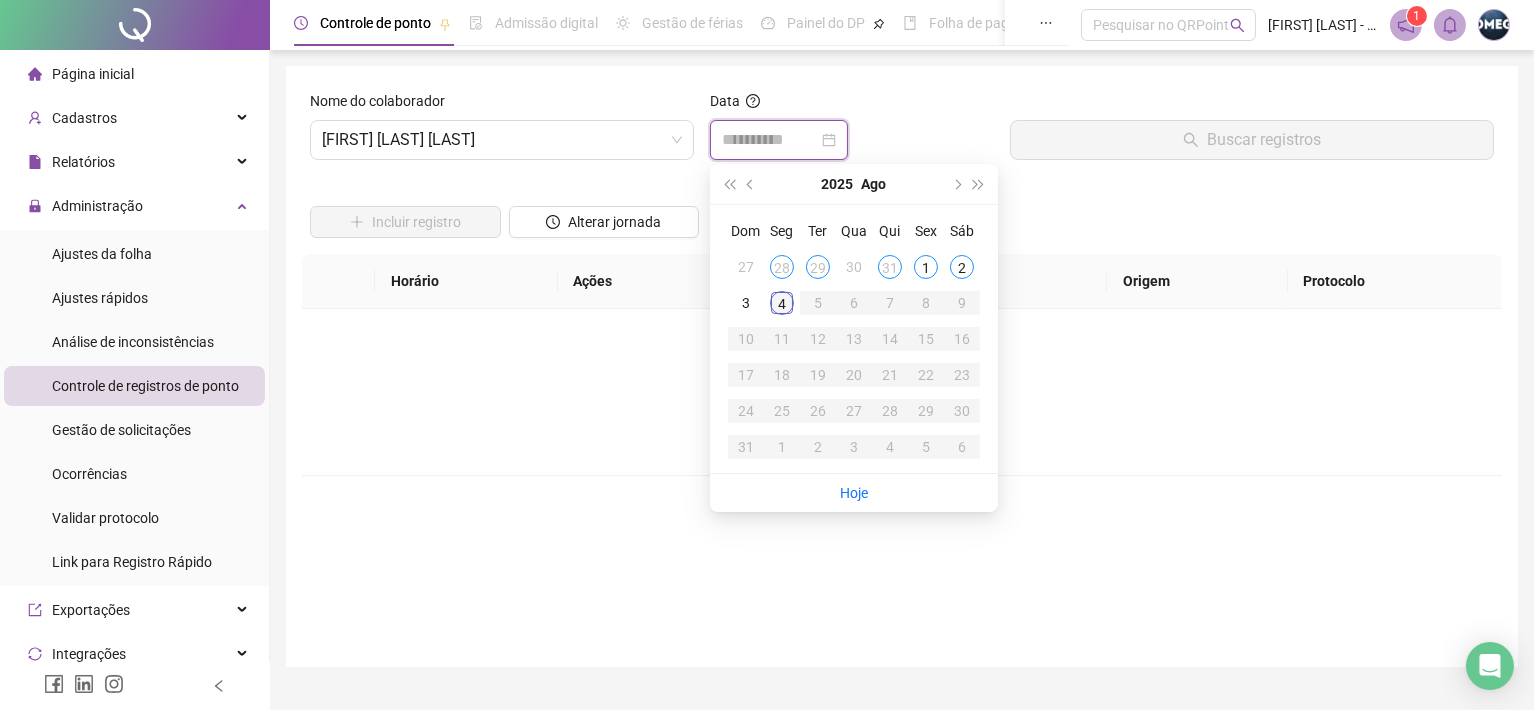 type on "**********" 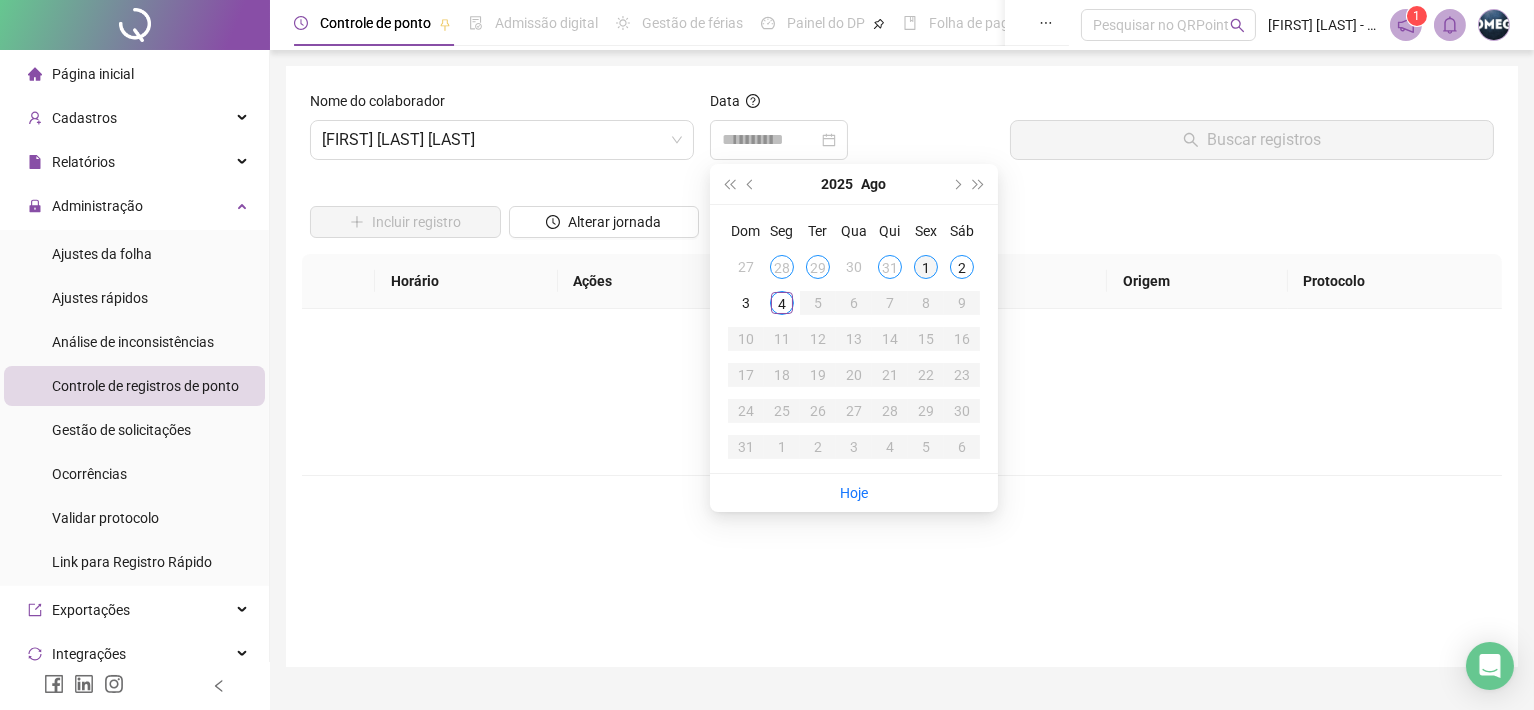 click on "1" at bounding box center (926, 267) 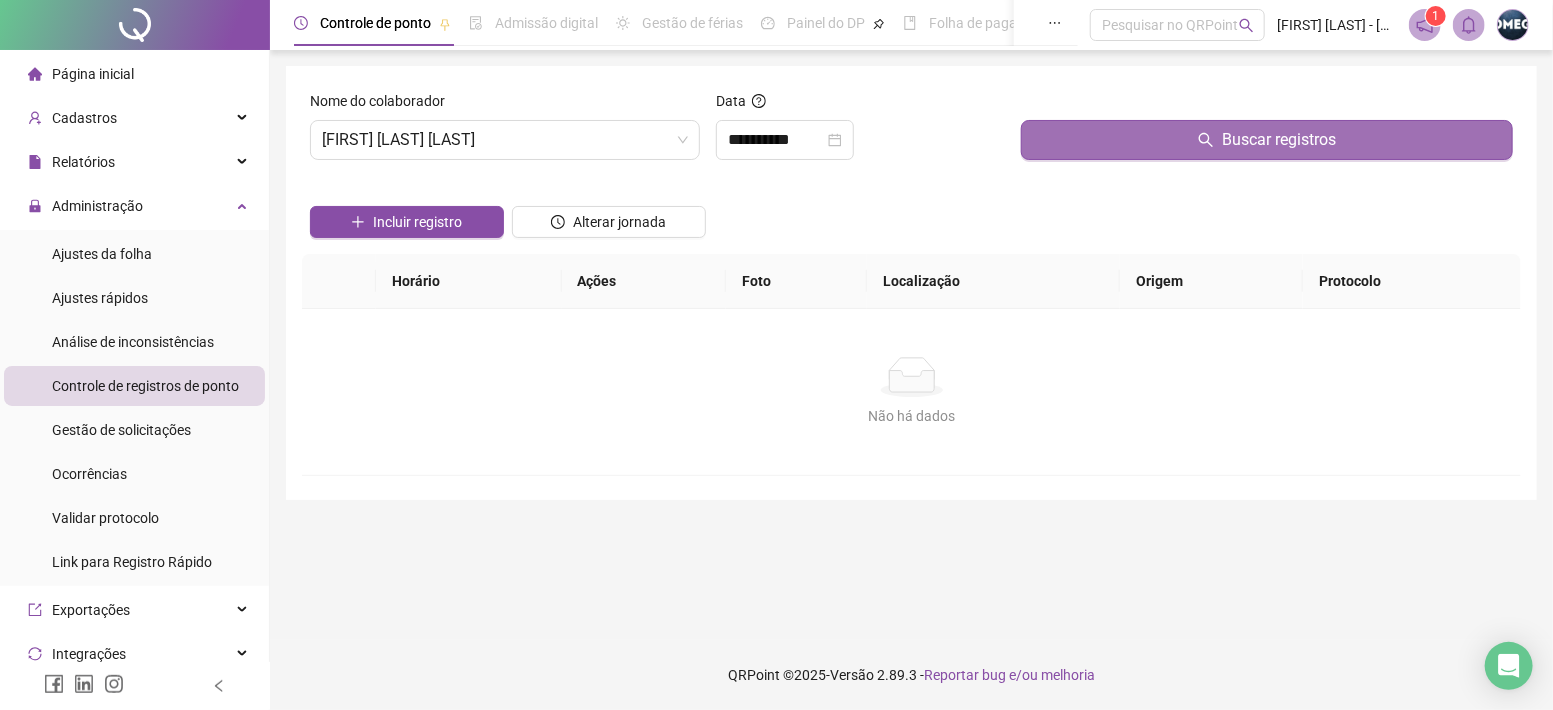 click on "Buscar registros" at bounding box center [1267, 140] 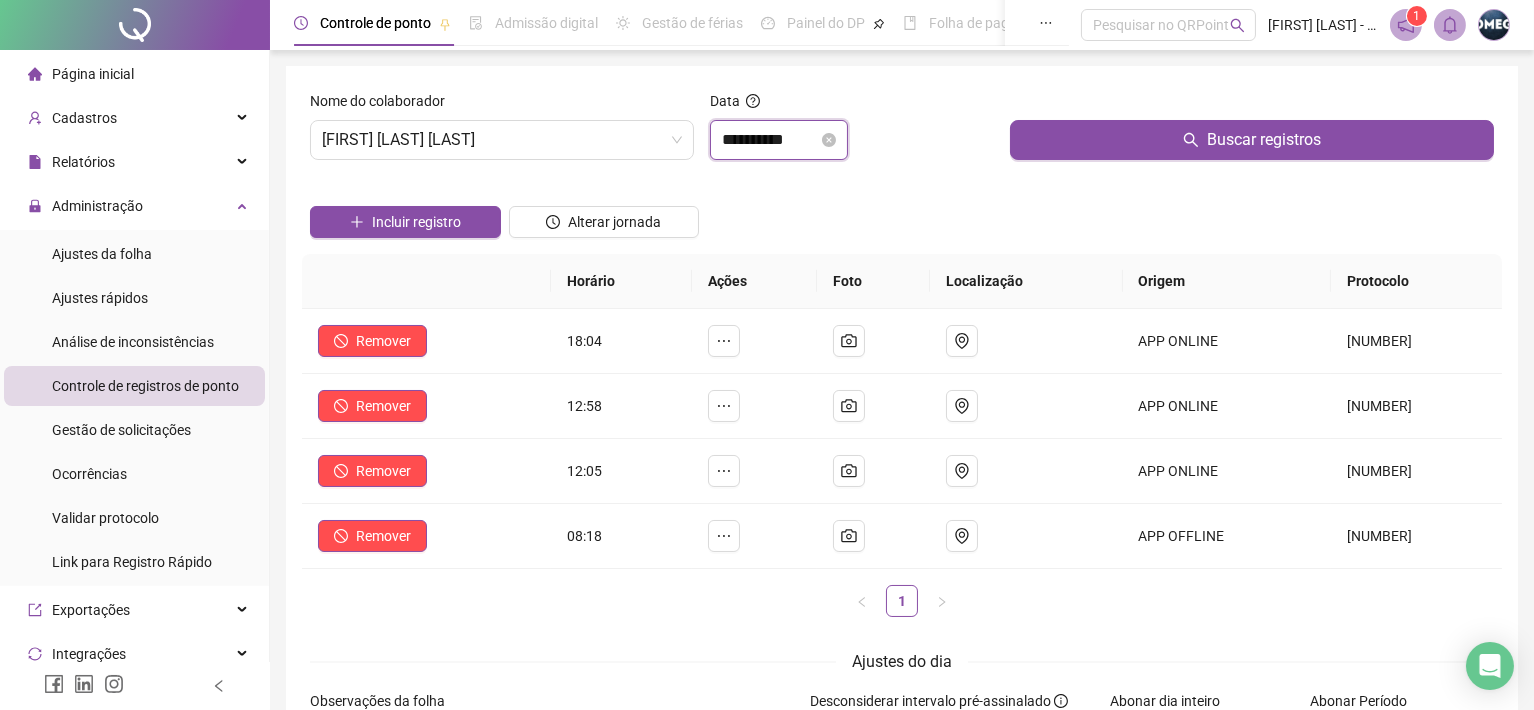click on "**********" at bounding box center [770, 140] 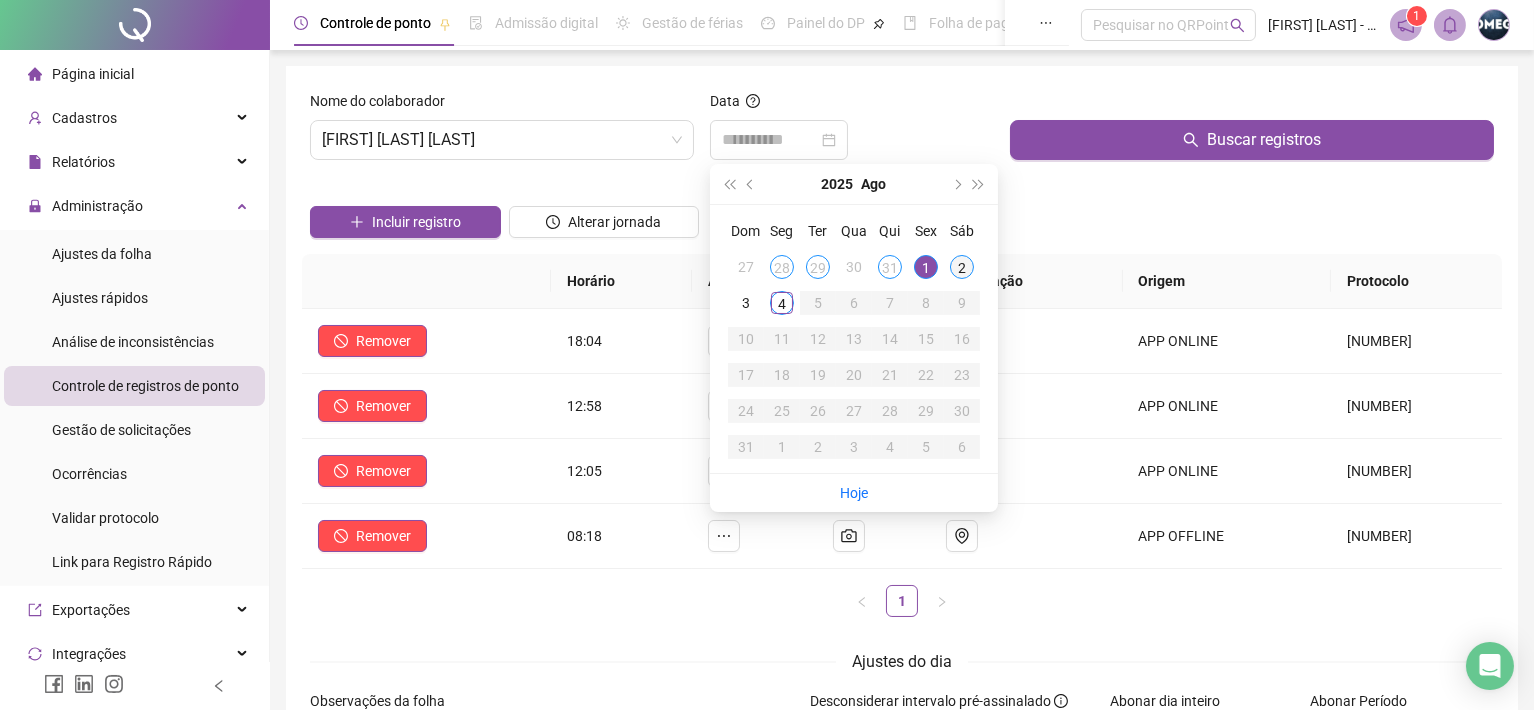 click on "2" at bounding box center [962, 267] 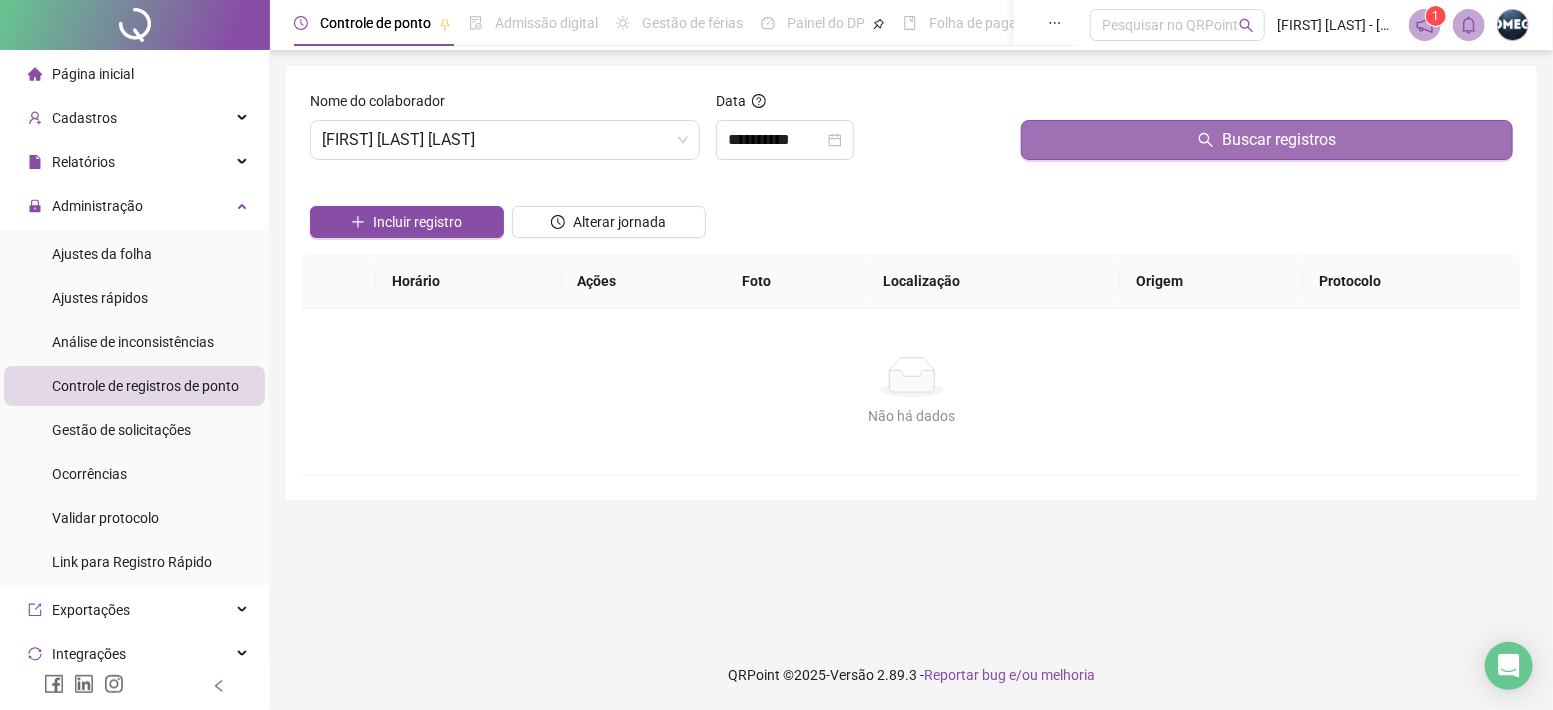 click on "Buscar registros" at bounding box center [1267, 140] 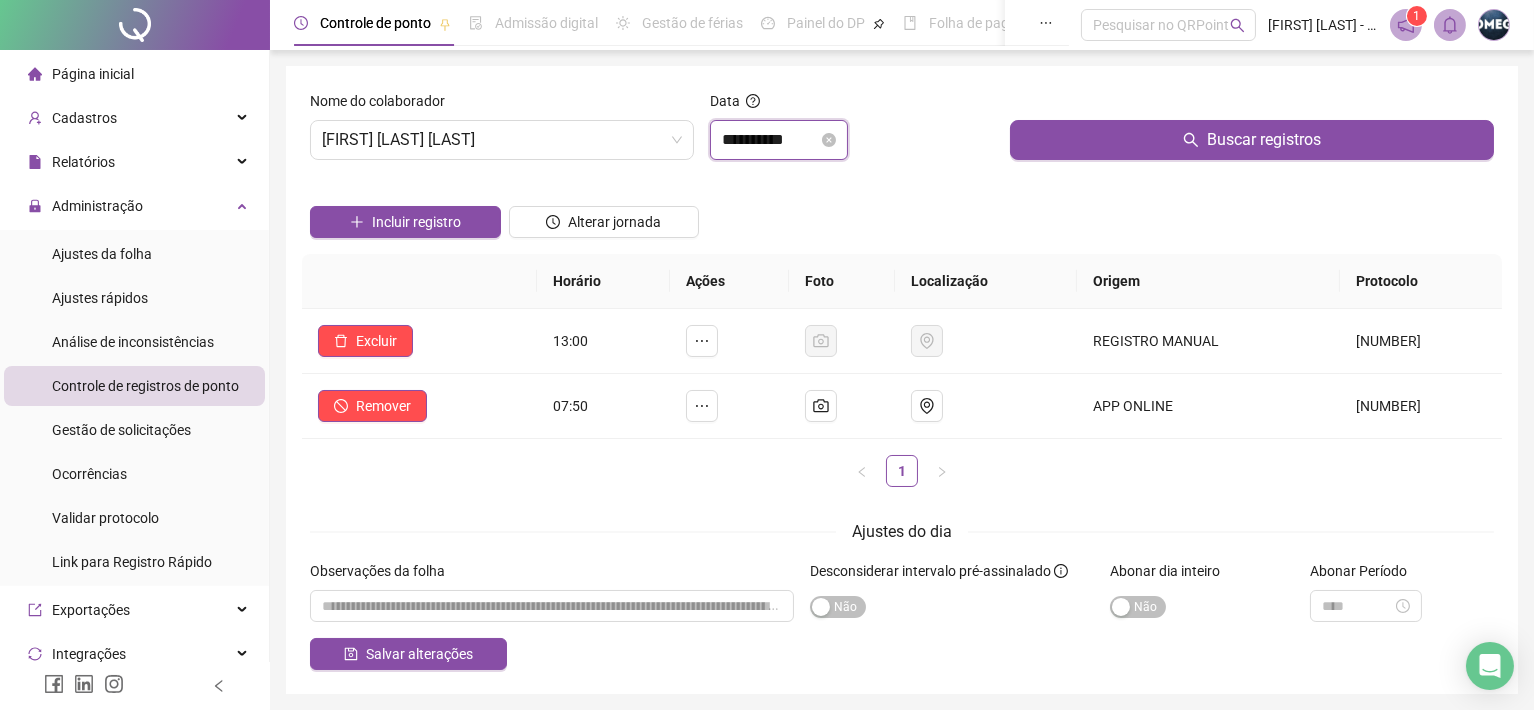 click on "**********" at bounding box center (770, 140) 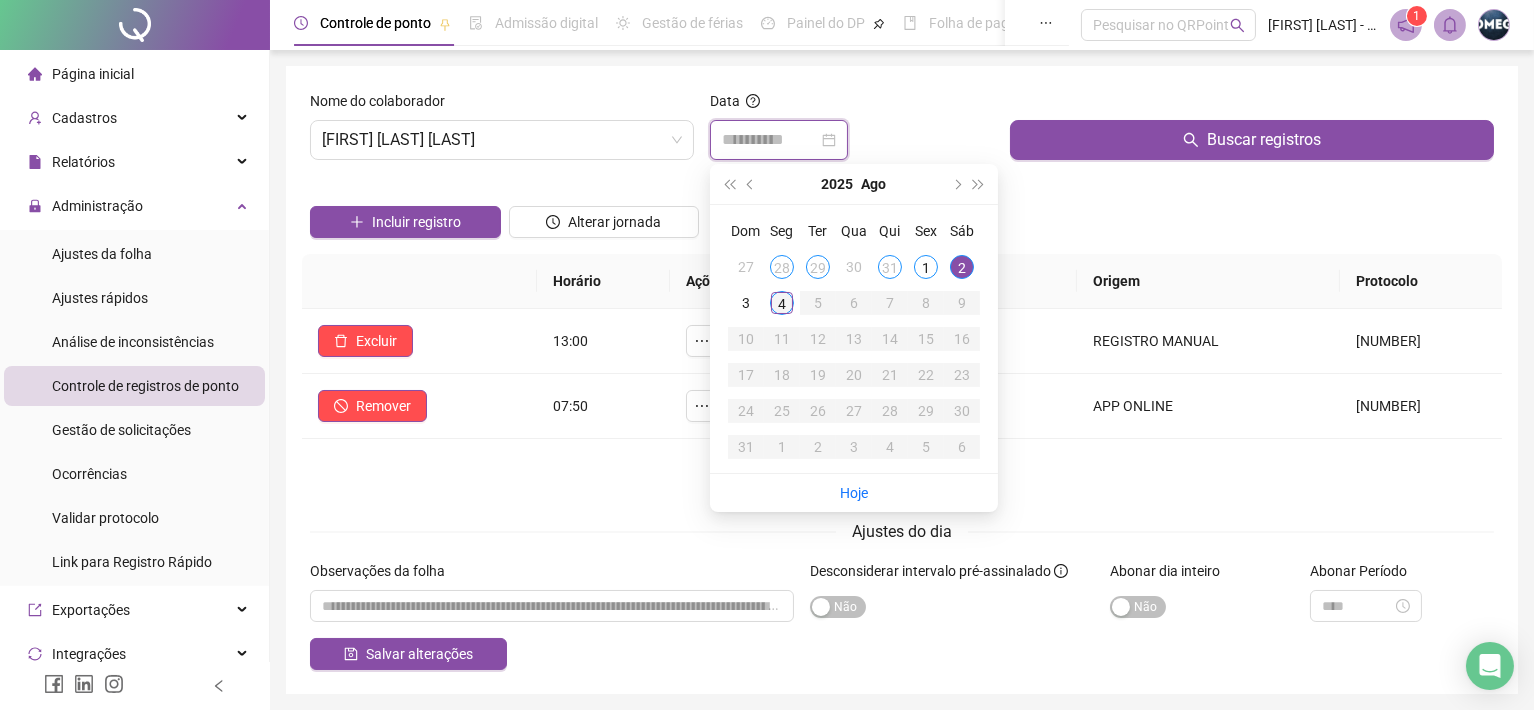 type on "**********" 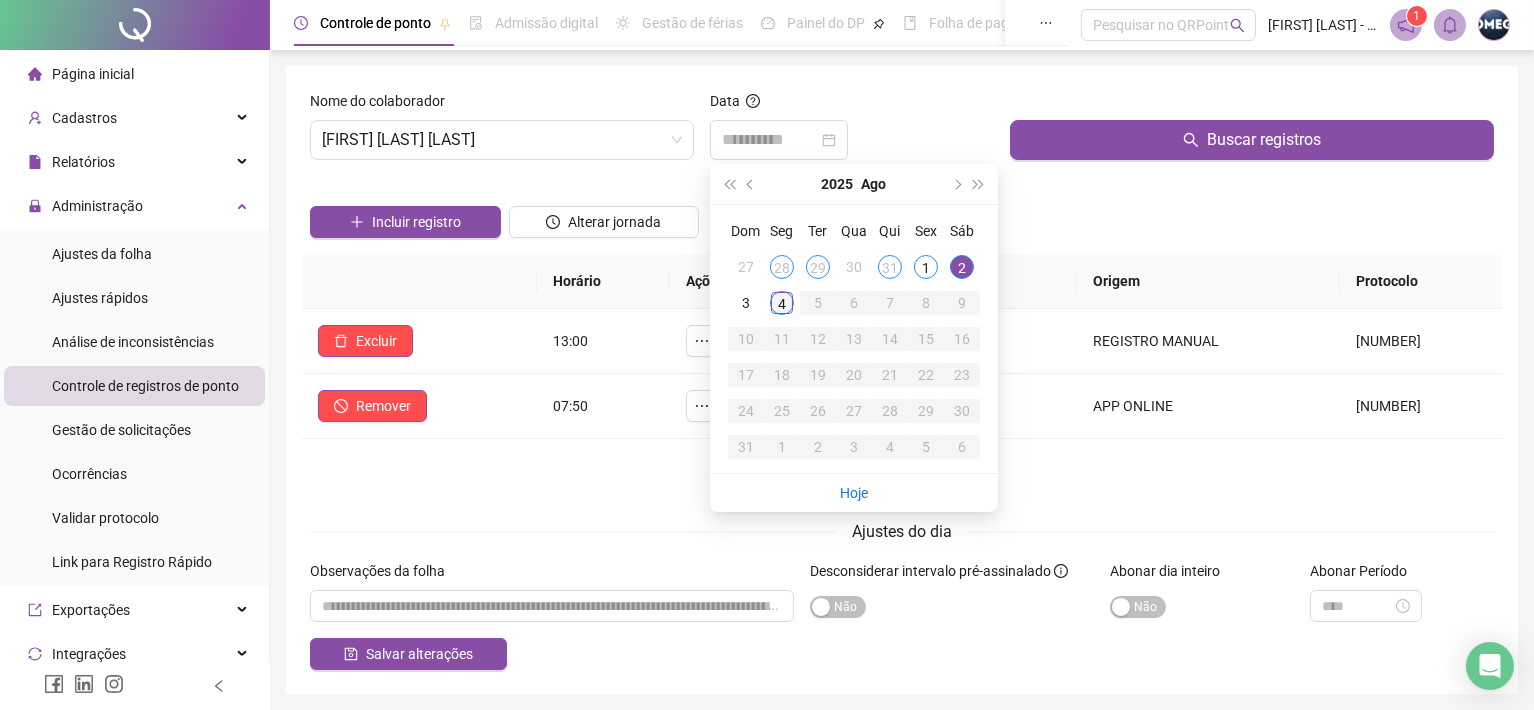 click on "4" at bounding box center [782, 303] 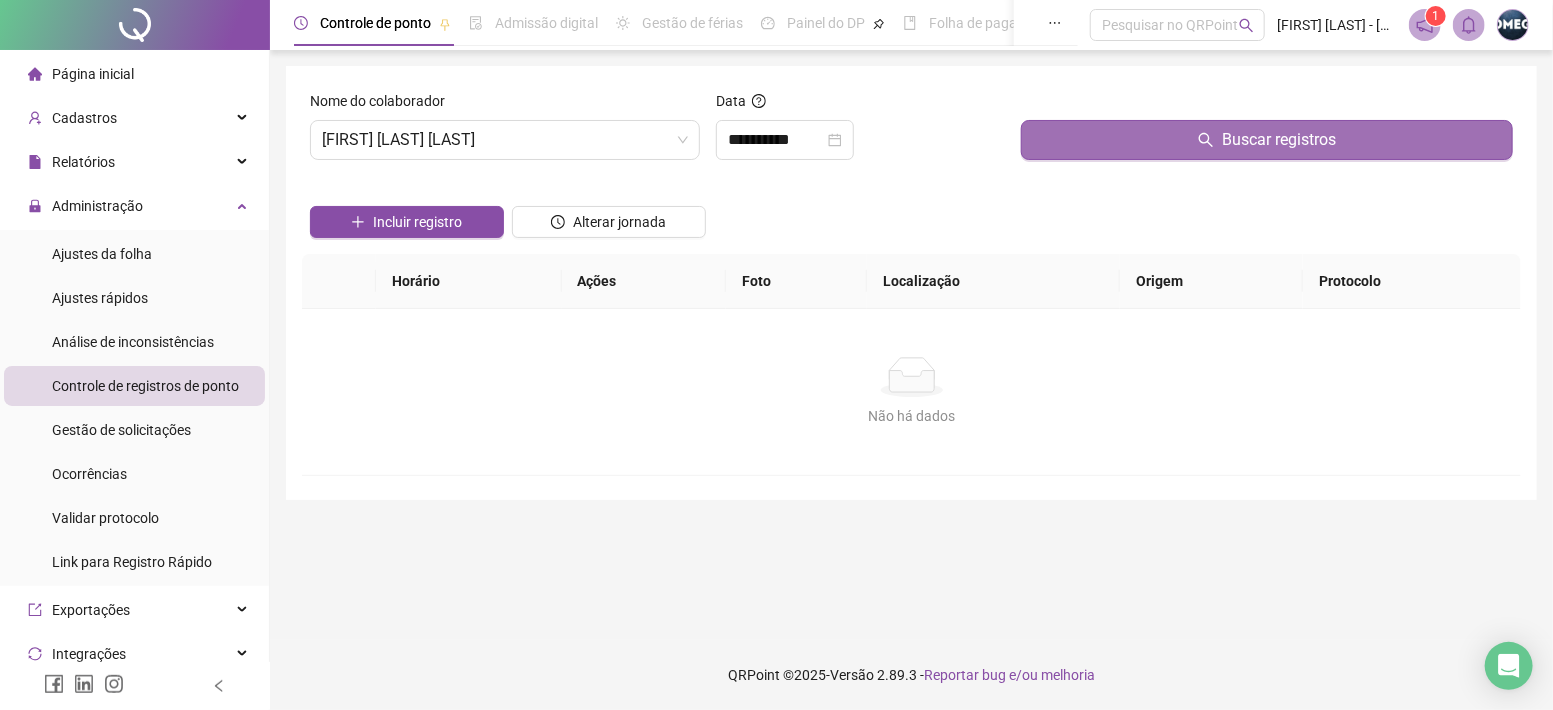 click on "Buscar registros" at bounding box center (1267, 140) 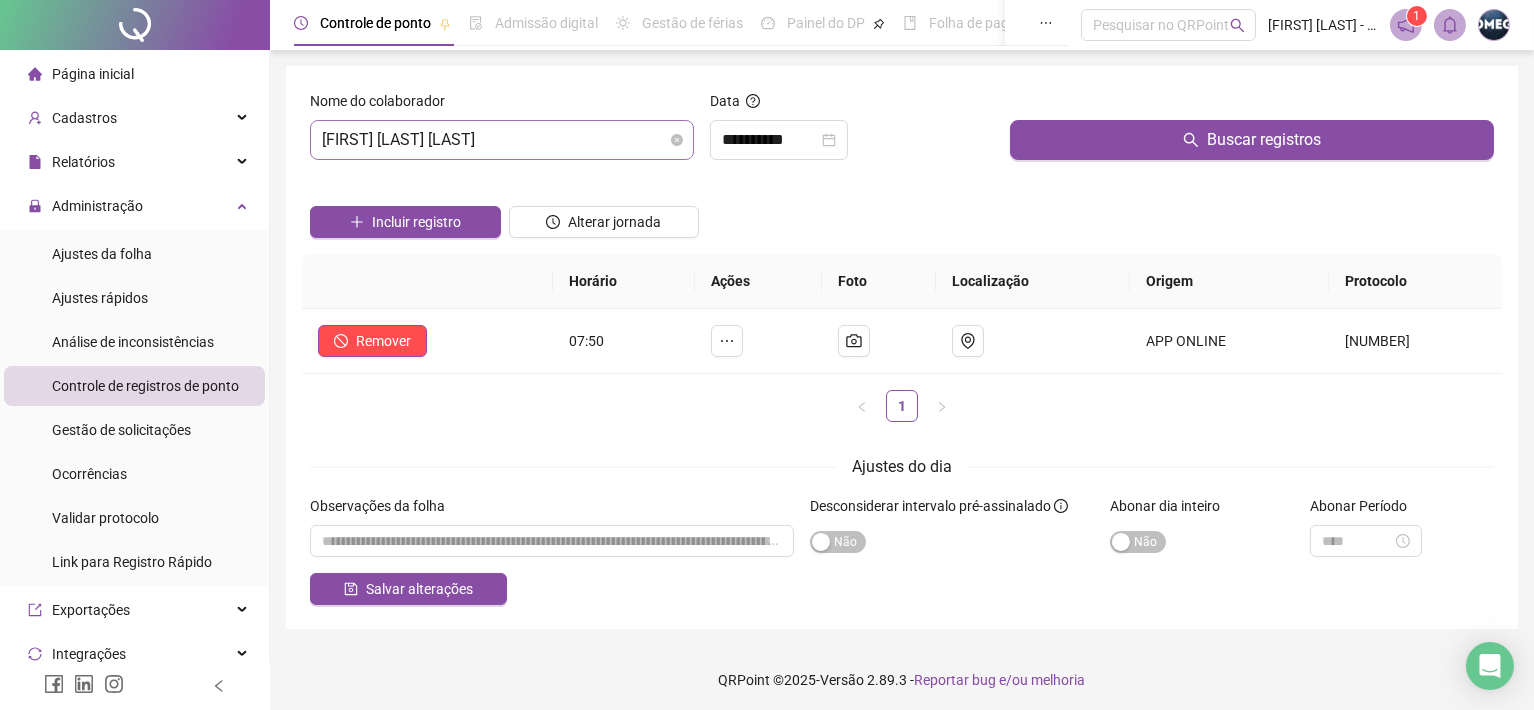 click on "[FIRST] [LAST] [LAST]" at bounding box center (502, 140) 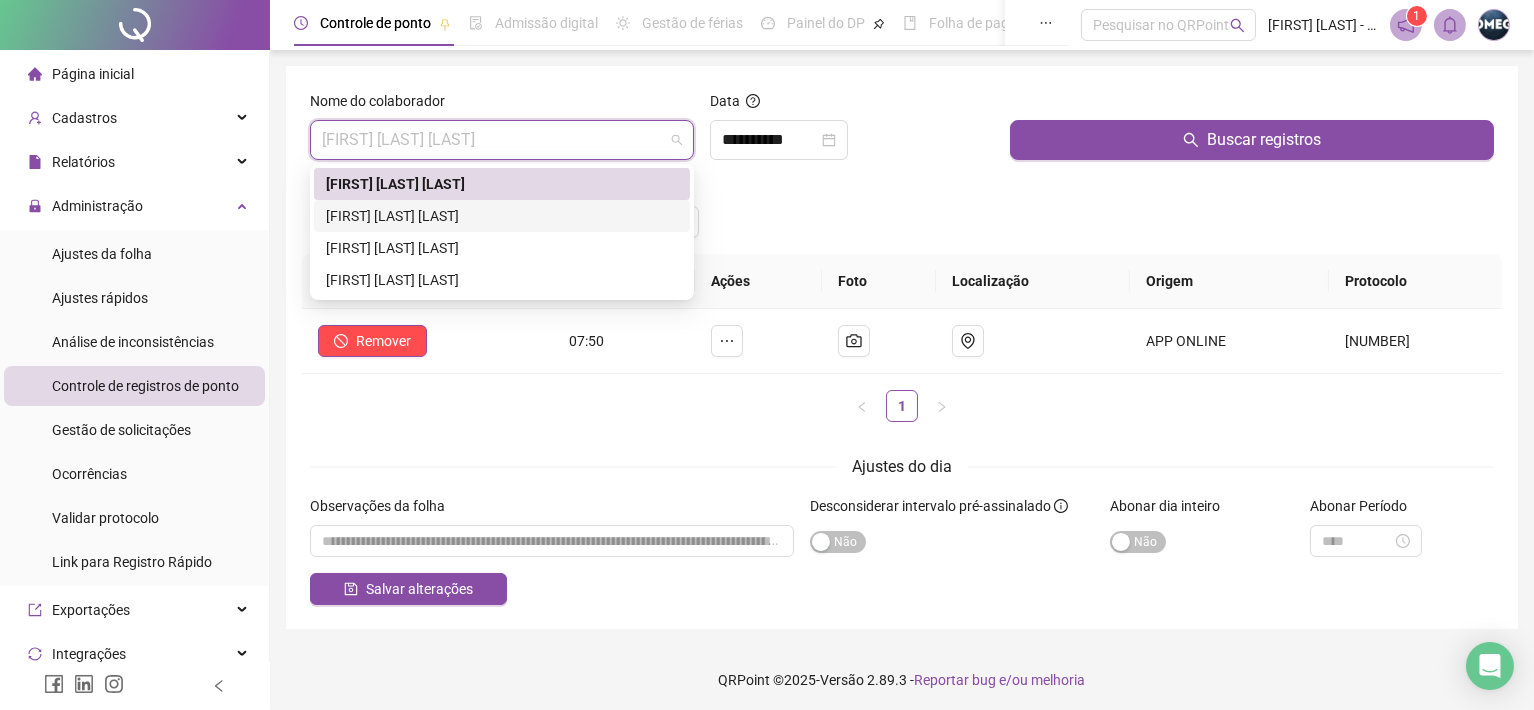 click on "[FIRST] [LAST] [LAST]" at bounding box center [502, 216] 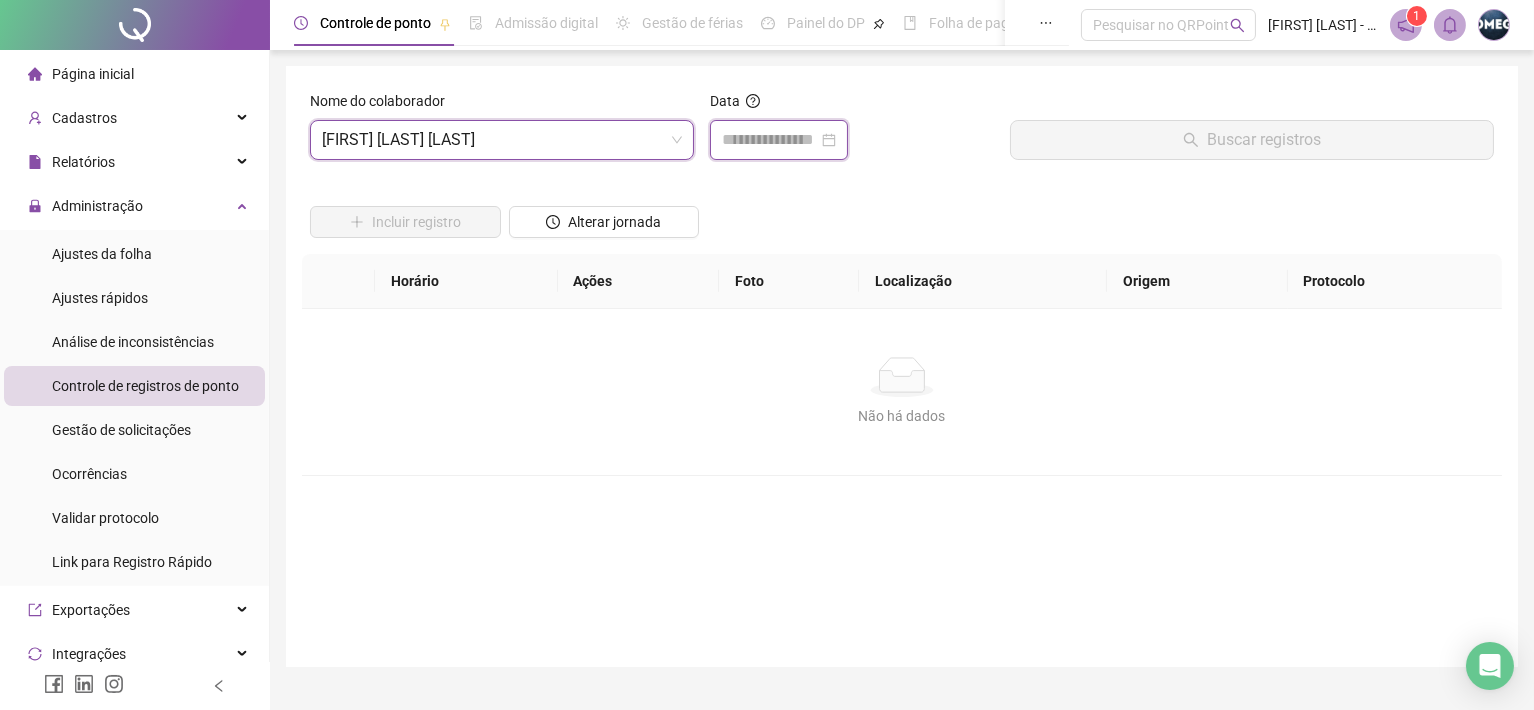 click at bounding box center (770, 140) 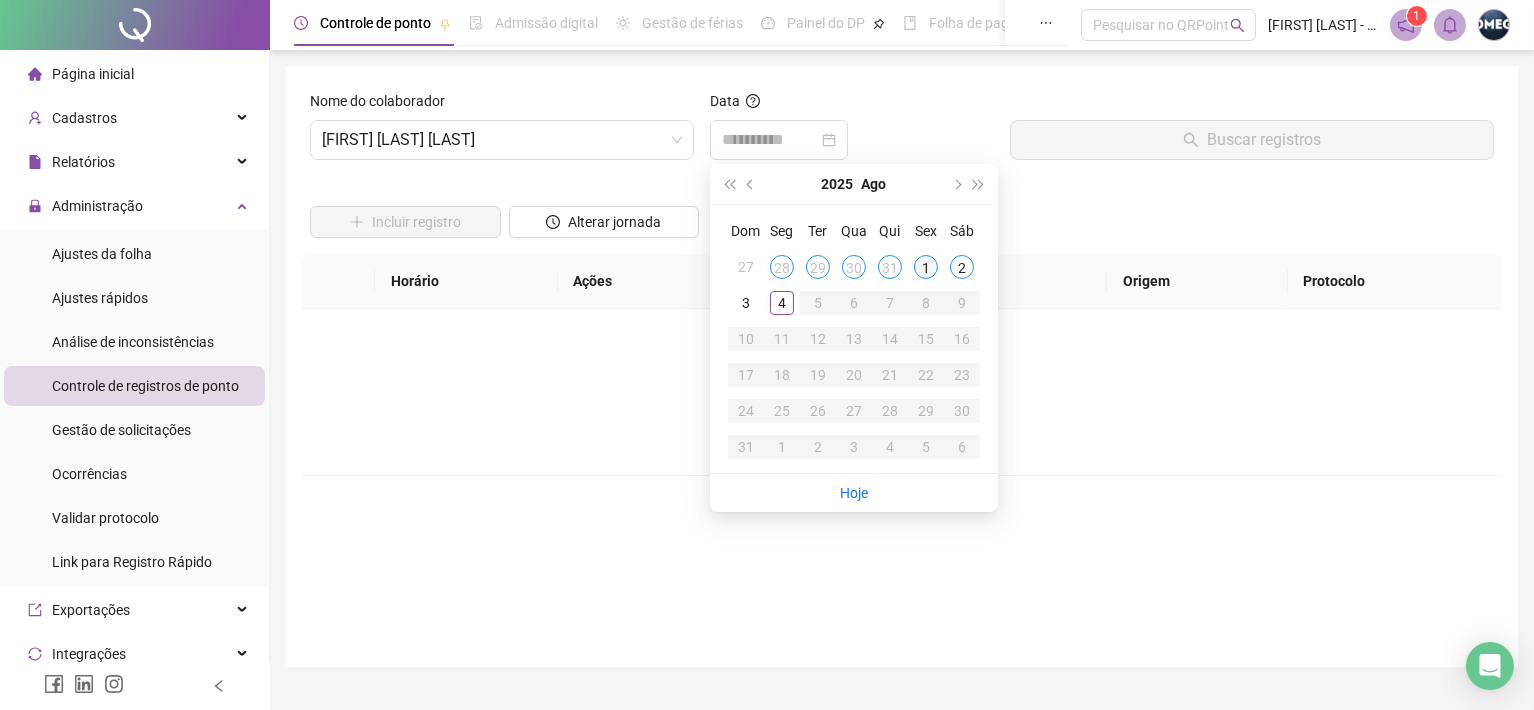 click on "1" at bounding box center (926, 267) 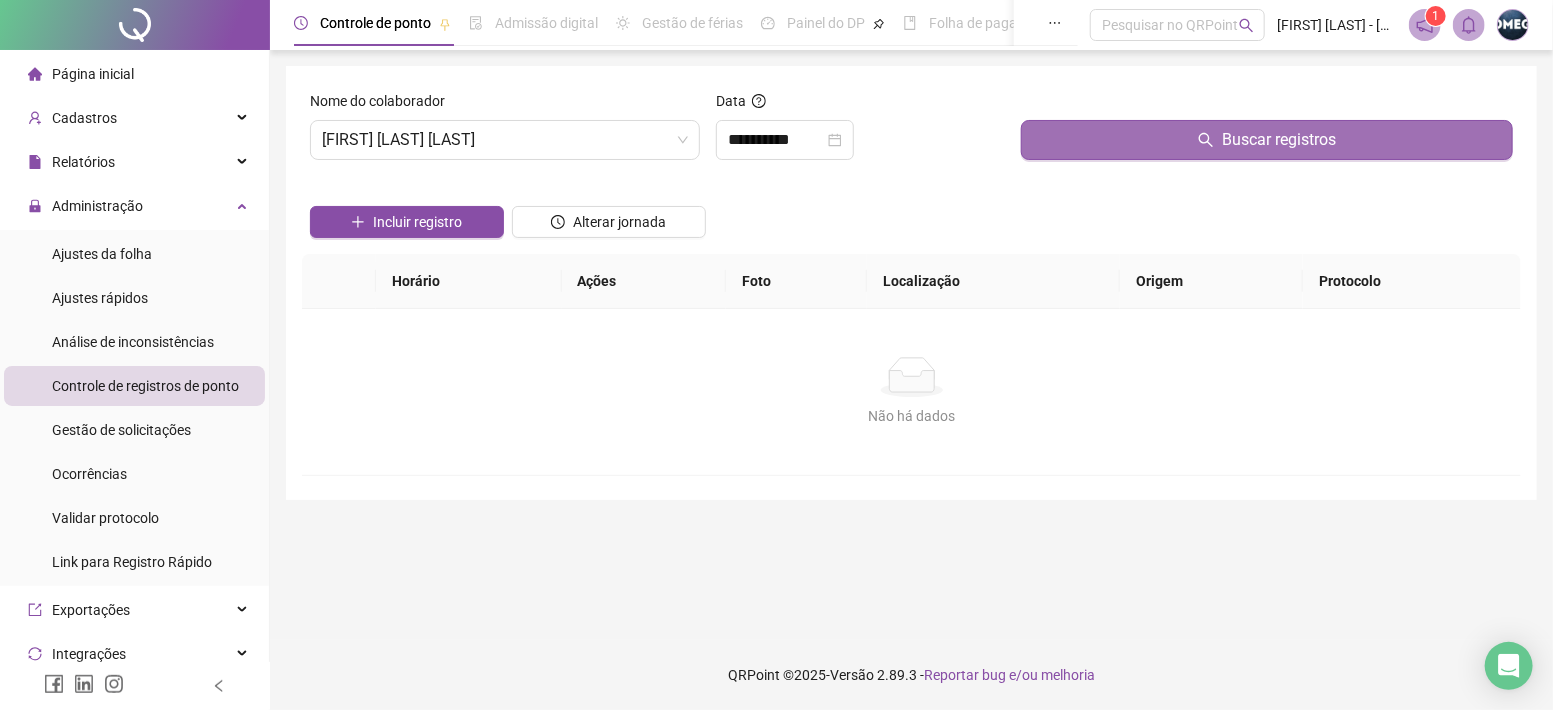 click on "Buscar registros" at bounding box center [1267, 140] 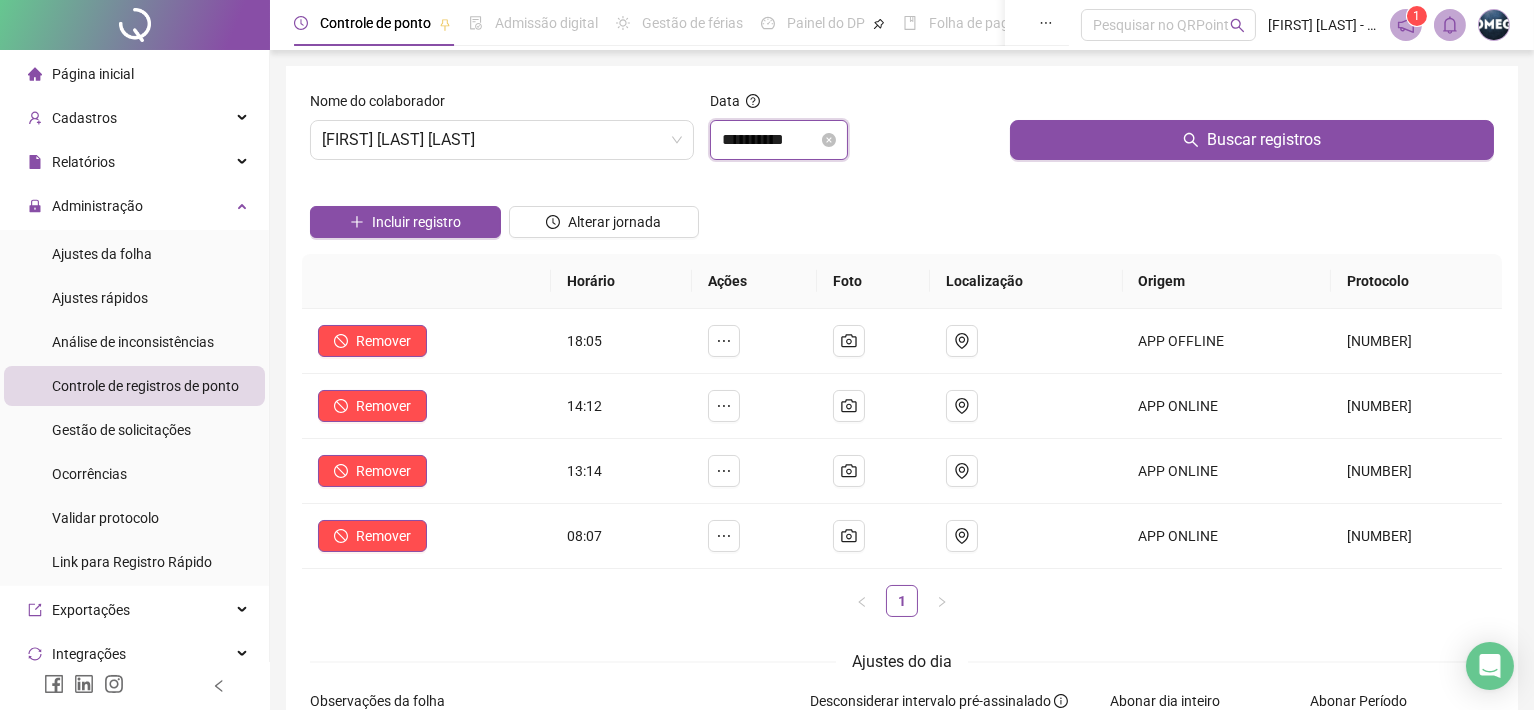 click on "**********" at bounding box center [770, 140] 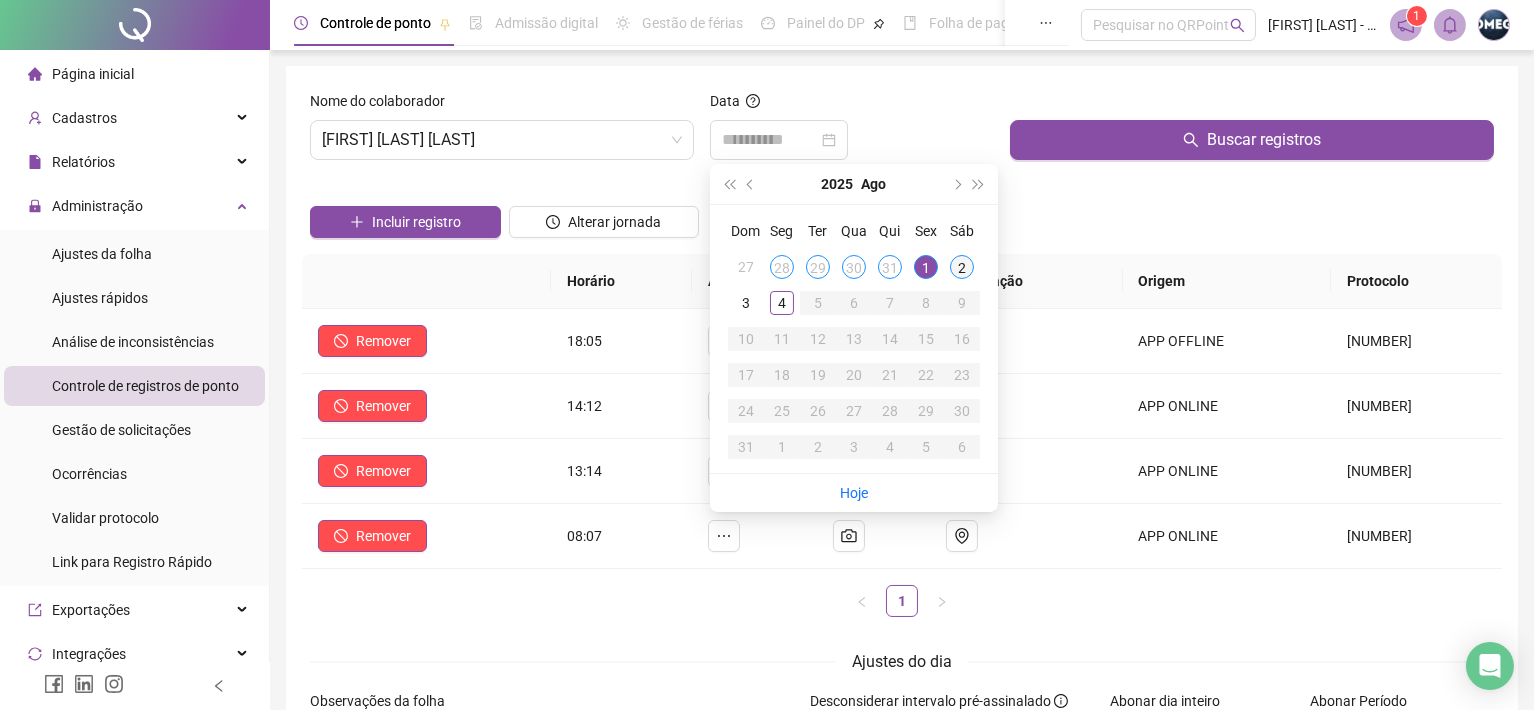 click on "2" at bounding box center (962, 267) 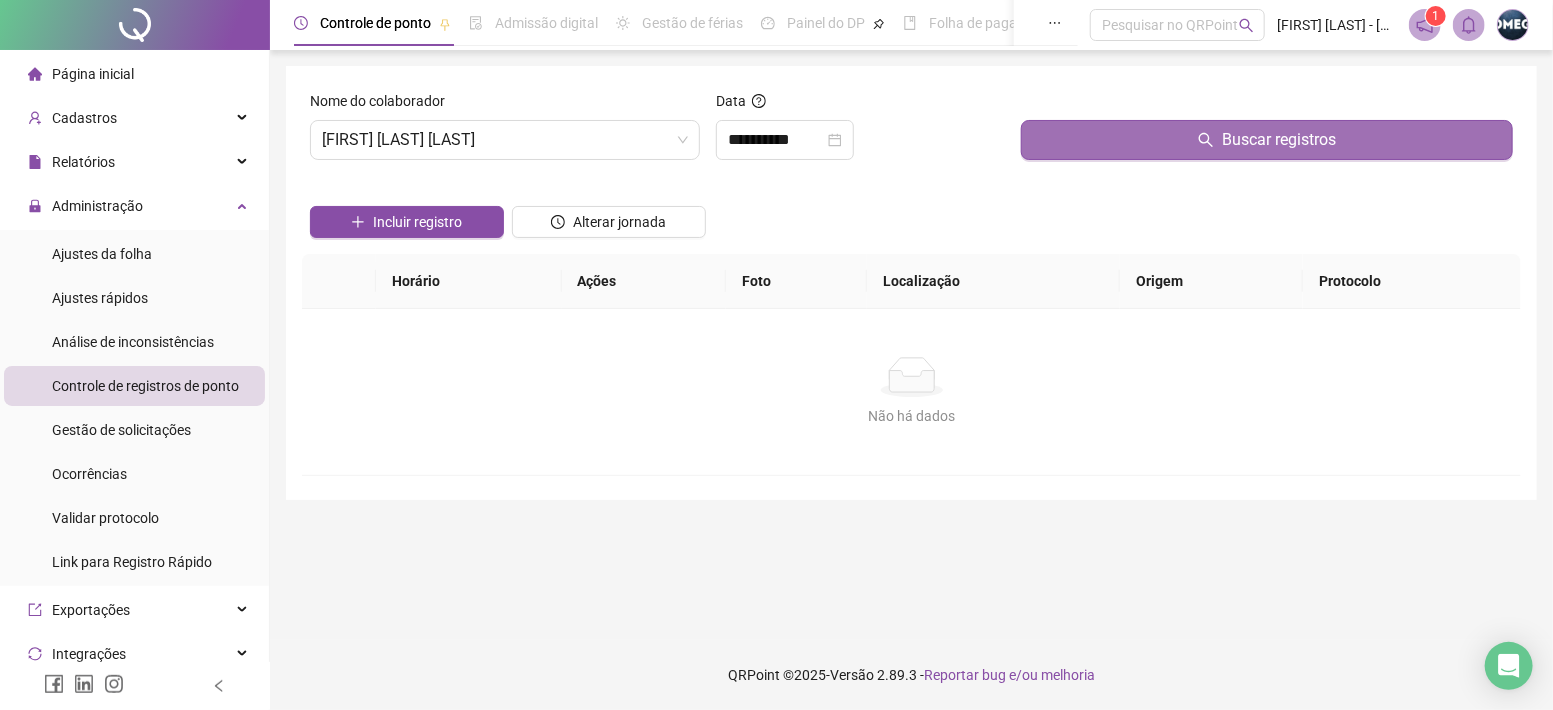 click on "Buscar registros" at bounding box center (1267, 140) 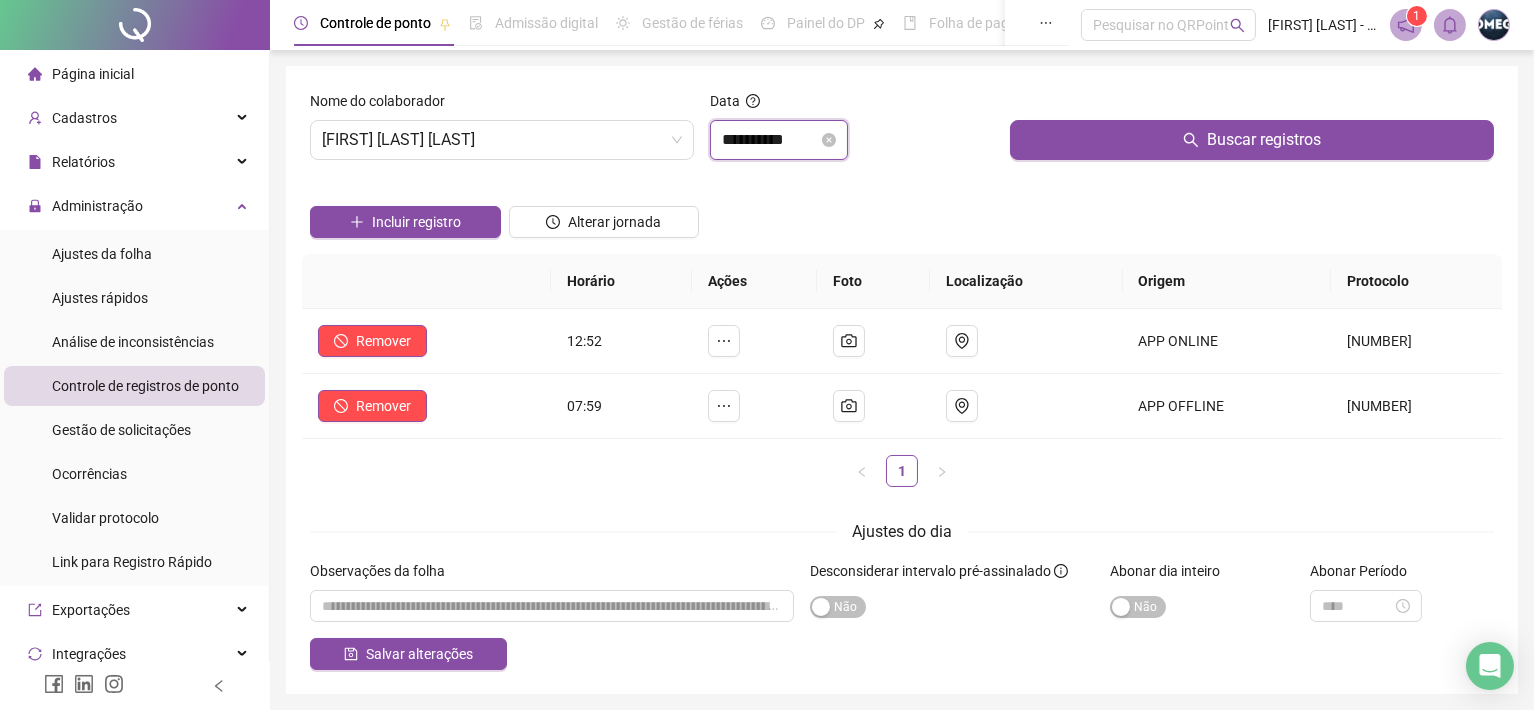 click on "**********" at bounding box center [770, 140] 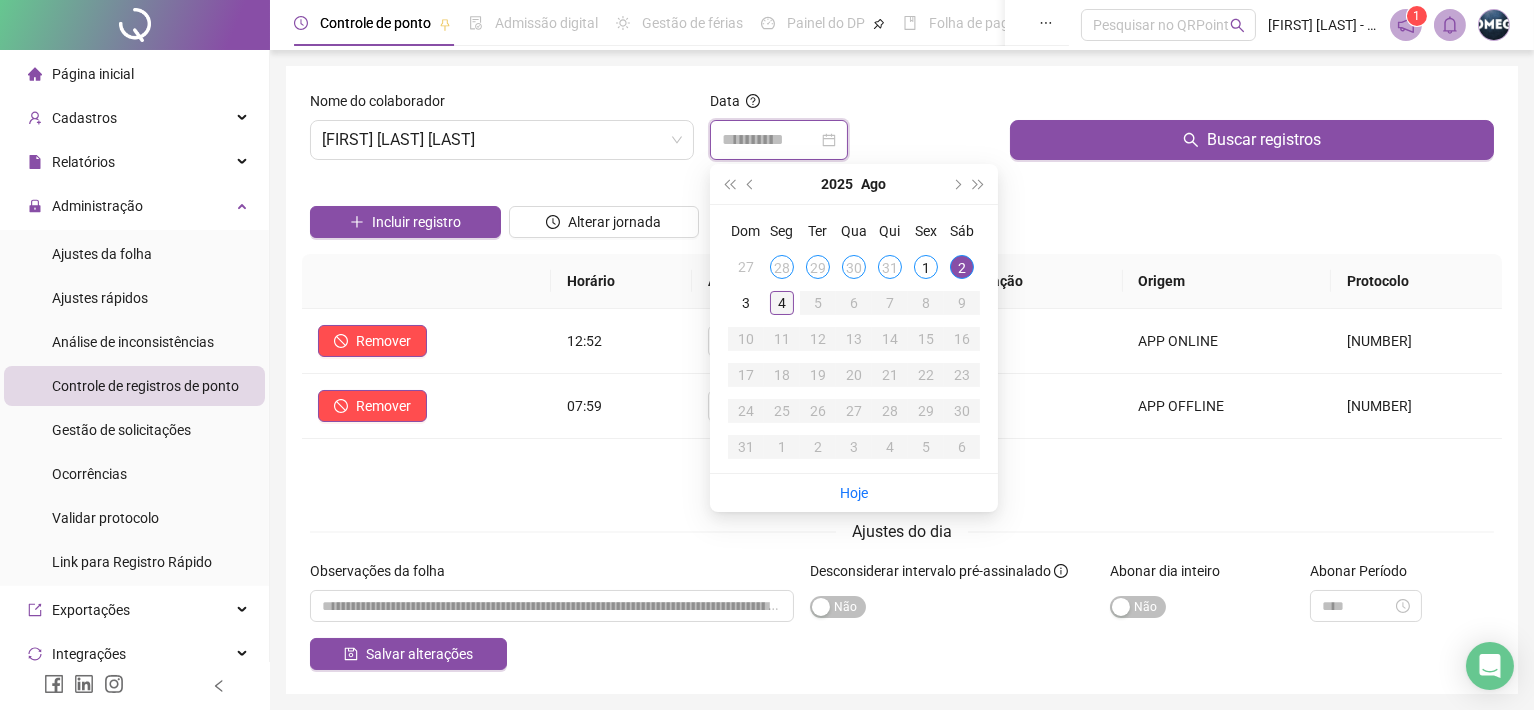 type on "**********" 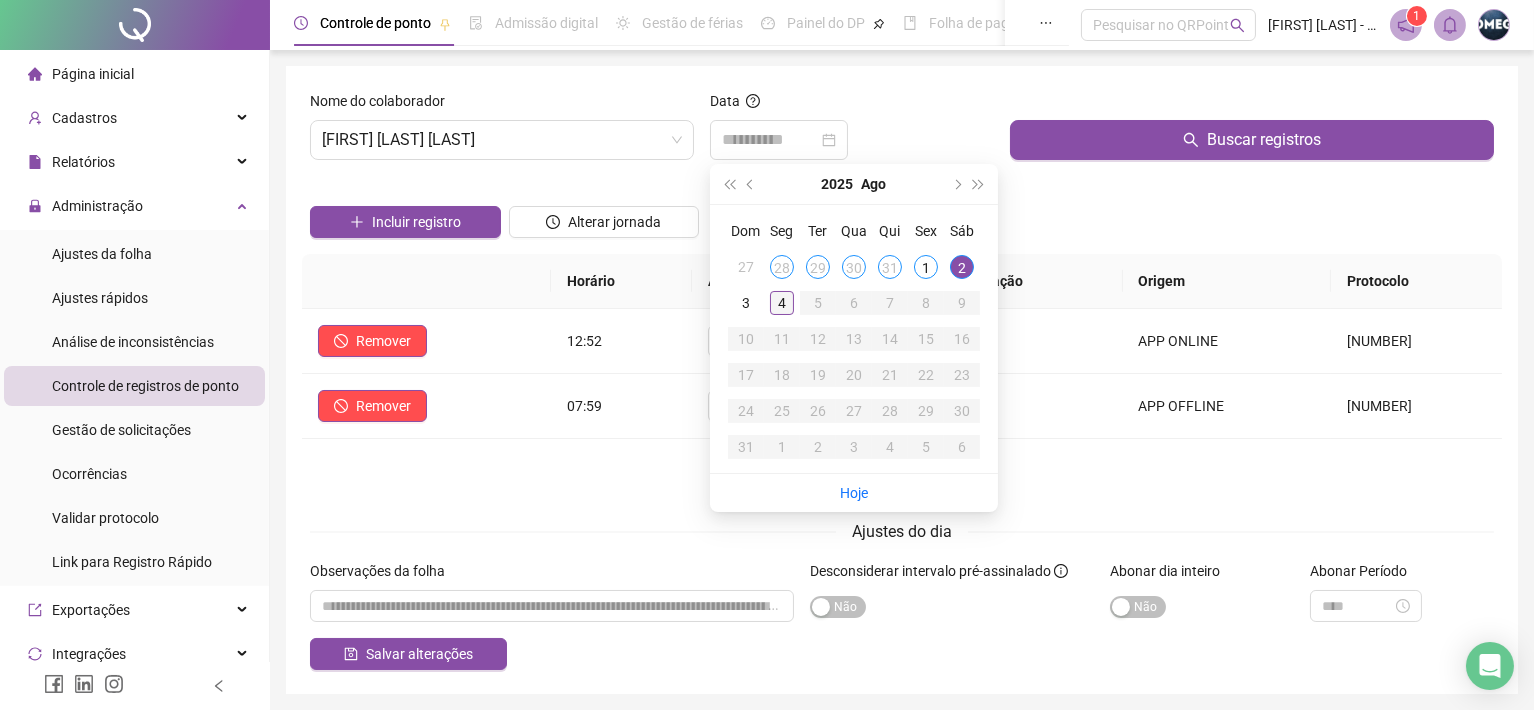 click on "4" at bounding box center [782, 303] 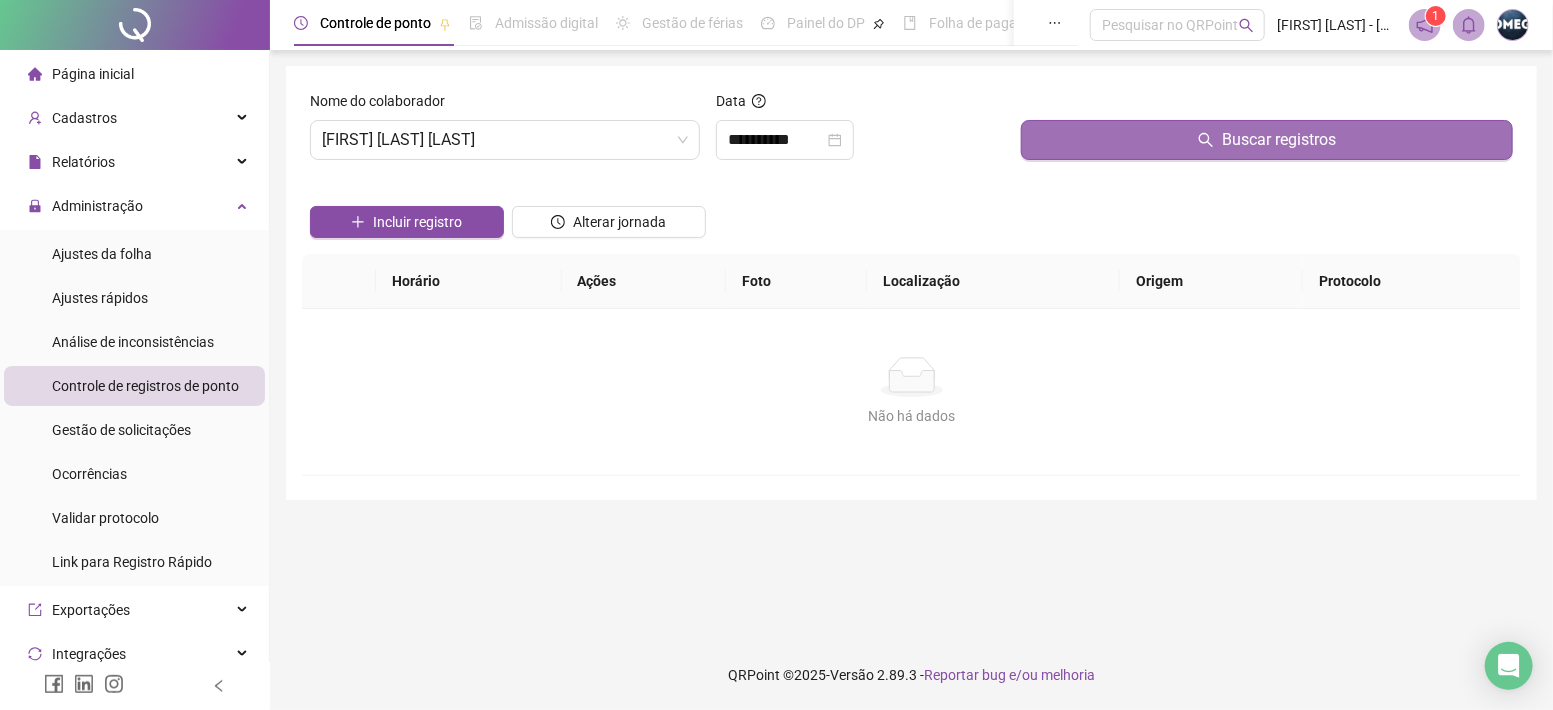 click on "Buscar registros" at bounding box center (1267, 140) 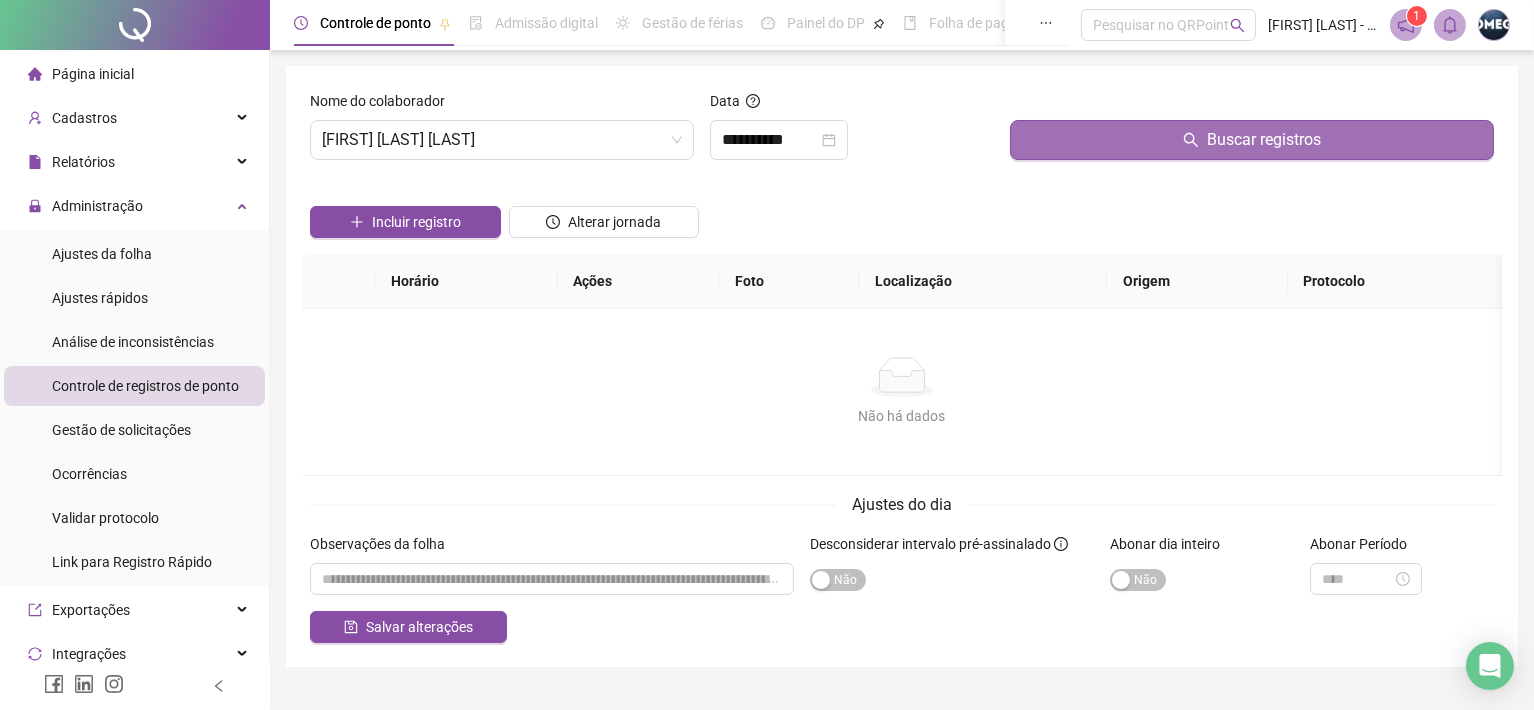 click on "Buscar registros" at bounding box center (1252, 140) 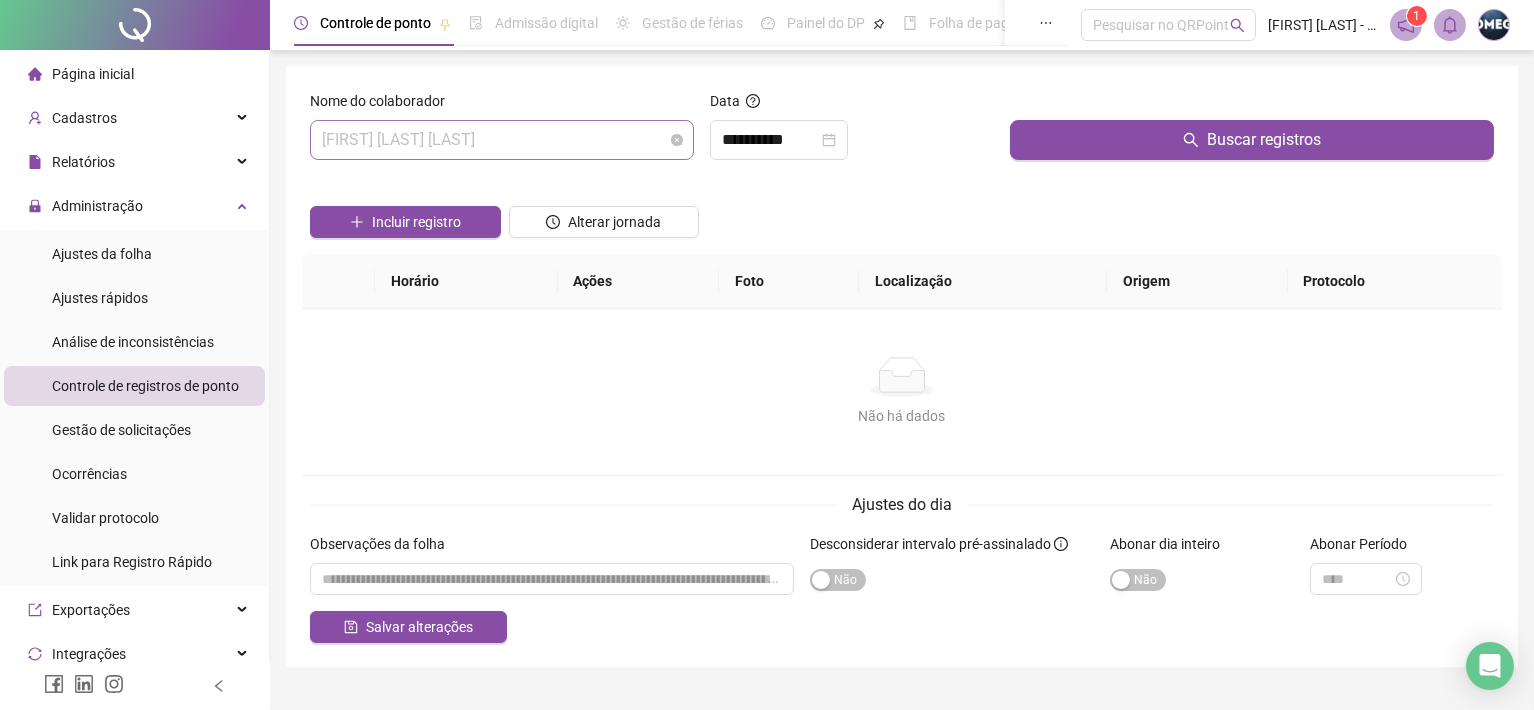click on "[FIRST] [LAST] [LAST]" at bounding box center [502, 140] 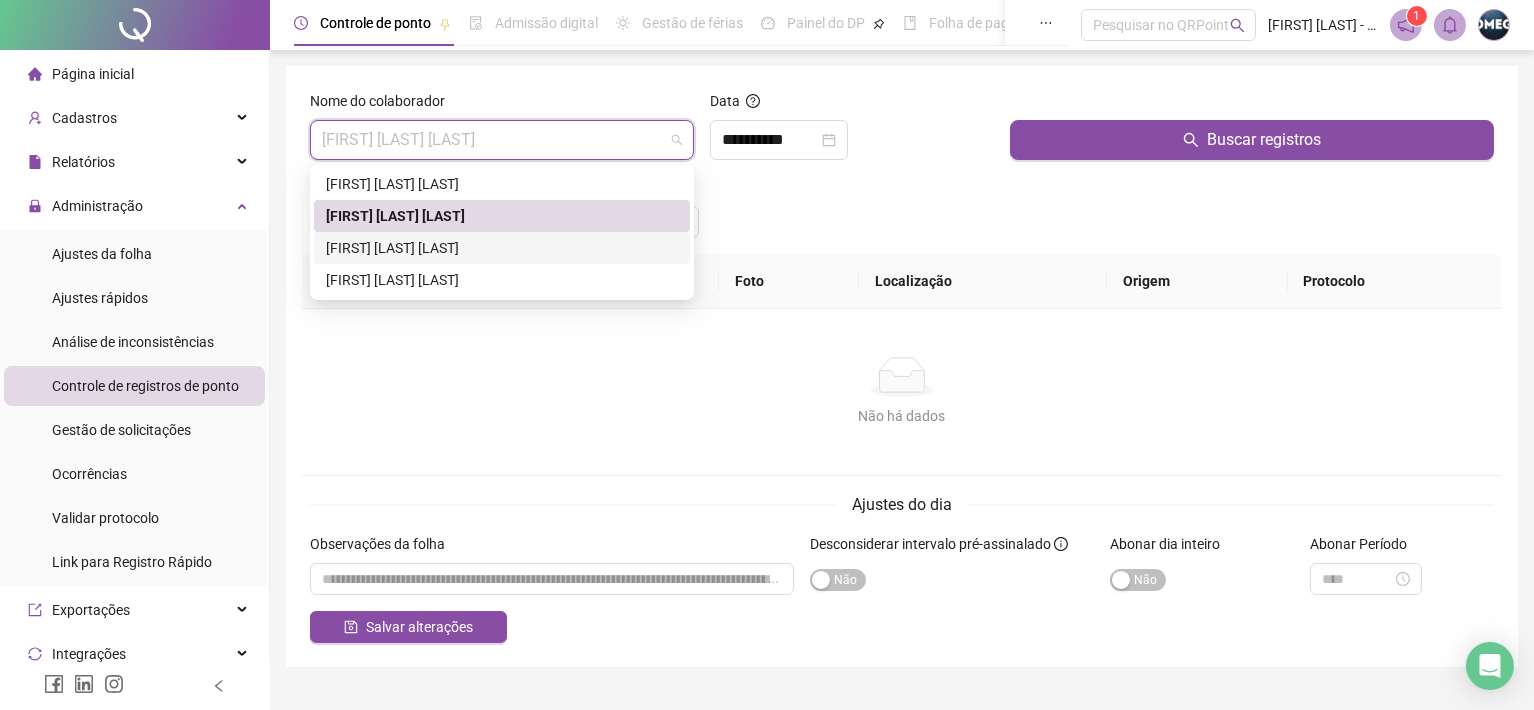 click on "[FIRST] [LAST] [LAST]" at bounding box center (502, 248) 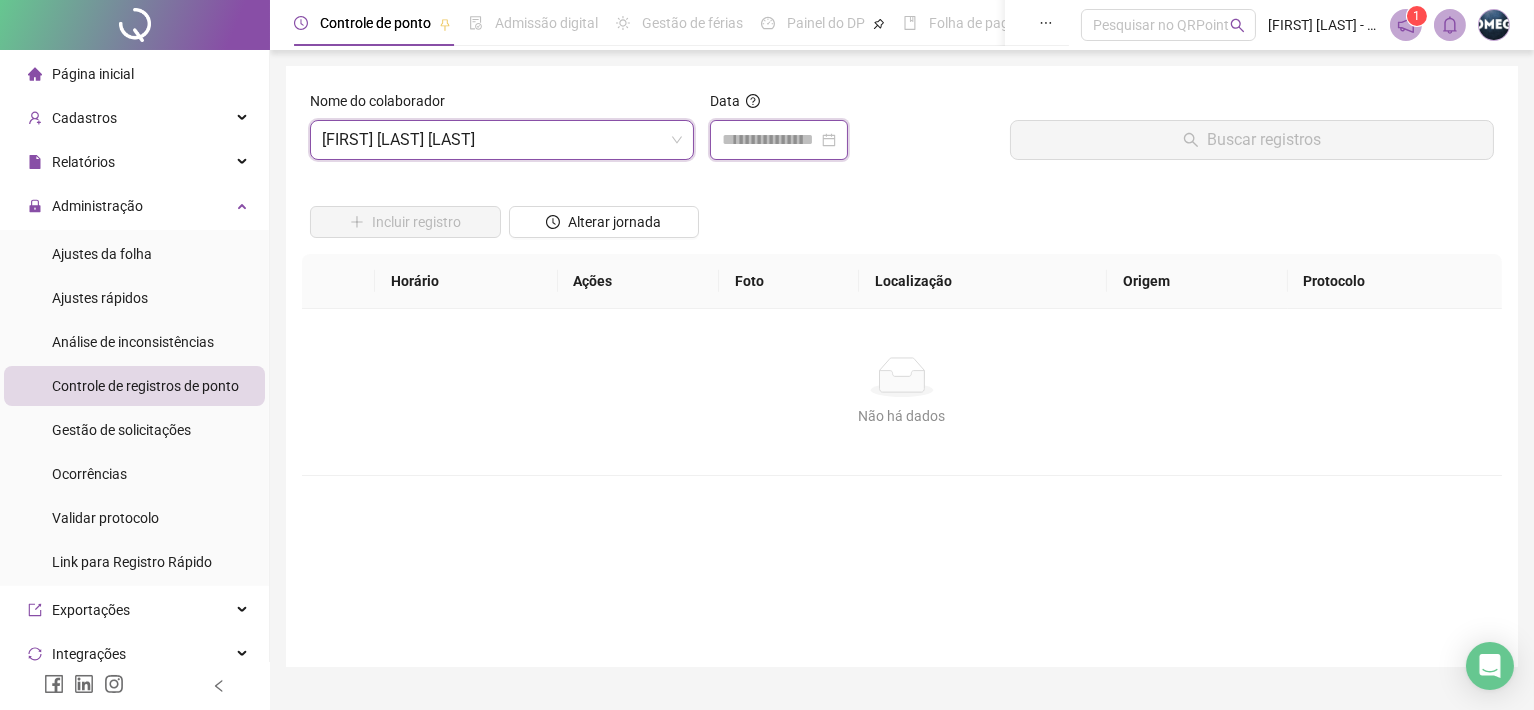 click at bounding box center [770, 140] 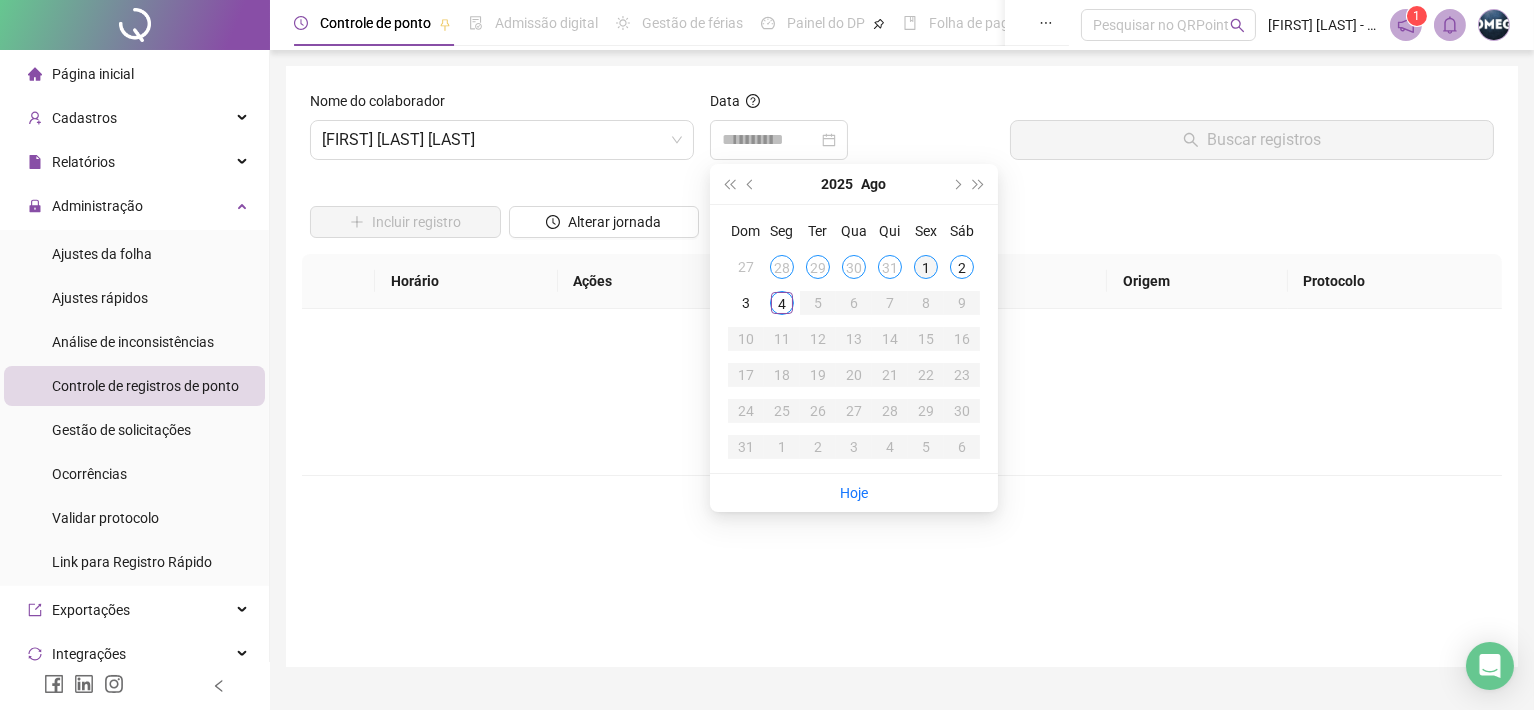 click on "1" at bounding box center (926, 267) 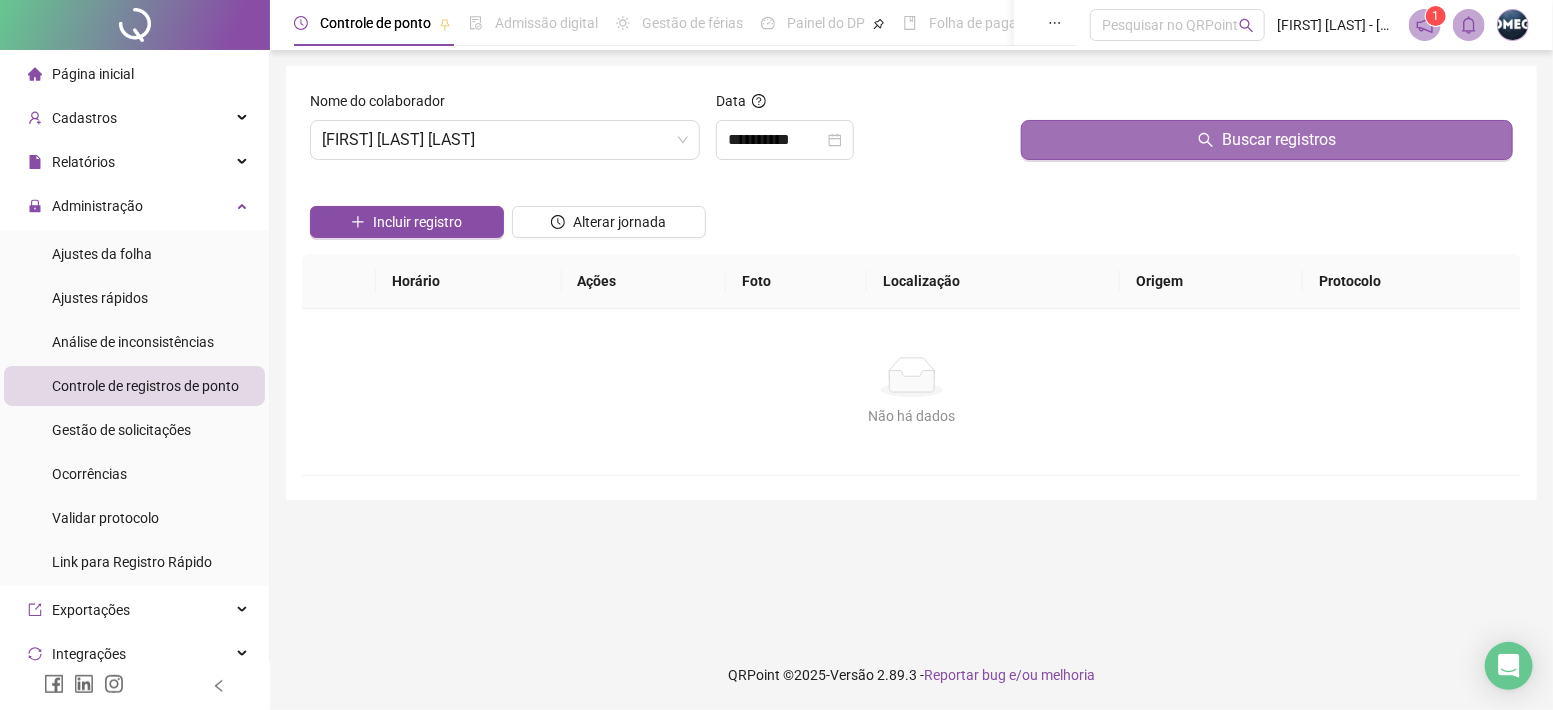 click on "Buscar registros" at bounding box center (1267, 140) 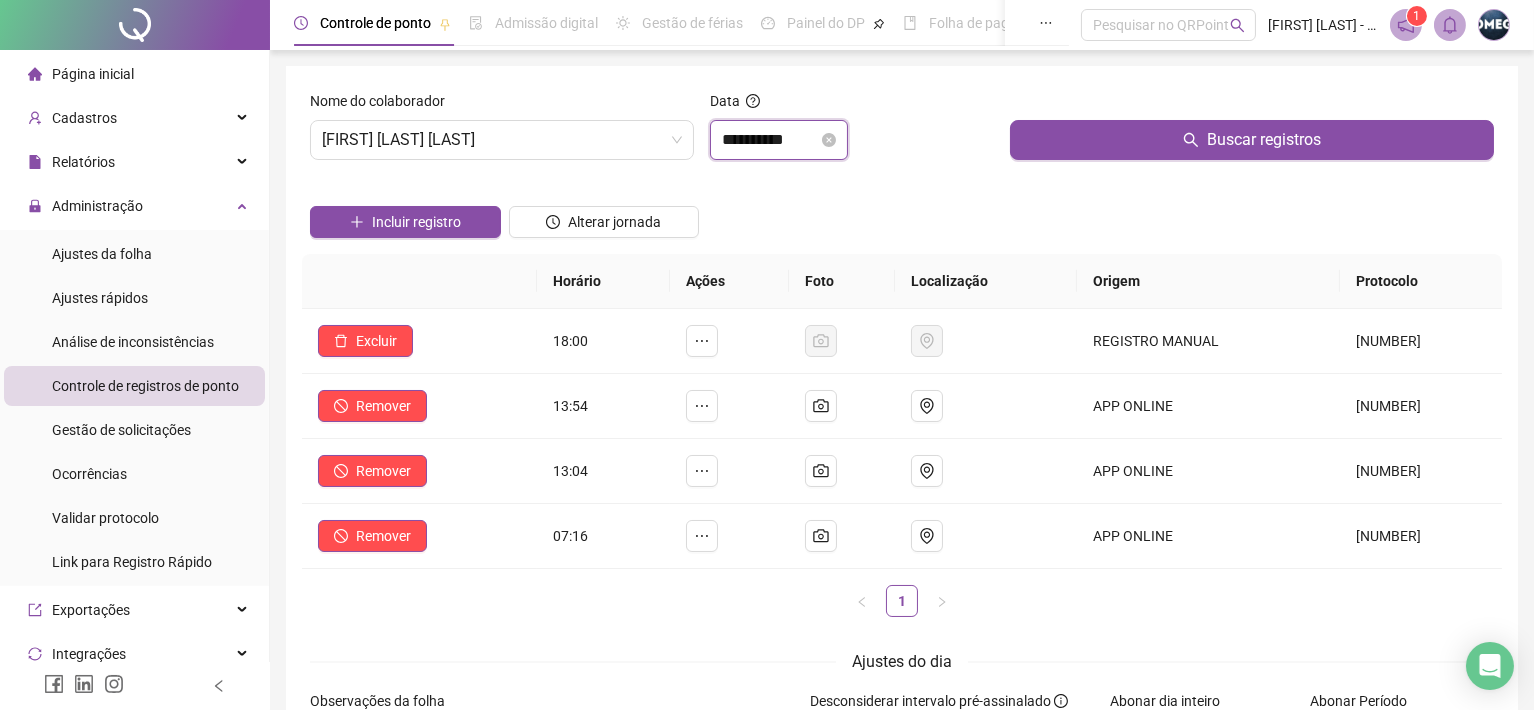 click on "**********" at bounding box center [770, 140] 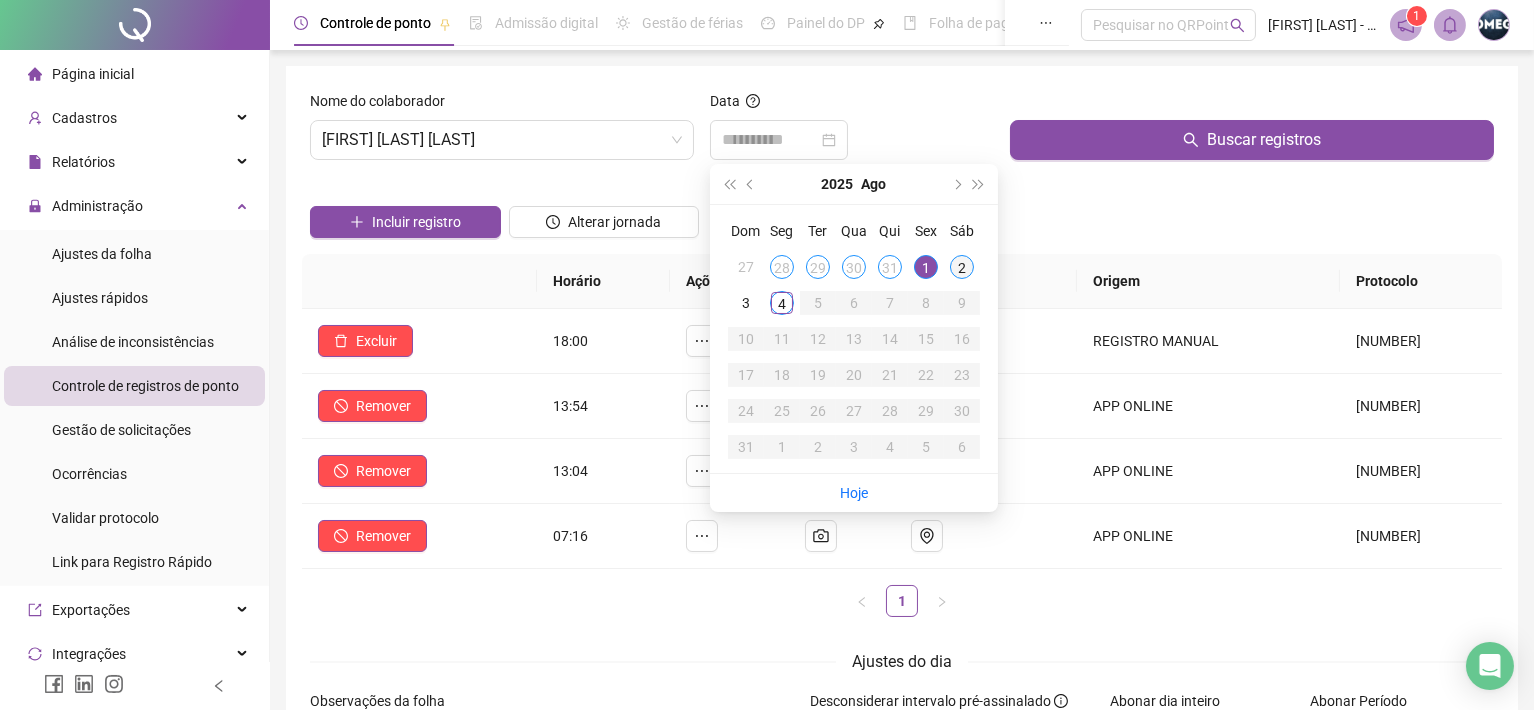 click on "2" at bounding box center [962, 267] 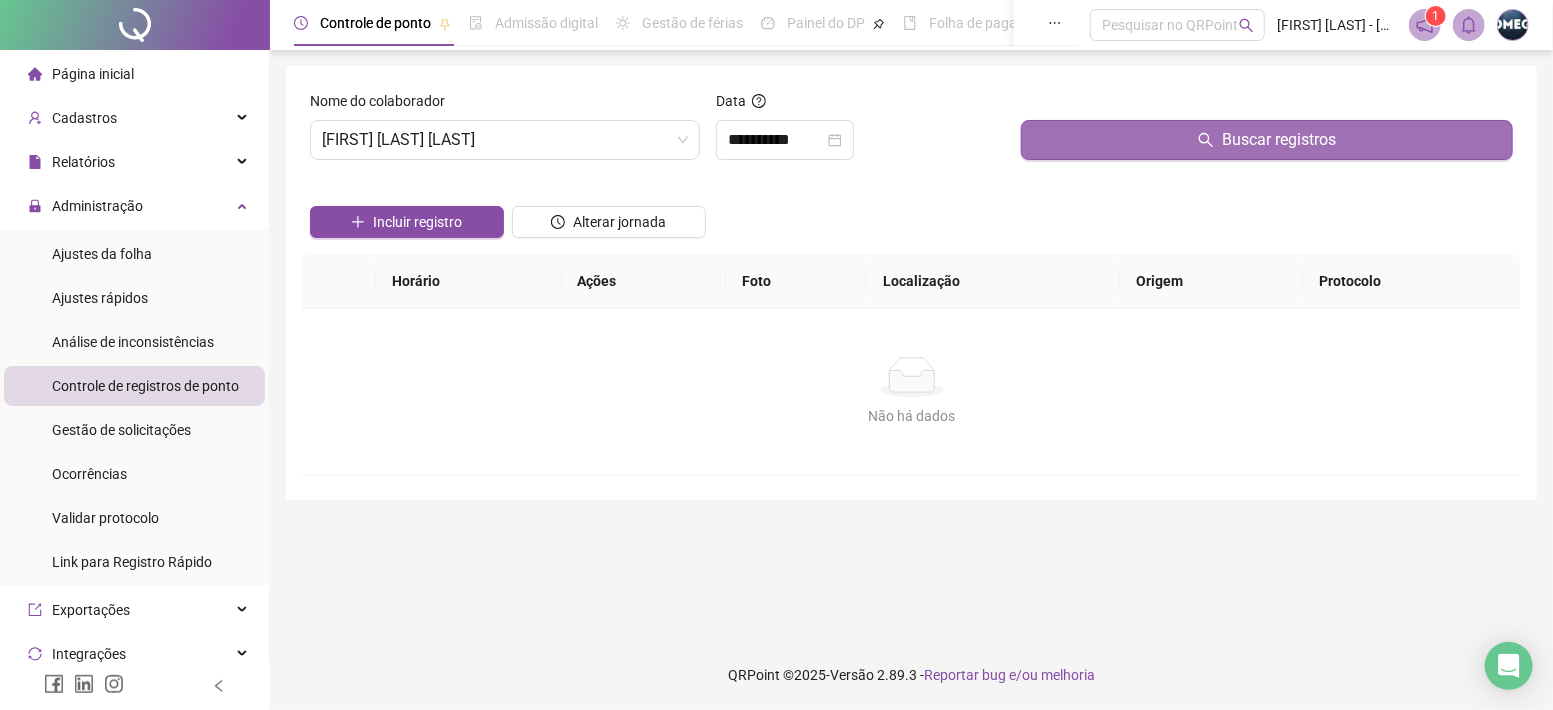 click on "Buscar registros" at bounding box center (1267, 140) 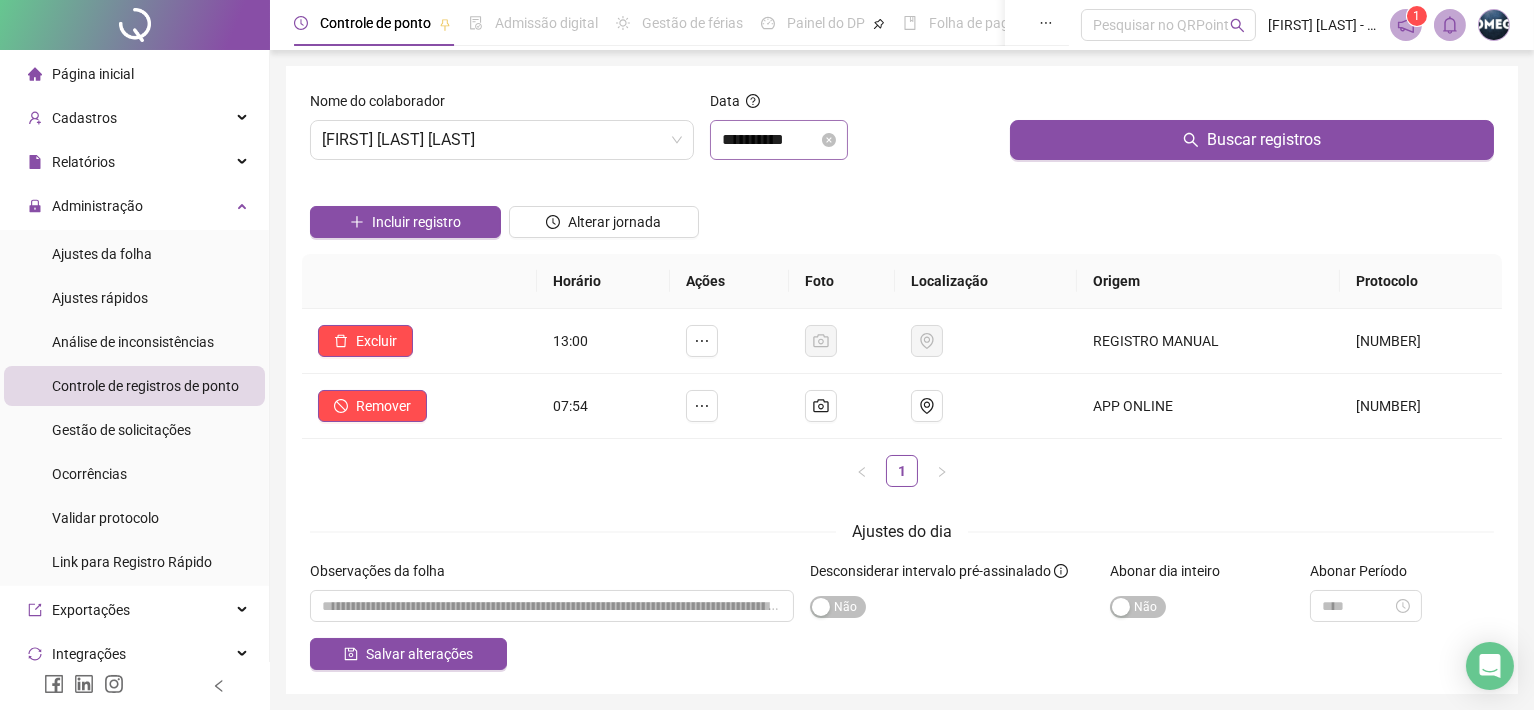click on "**********" at bounding box center [779, 140] 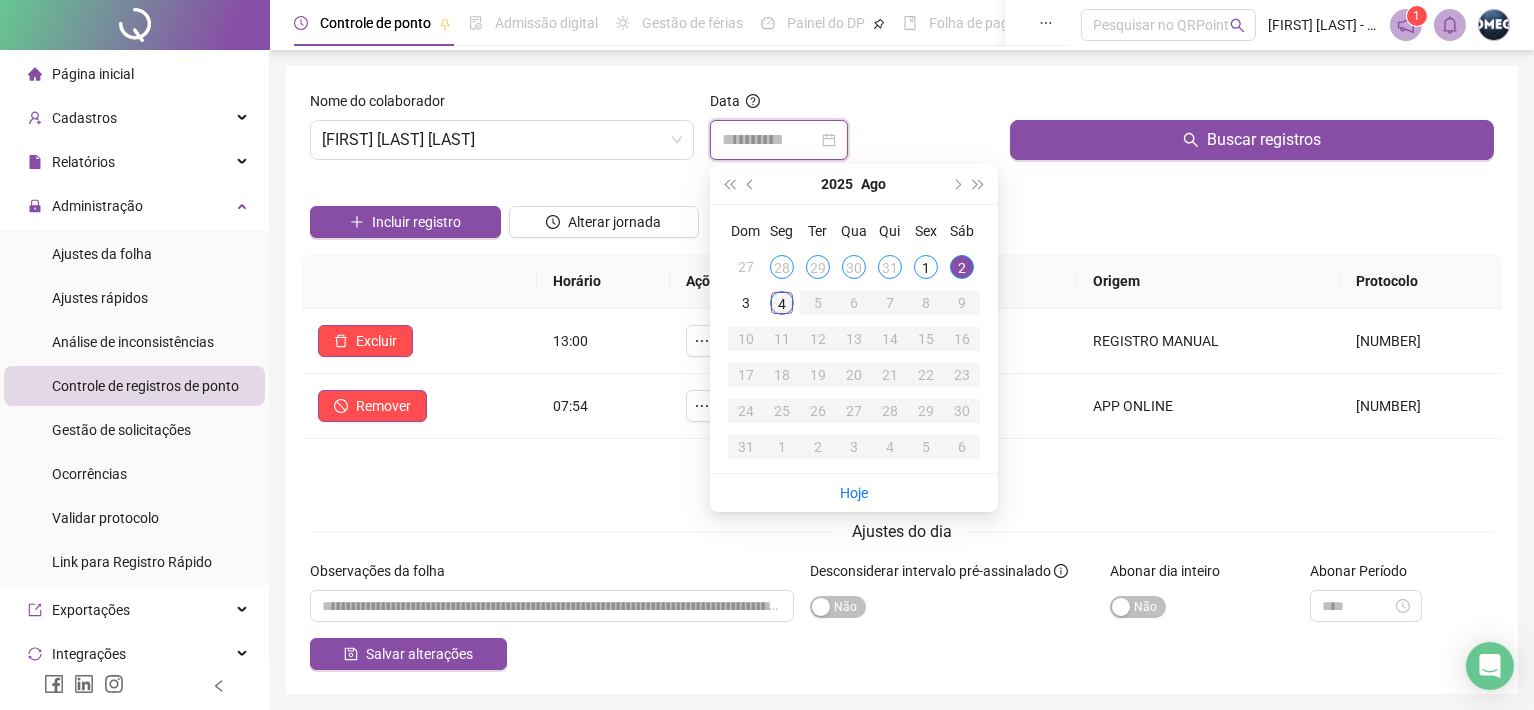 type on "**********" 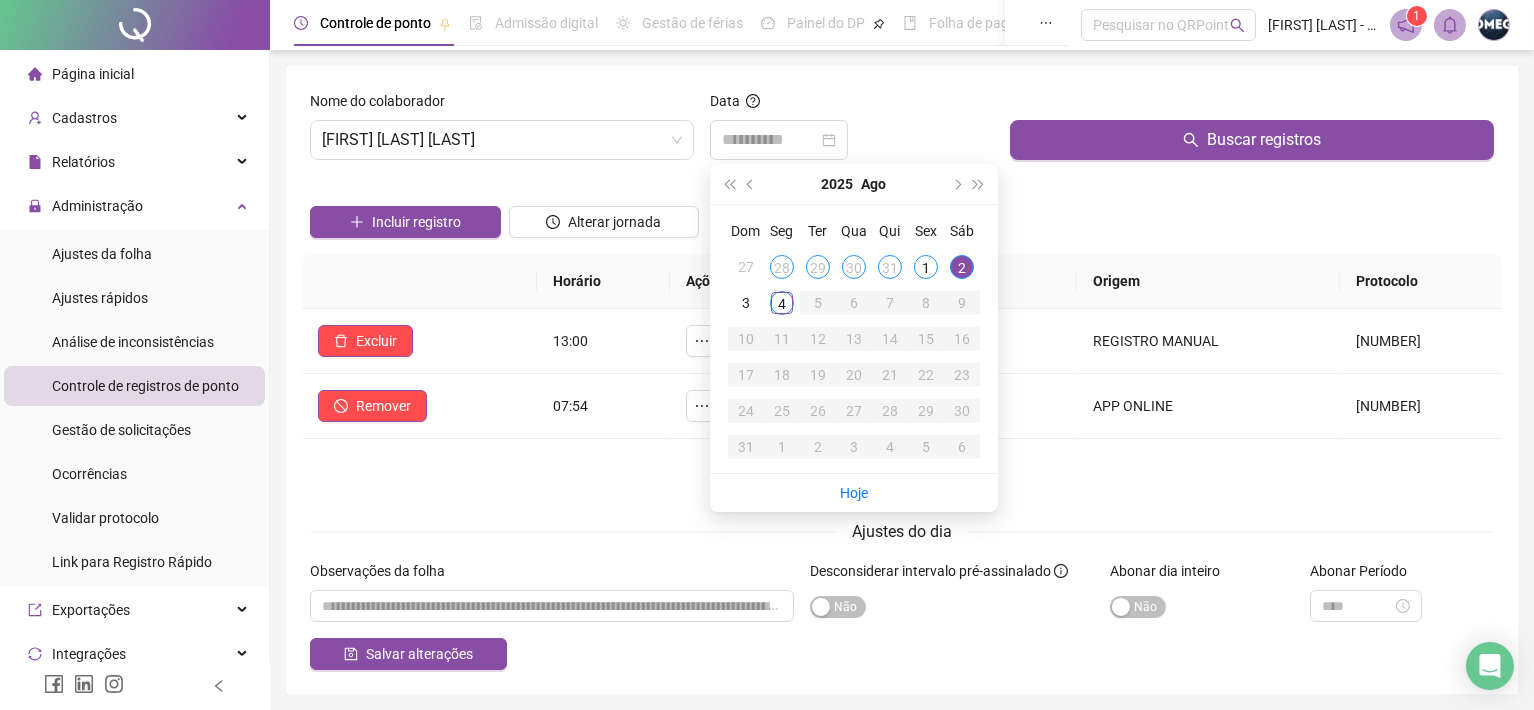 click on "4" at bounding box center (782, 303) 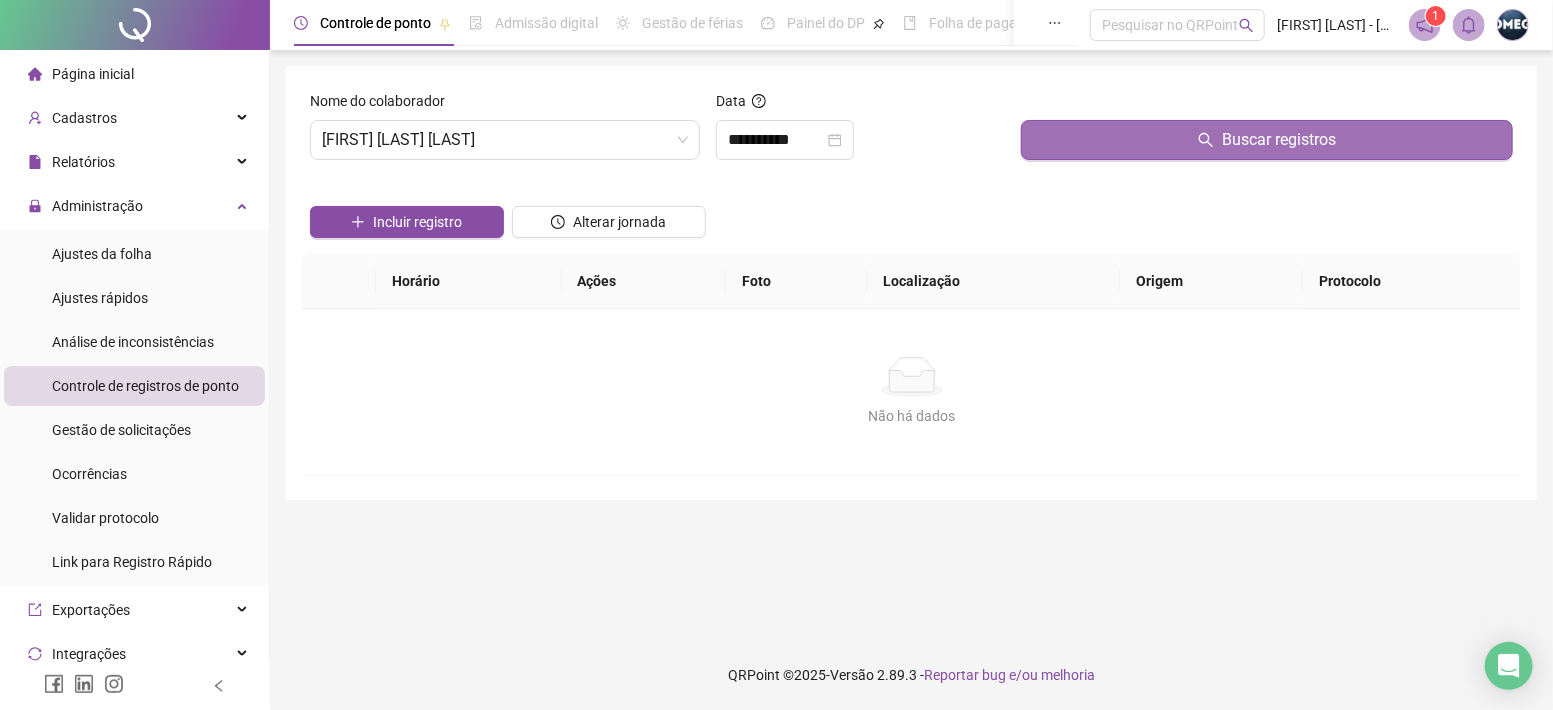 click on "Buscar registros" at bounding box center [1267, 140] 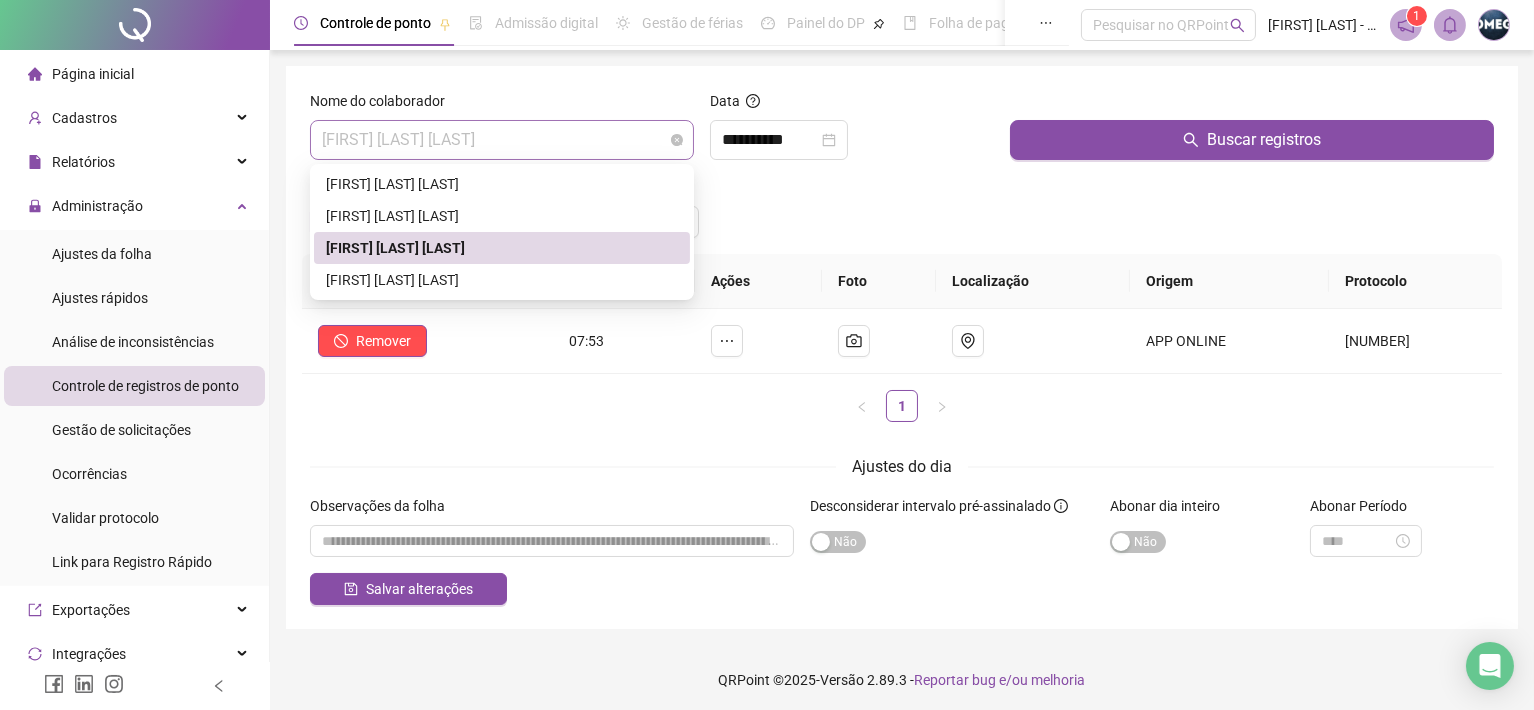 click on "[FIRST] [LAST] [LAST]" at bounding box center [502, 140] 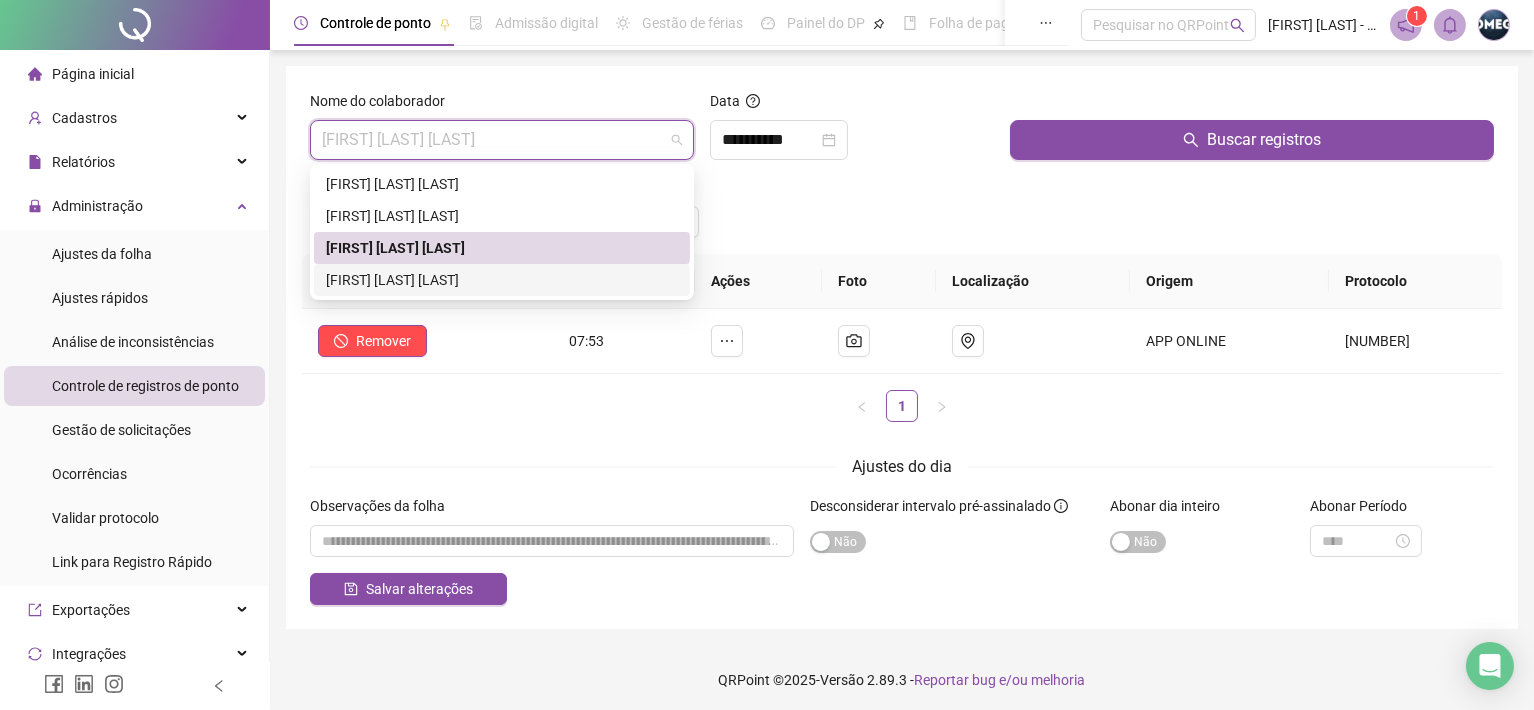 click on "[FIRST] [LAST] [LAST]" at bounding box center [502, 280] 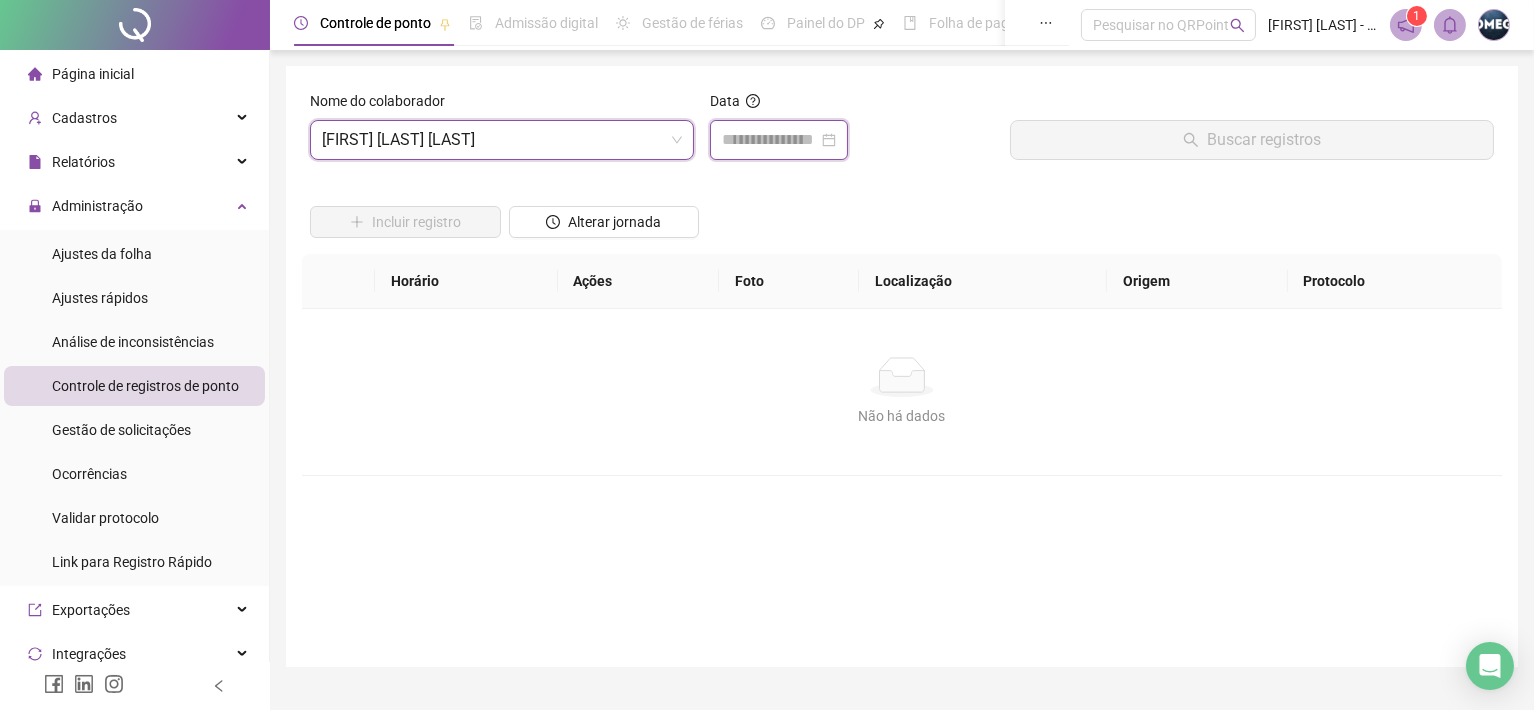 click at bounding box center [770, 140] 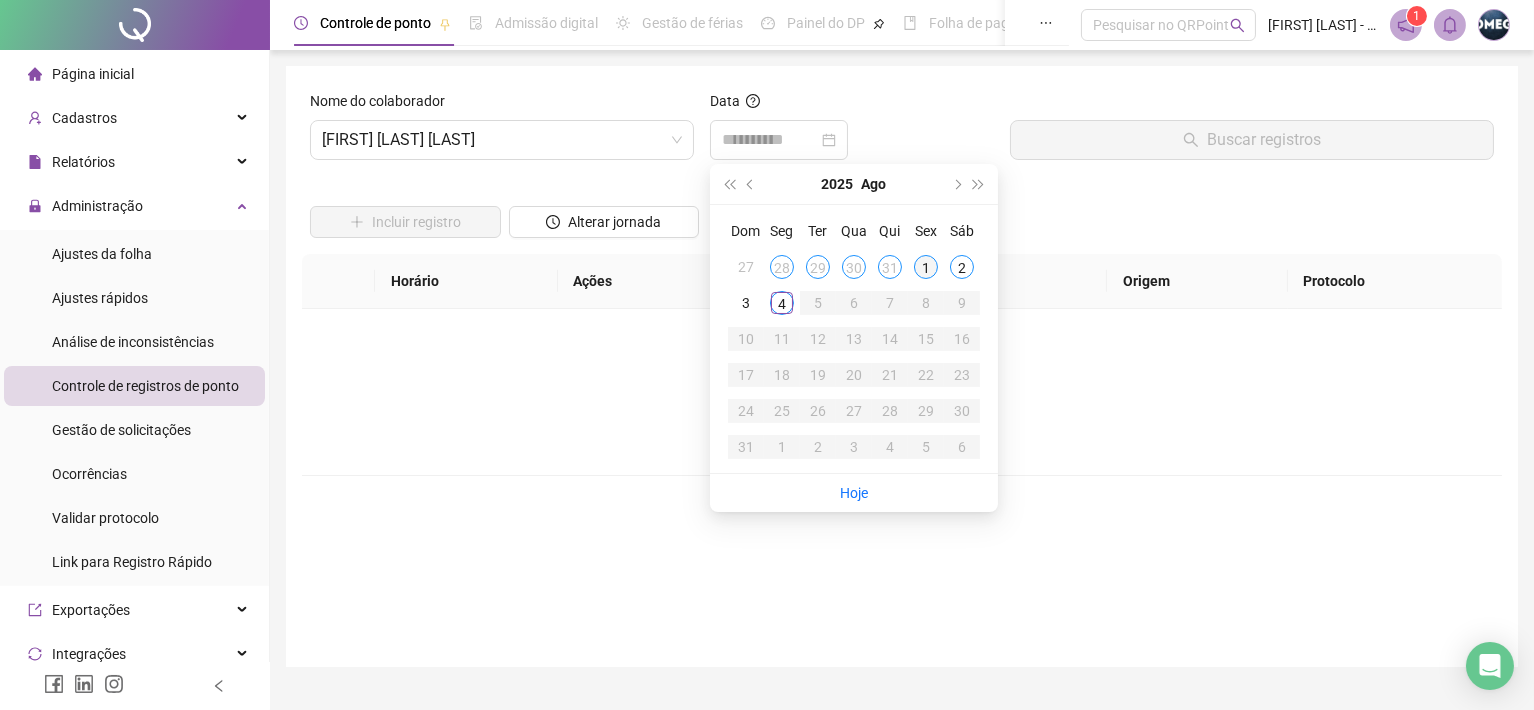 click on "1" at bounding box center [926, 267] 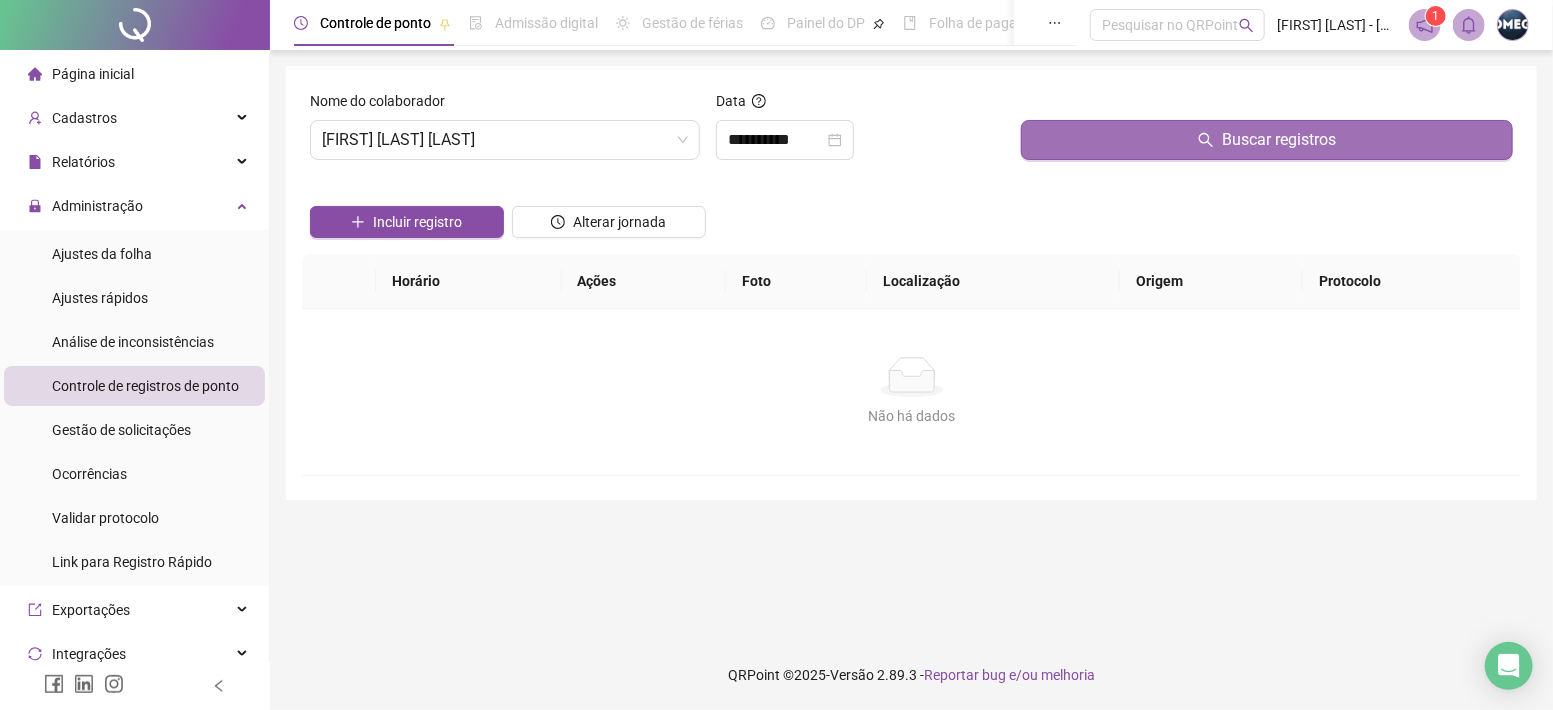 click on "Buscar registros" at bounding box center [1267, 140] 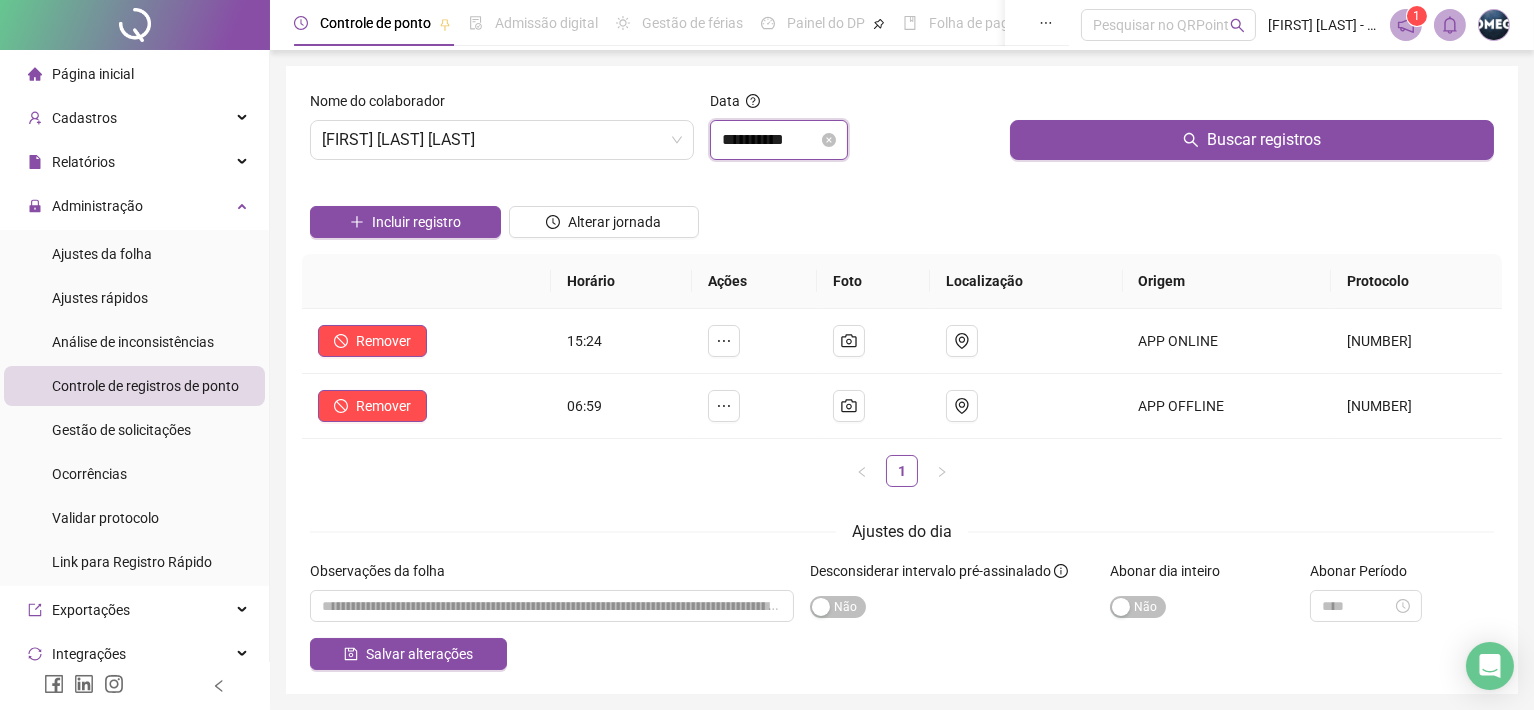 click on "**********" at bounding box center [770, 140] 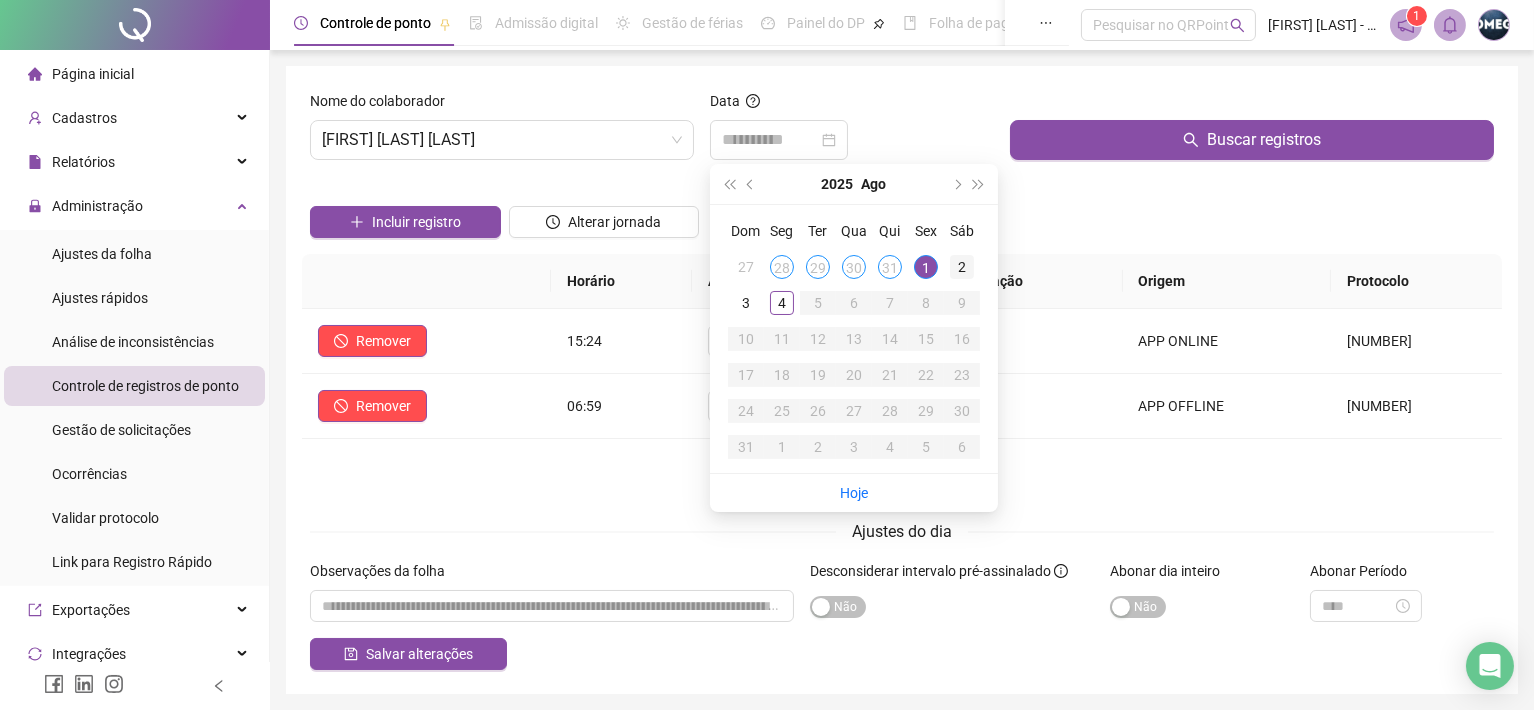 click on "2" at bounding box center (962, 267) 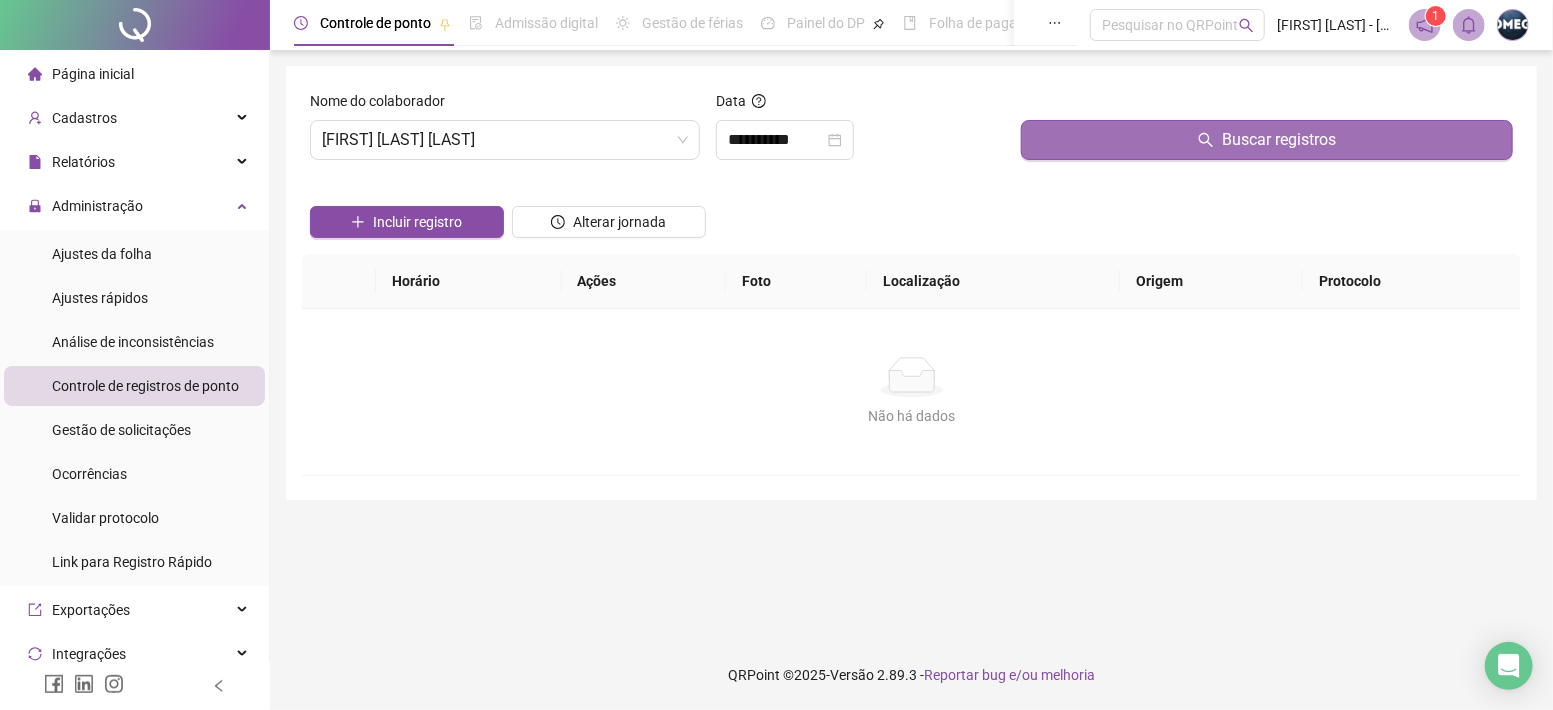 click on "Buscar registros" at bounding box center (1267, 140) 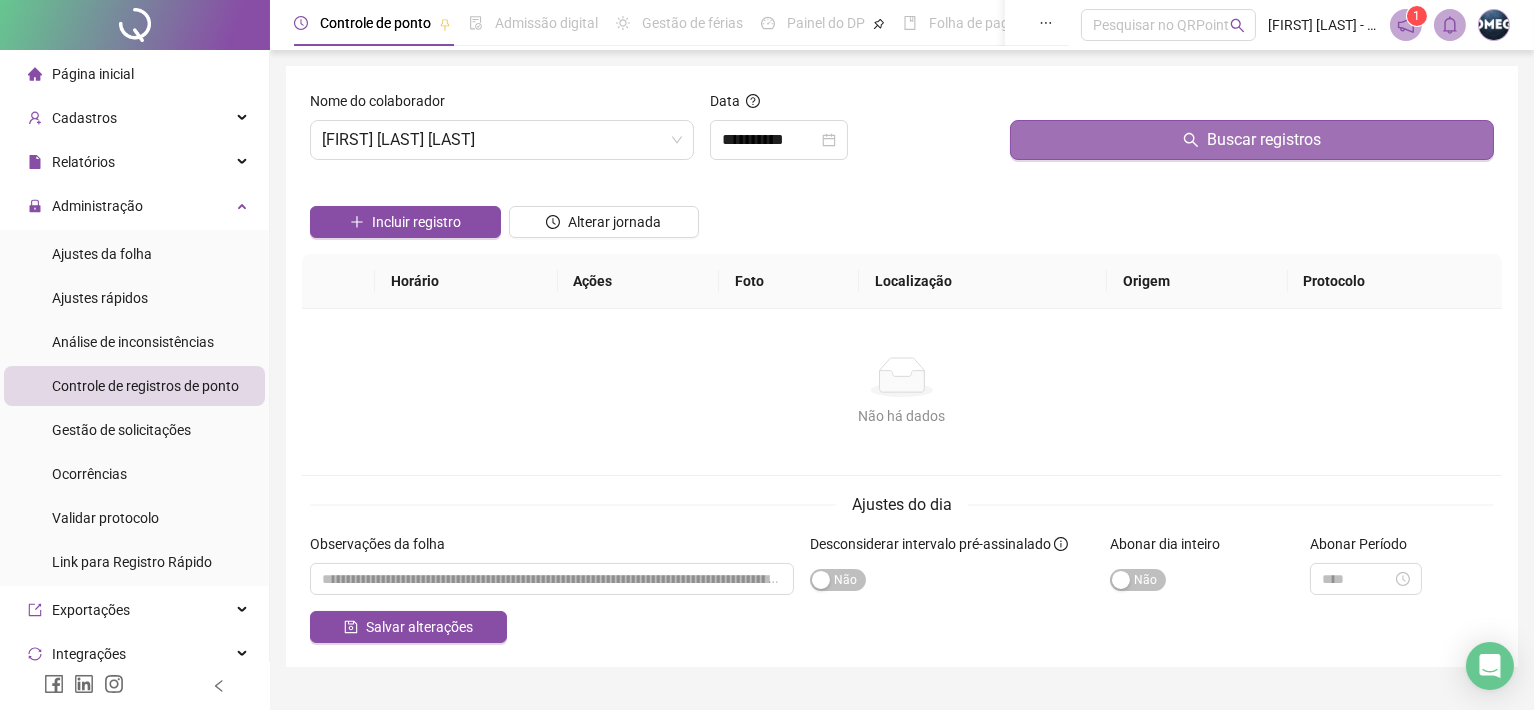 click on "Buscar registros" at bounding box center (1252, 140) 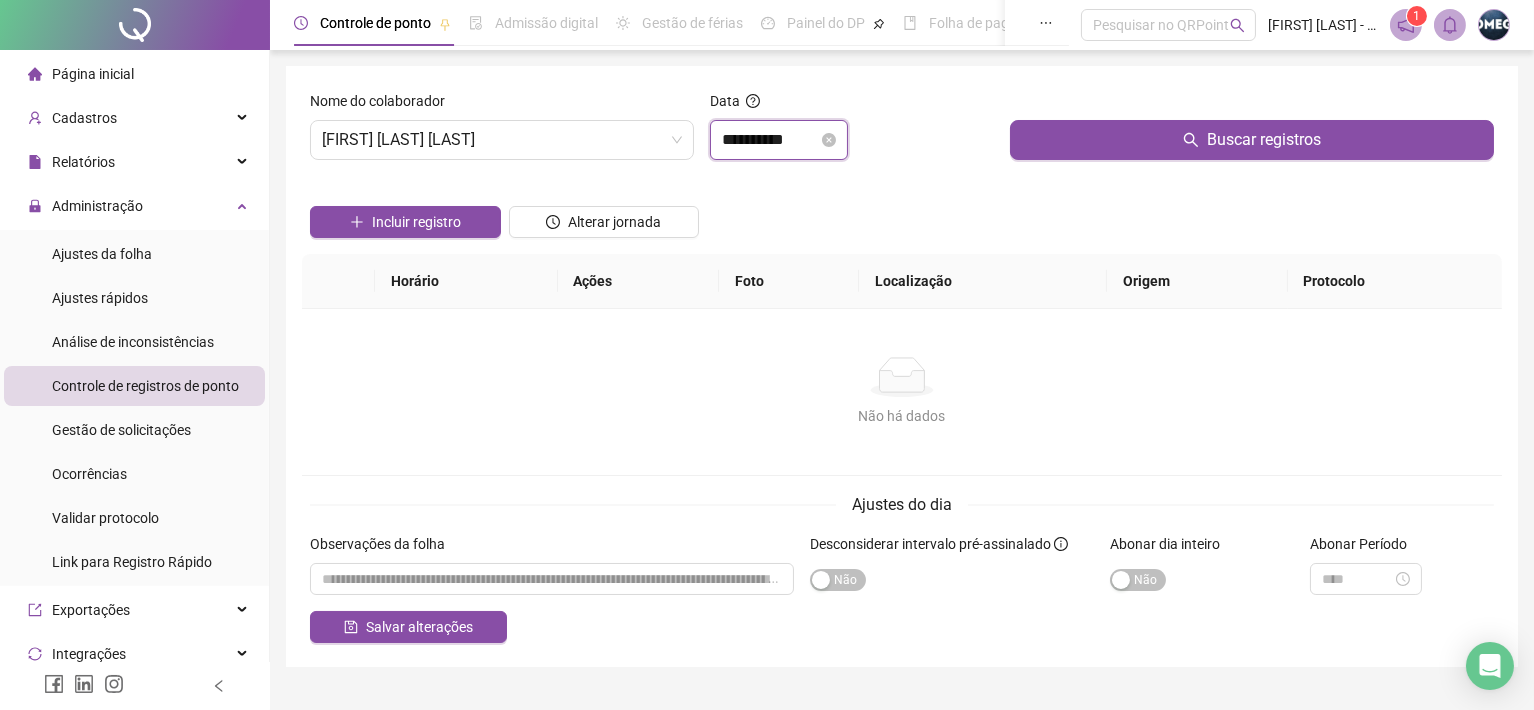 click on "**********" at bounding box center (770, 140) 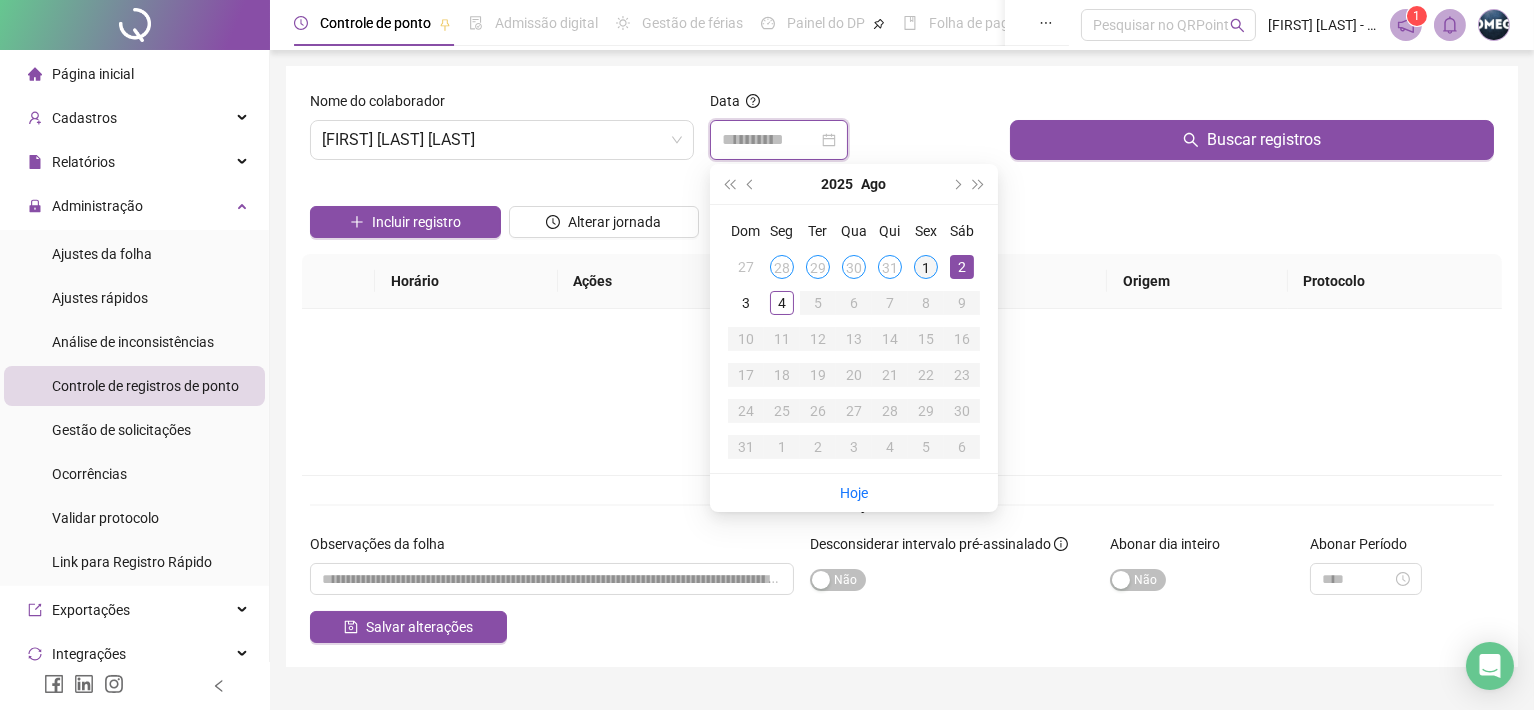 type on "**********" 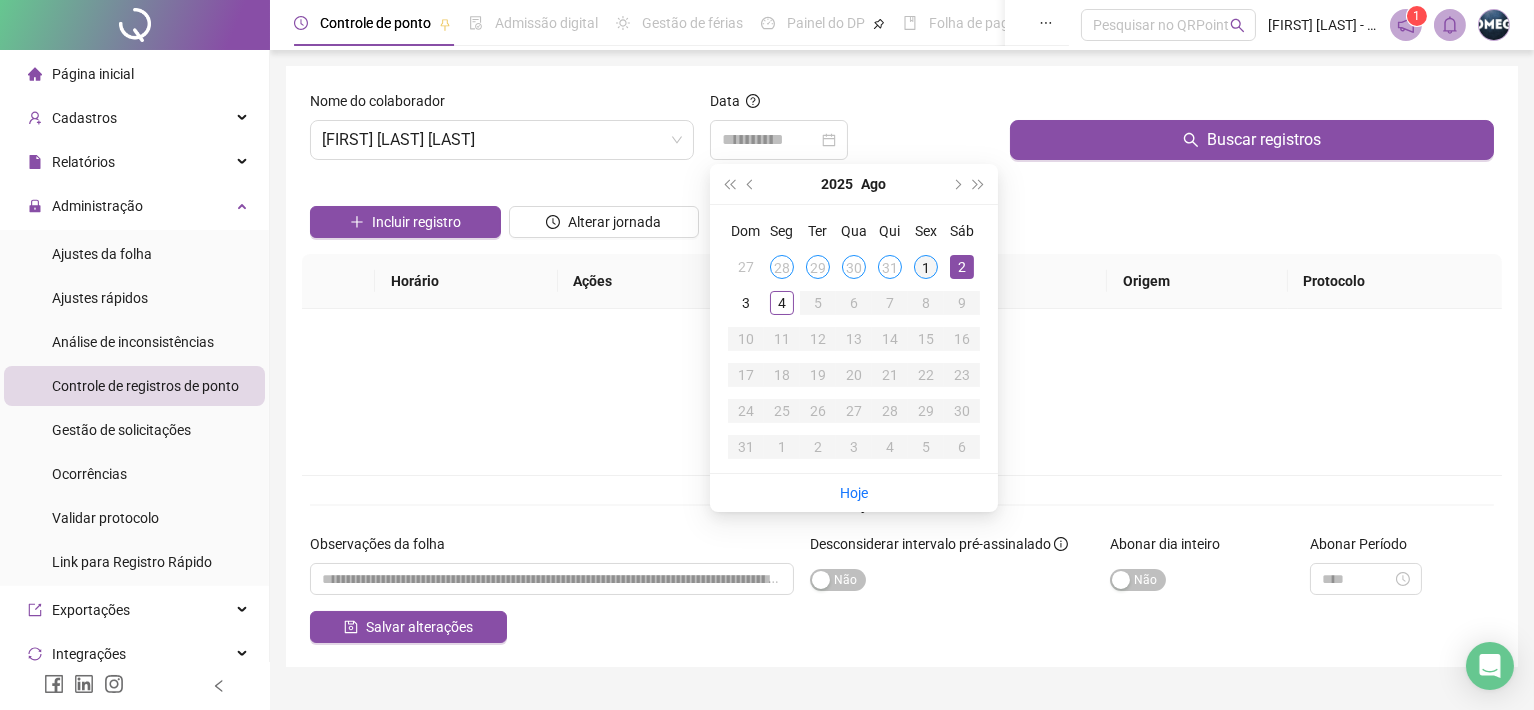 click on "1" at bounding box center (926, 267) 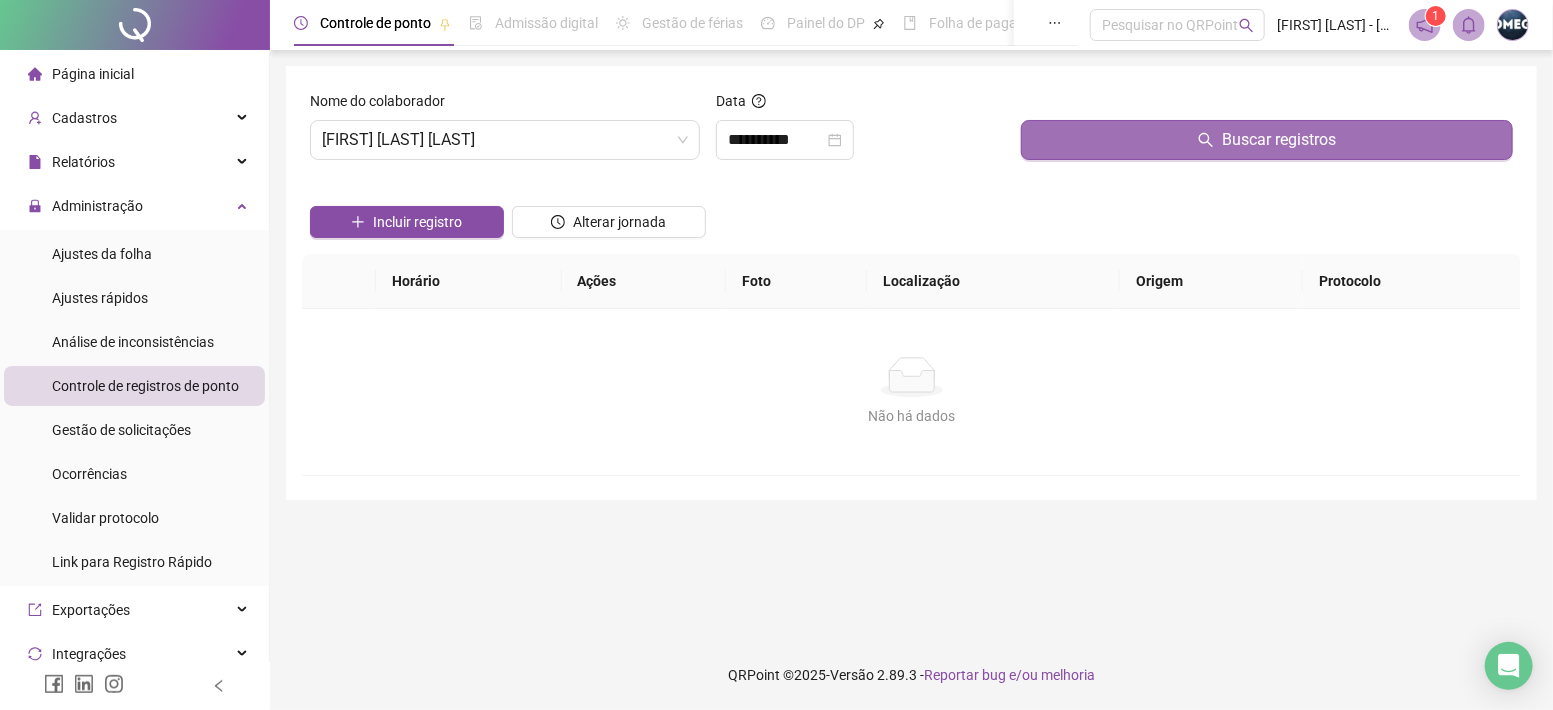 click on "Buscar registros" at bounding box center [1267, 140] 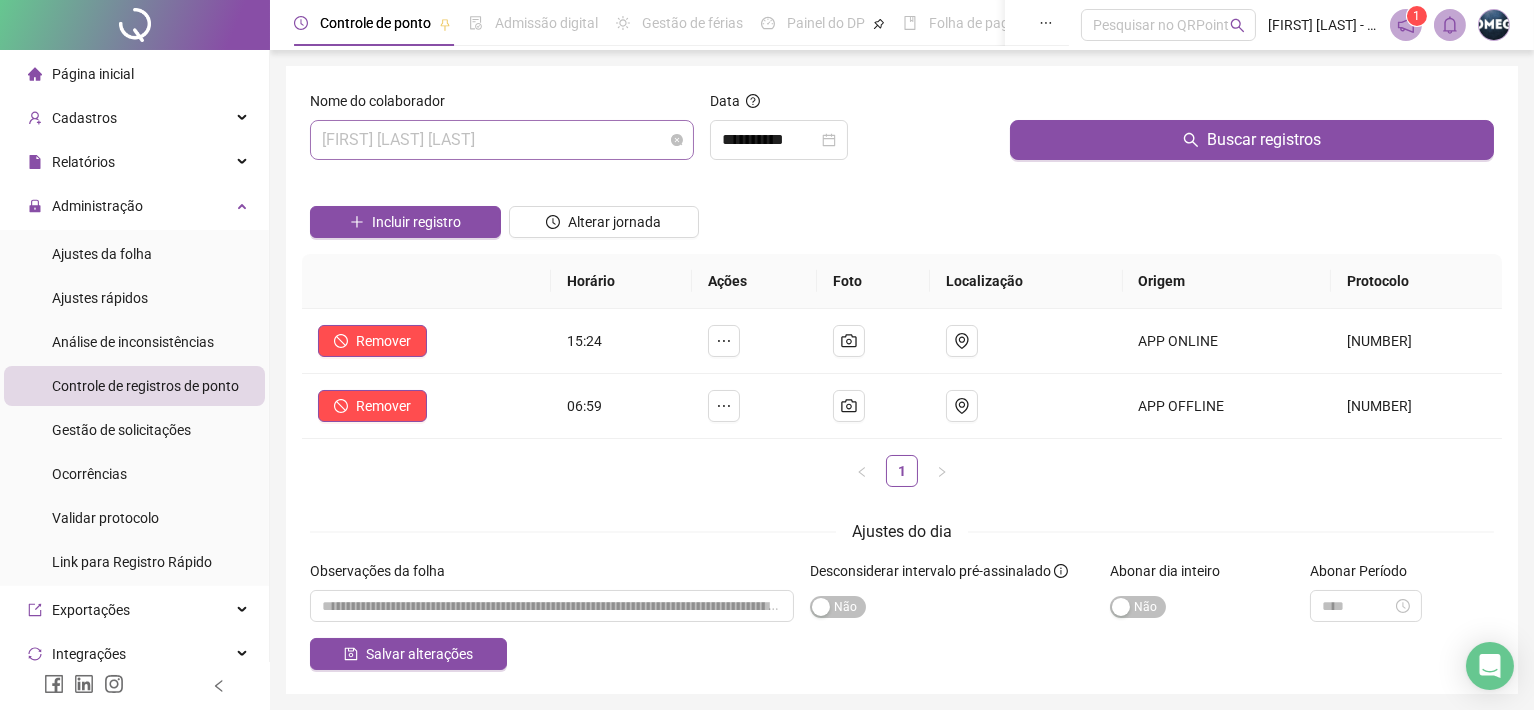 click on "[FIRST] [LAST] [LAST]" at bounding box center (502, 140) 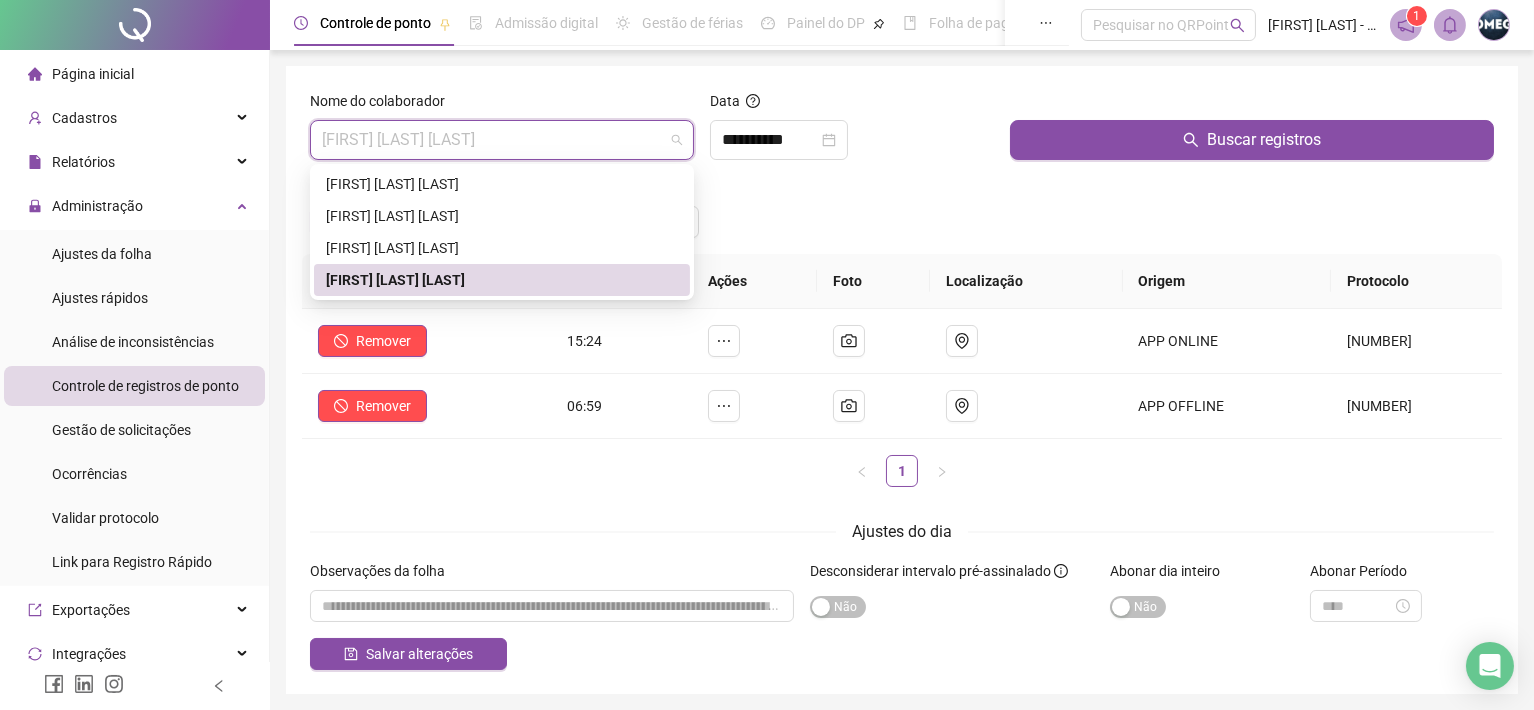 click on "Nome do colaborador [FIRST] [LAST] [LAST] Data Remover [TIME] APP ONLINE [NUMBER] Remover [TIME] APP OFFLINE [NUMBER] 1 Ajustes do dia Observações da folha Desconsiderar intervalo pré-assinalado Sim Não Abonar dia inteiro Sim Não Abonar Período Salvar alterações" at bounding box center [902, 380] 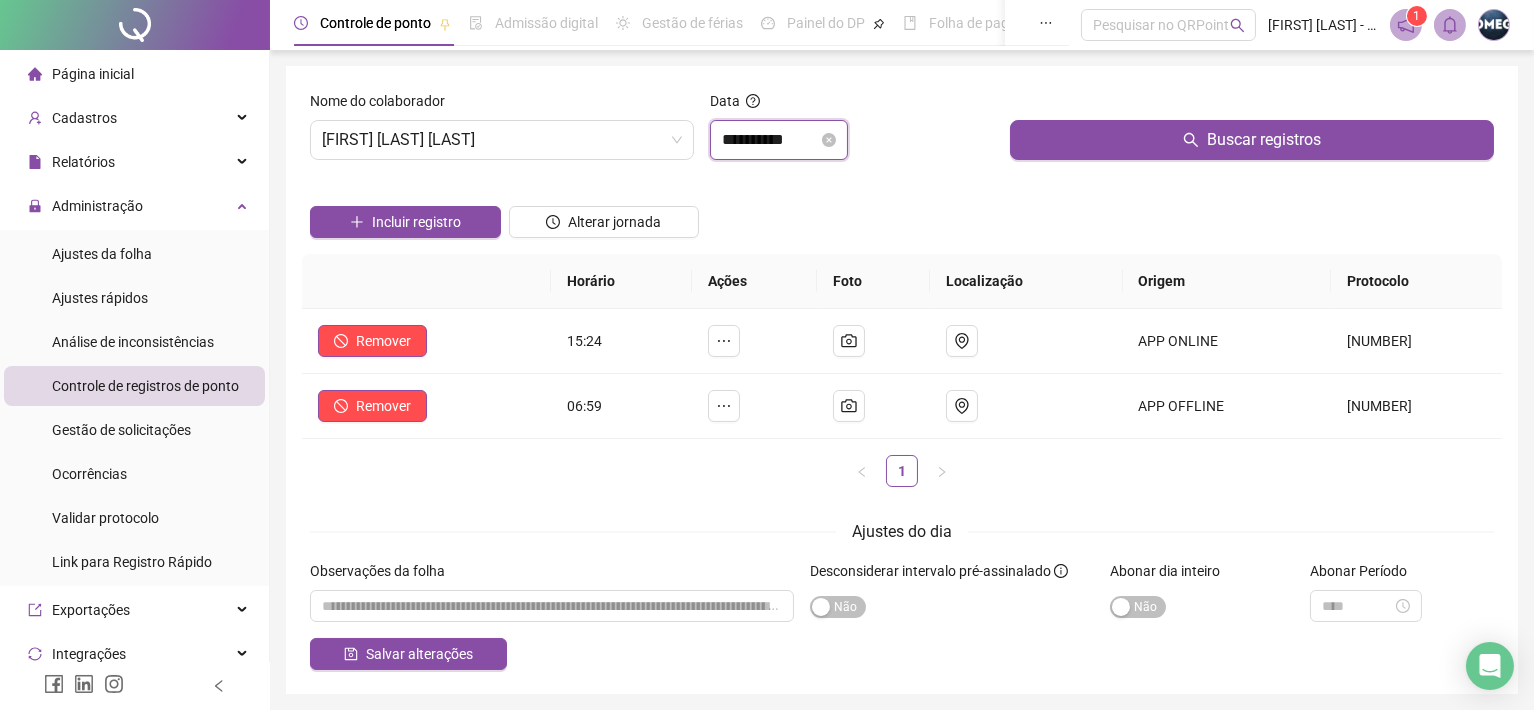click on "**********" at bounding box center (770, 140) 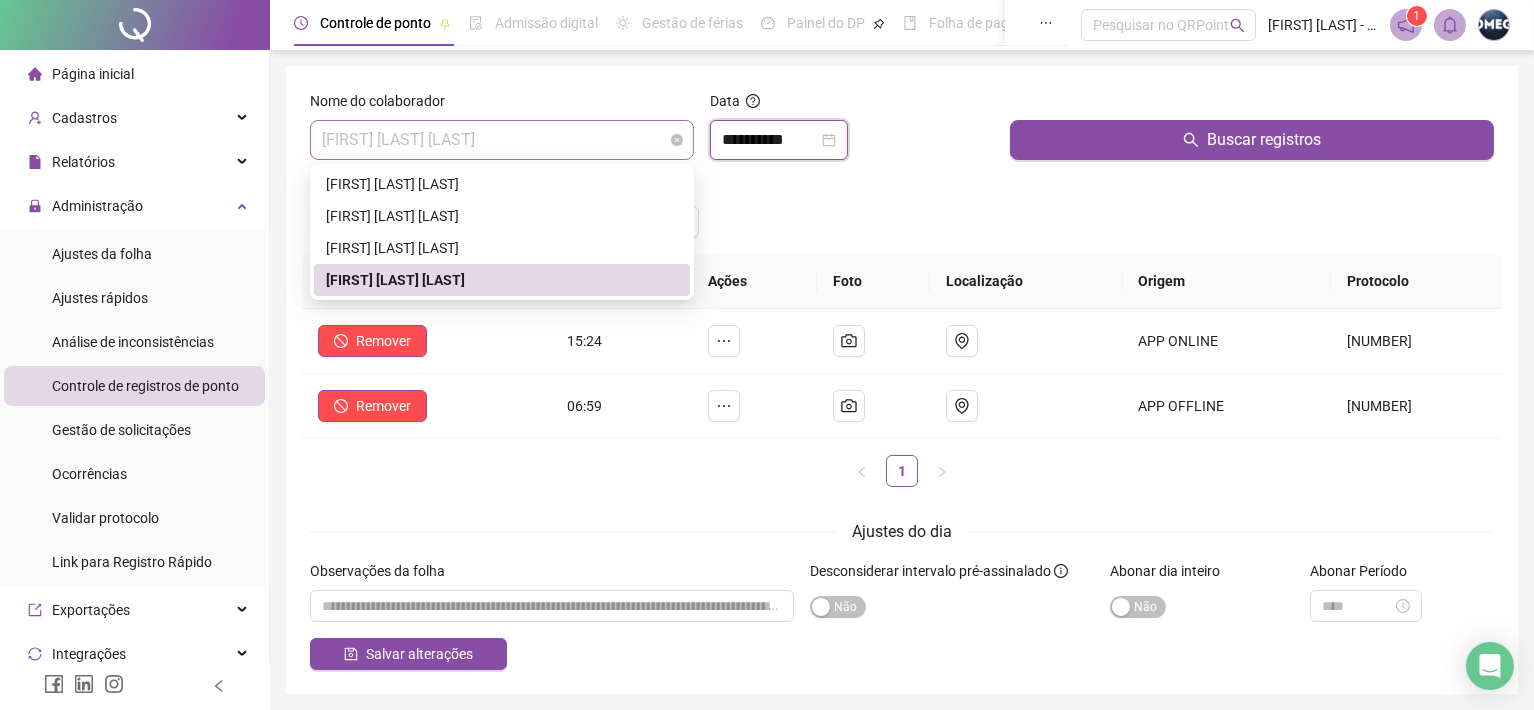 click on "[FIRST] [LAST] [LAST]" at bounding box center [502, 140] 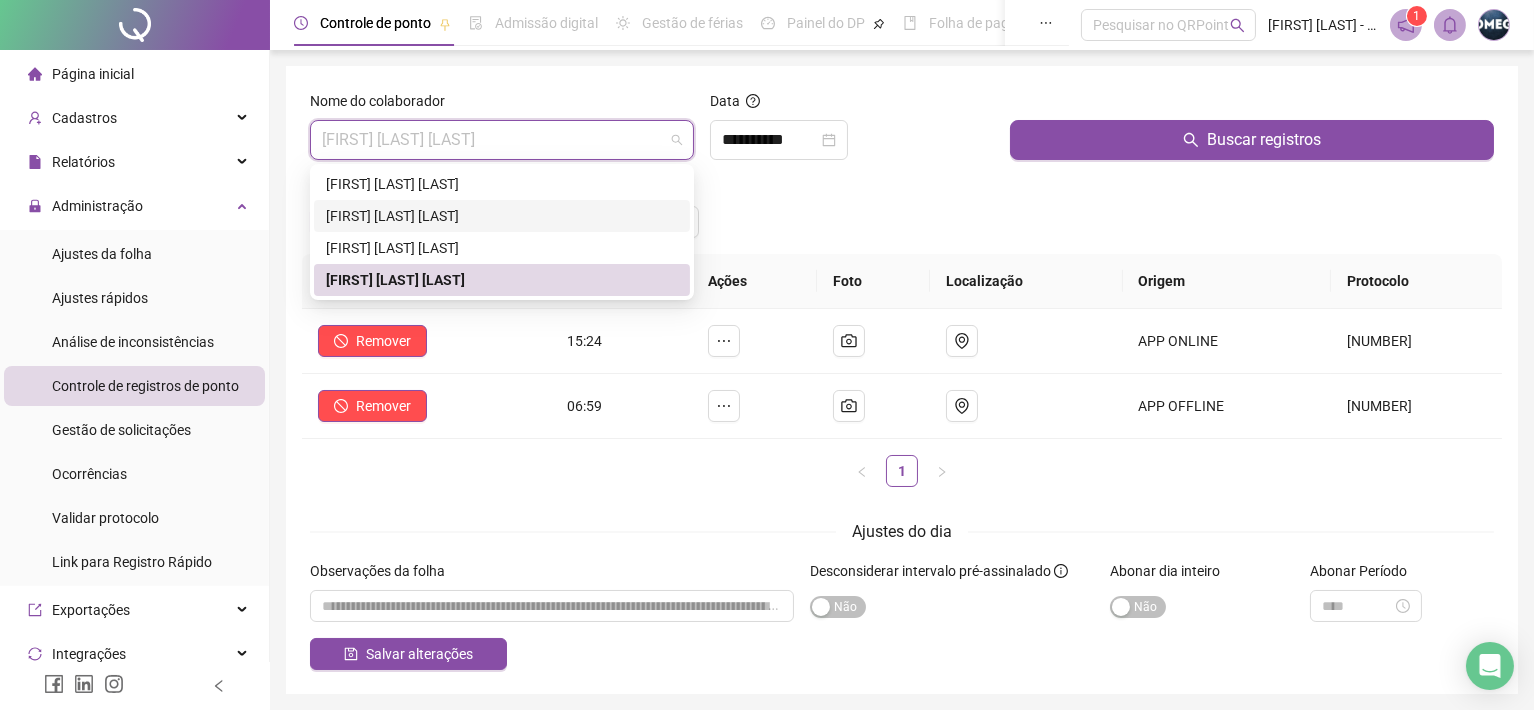click on "[FIRST] [LAST] [LAST]" at bounding box center [502, 216] 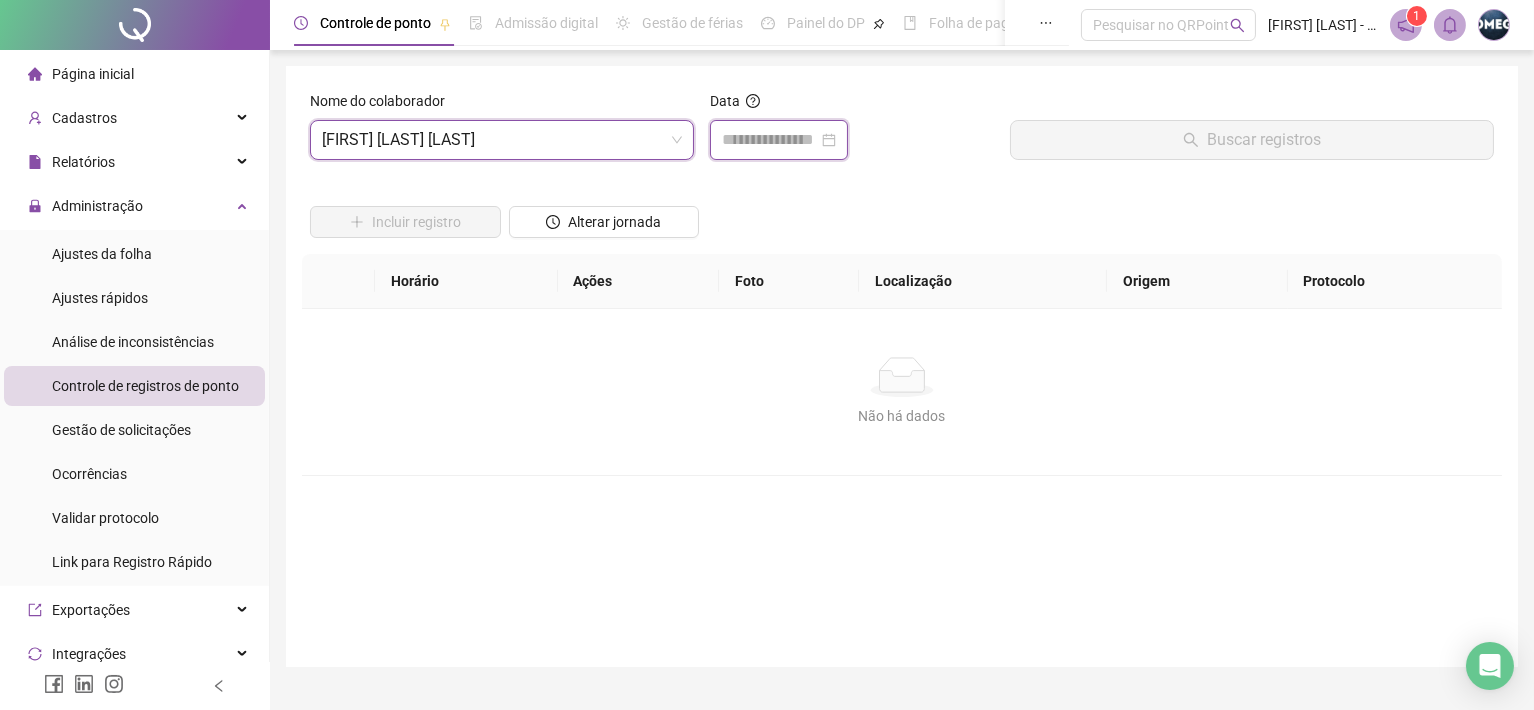 click at bounding box center (770, 140) 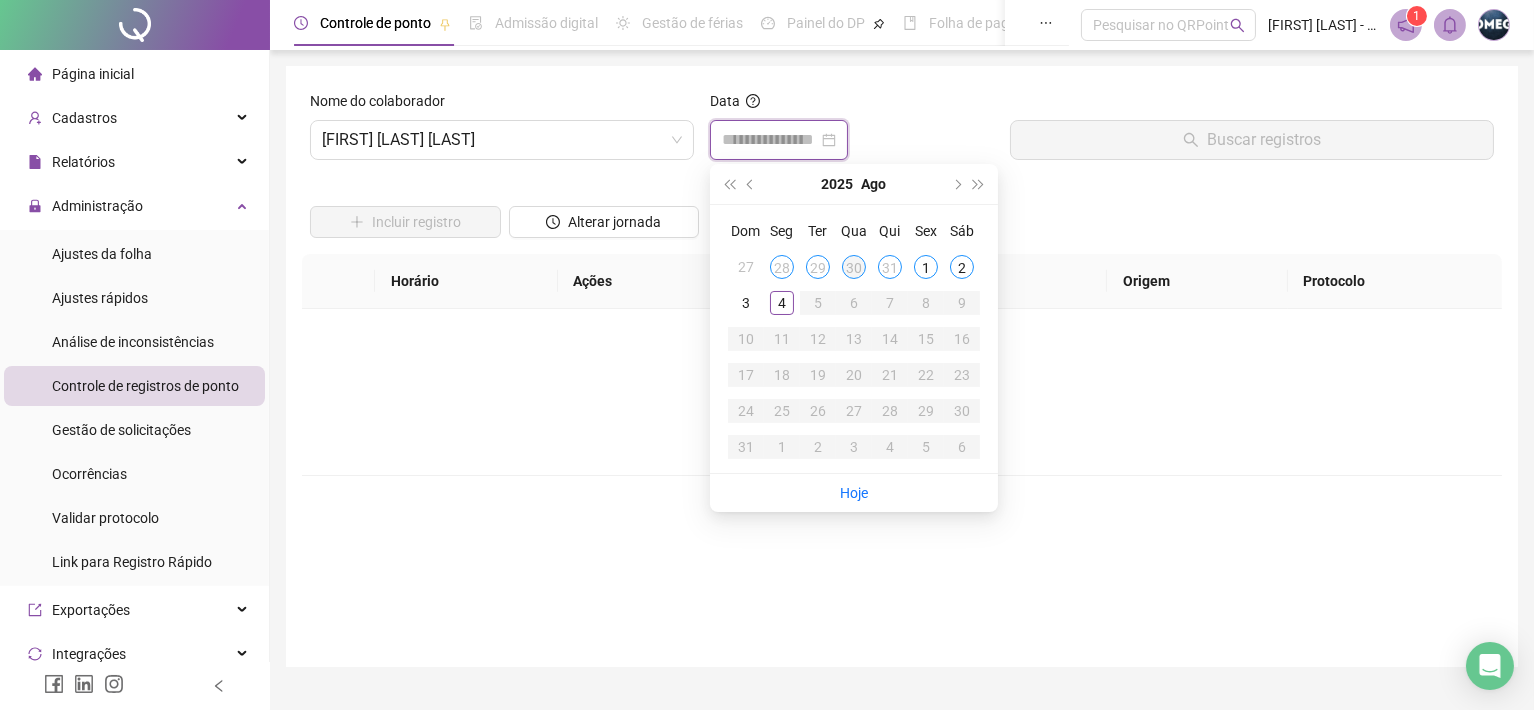 type on "**********" 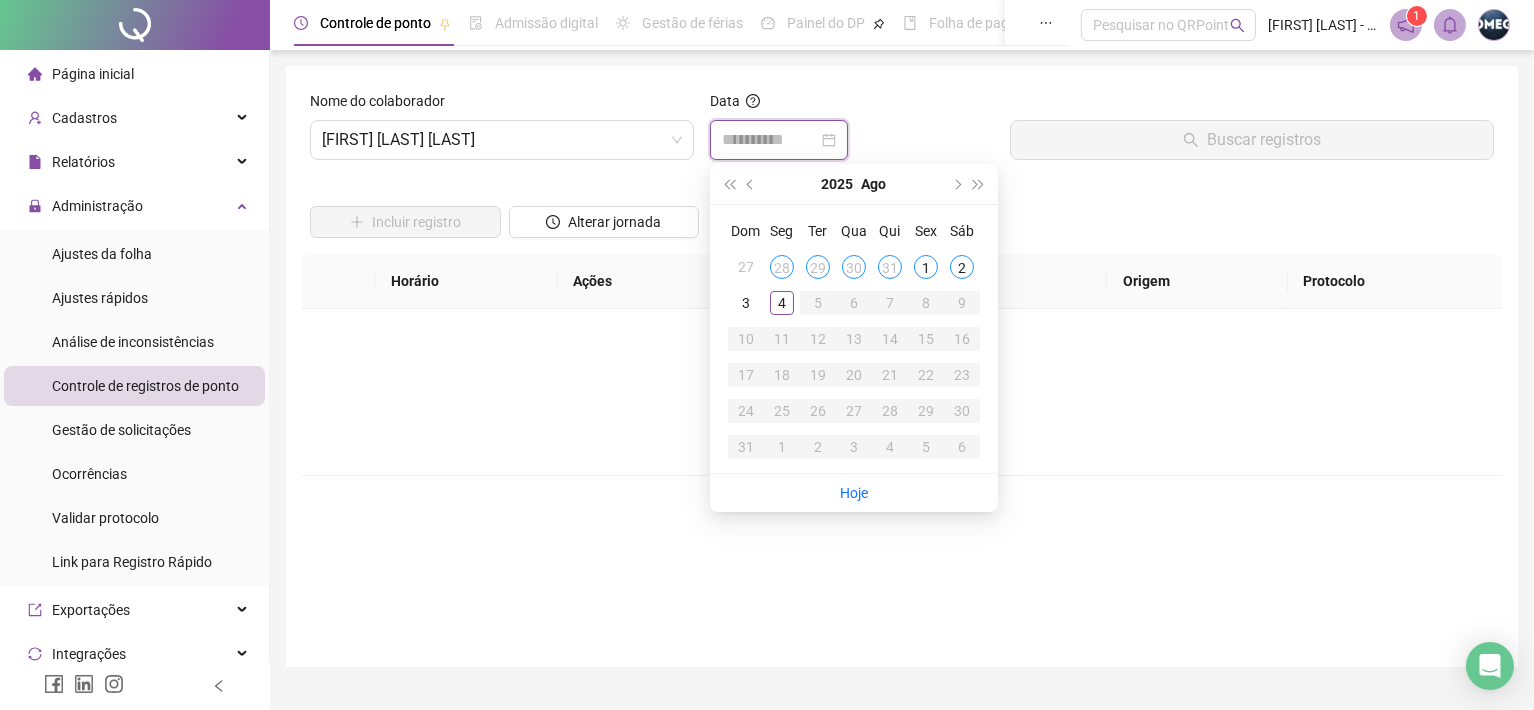 type on "**********" 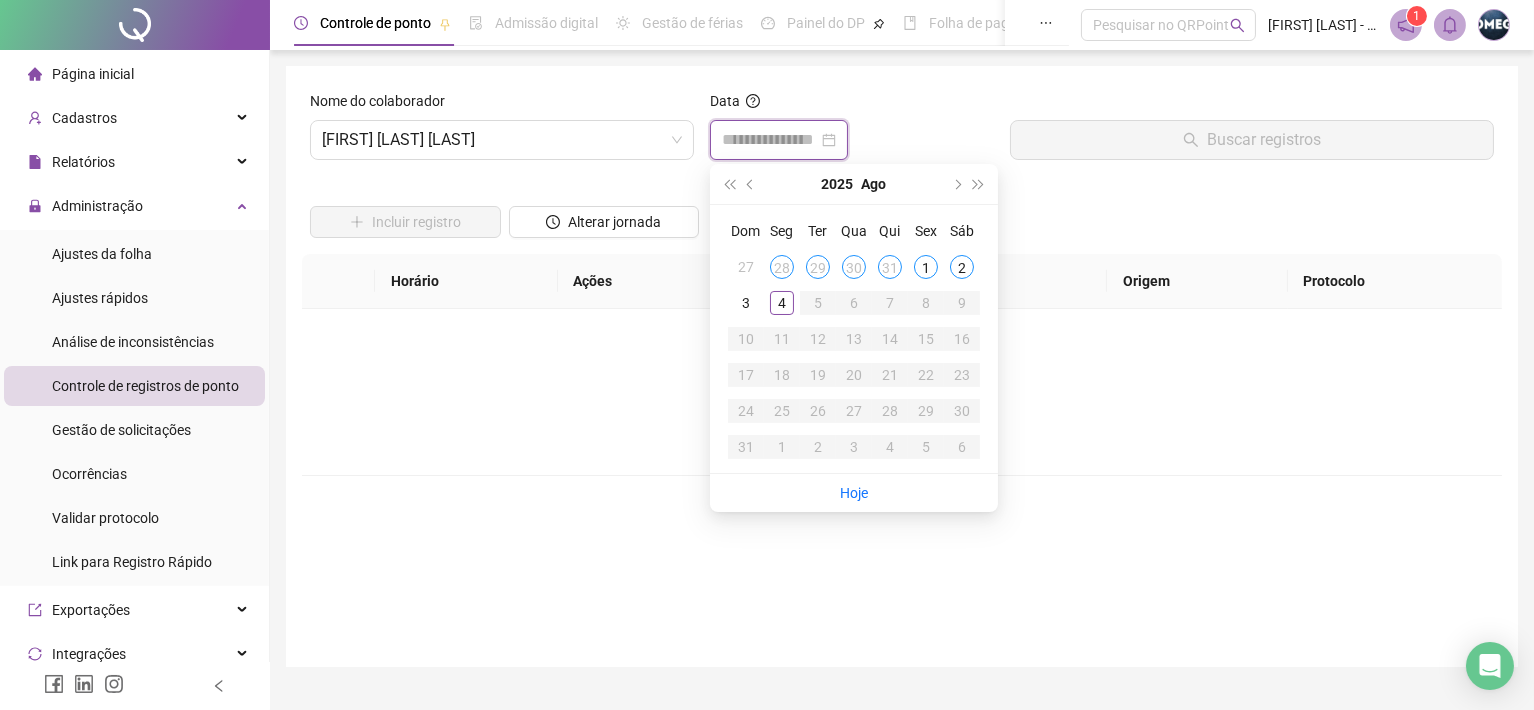 type on "**********" 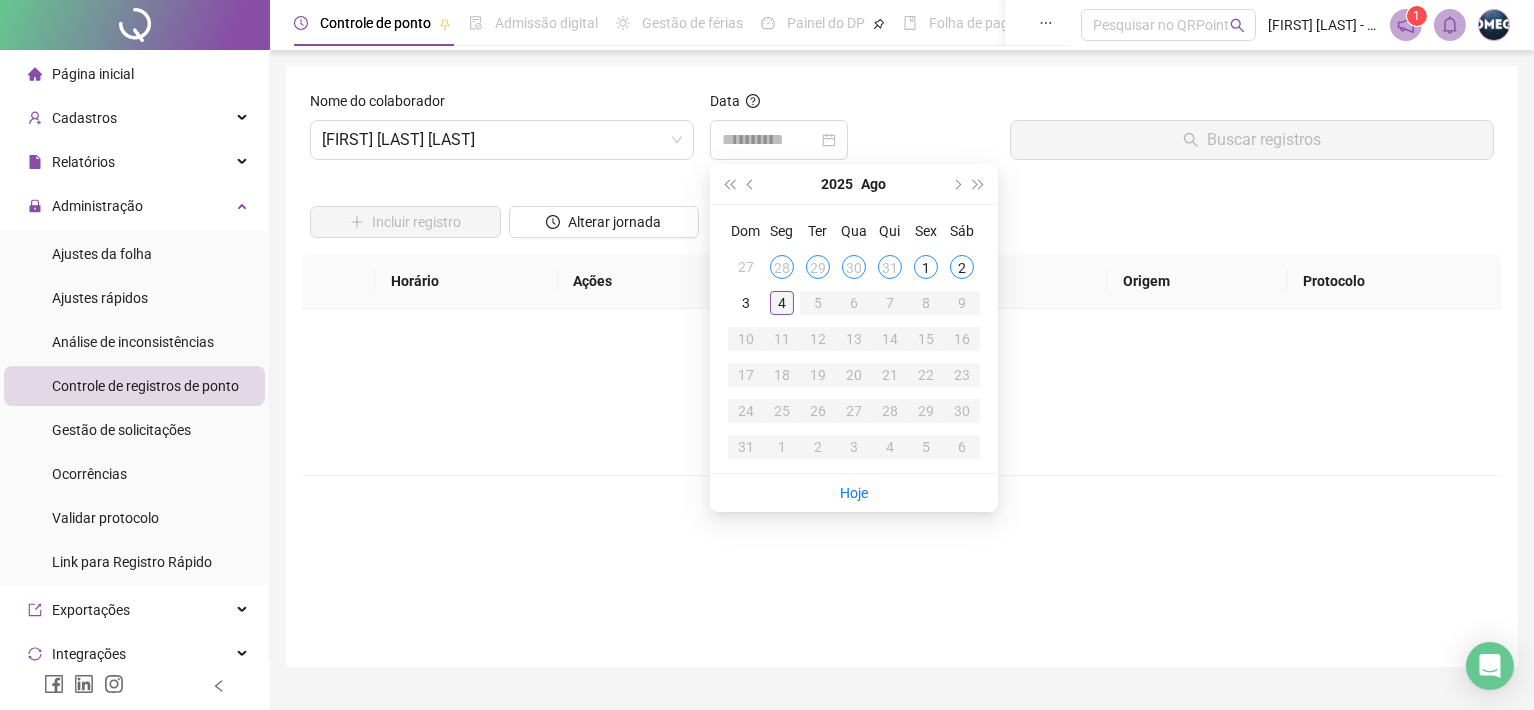 click on "4" at bounding box center (782, 303) 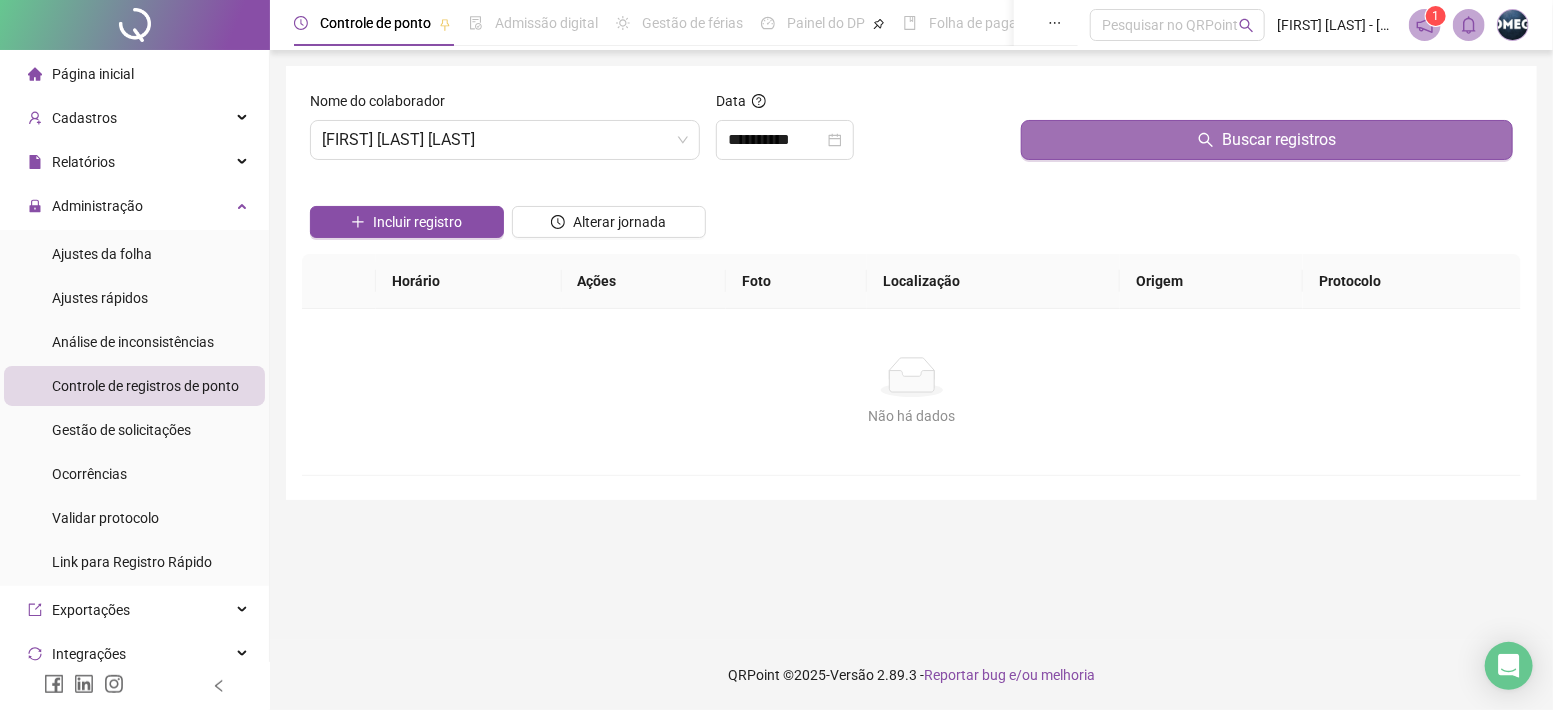 click on "Buscar registros" at bounding box center [1267, 140] 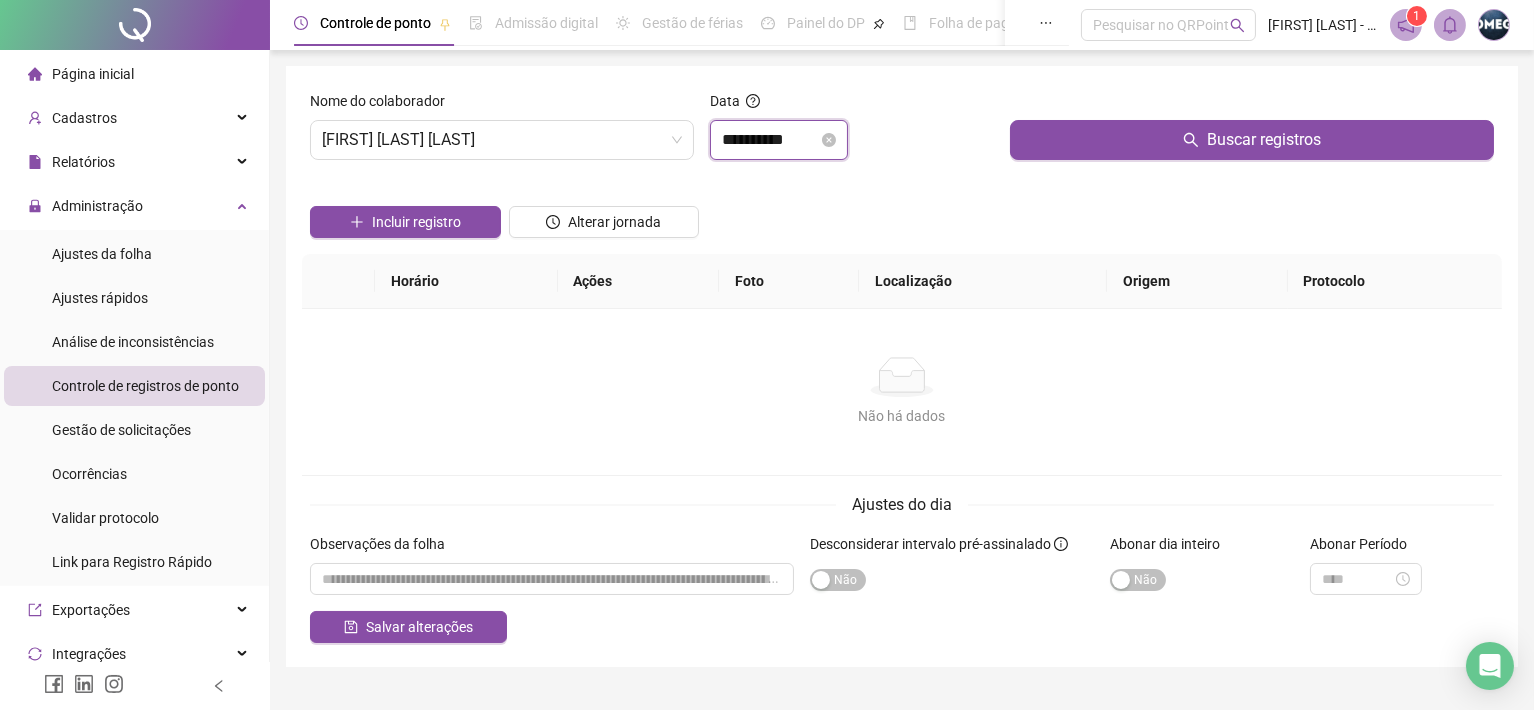 click on "**********" at bounding box center [770, 140] 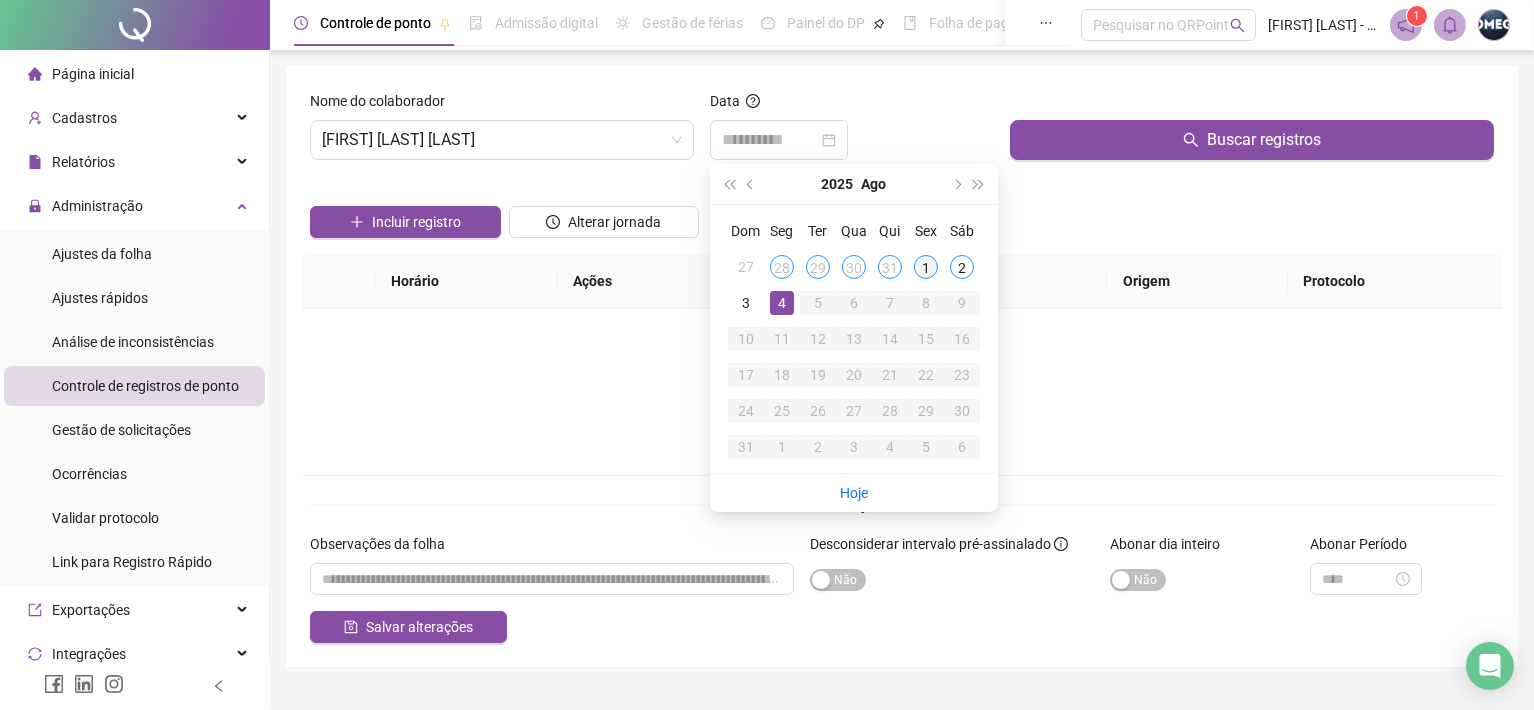 click on "1" at bounding box center [926, 267] 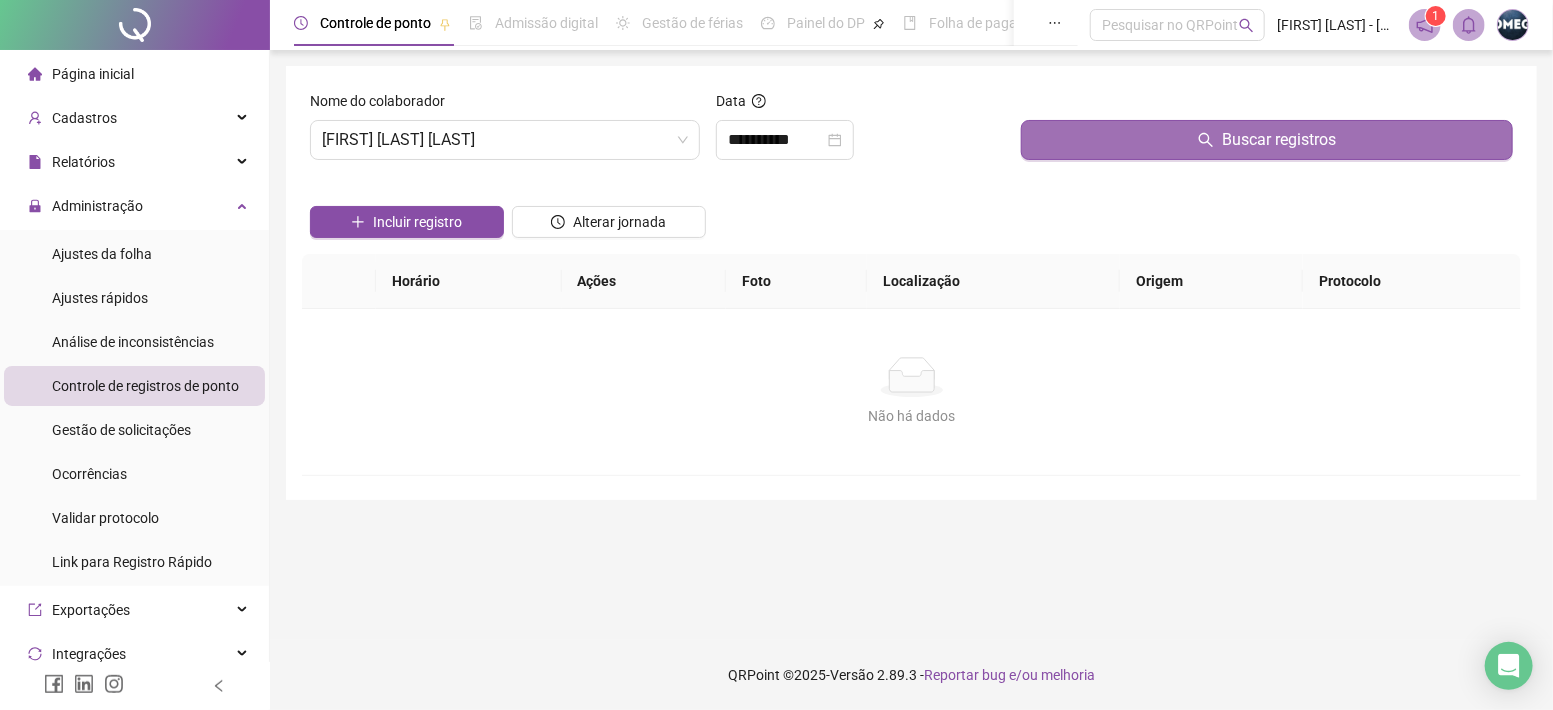 click on "Buscar registros" at bounding box center [1267, 140] 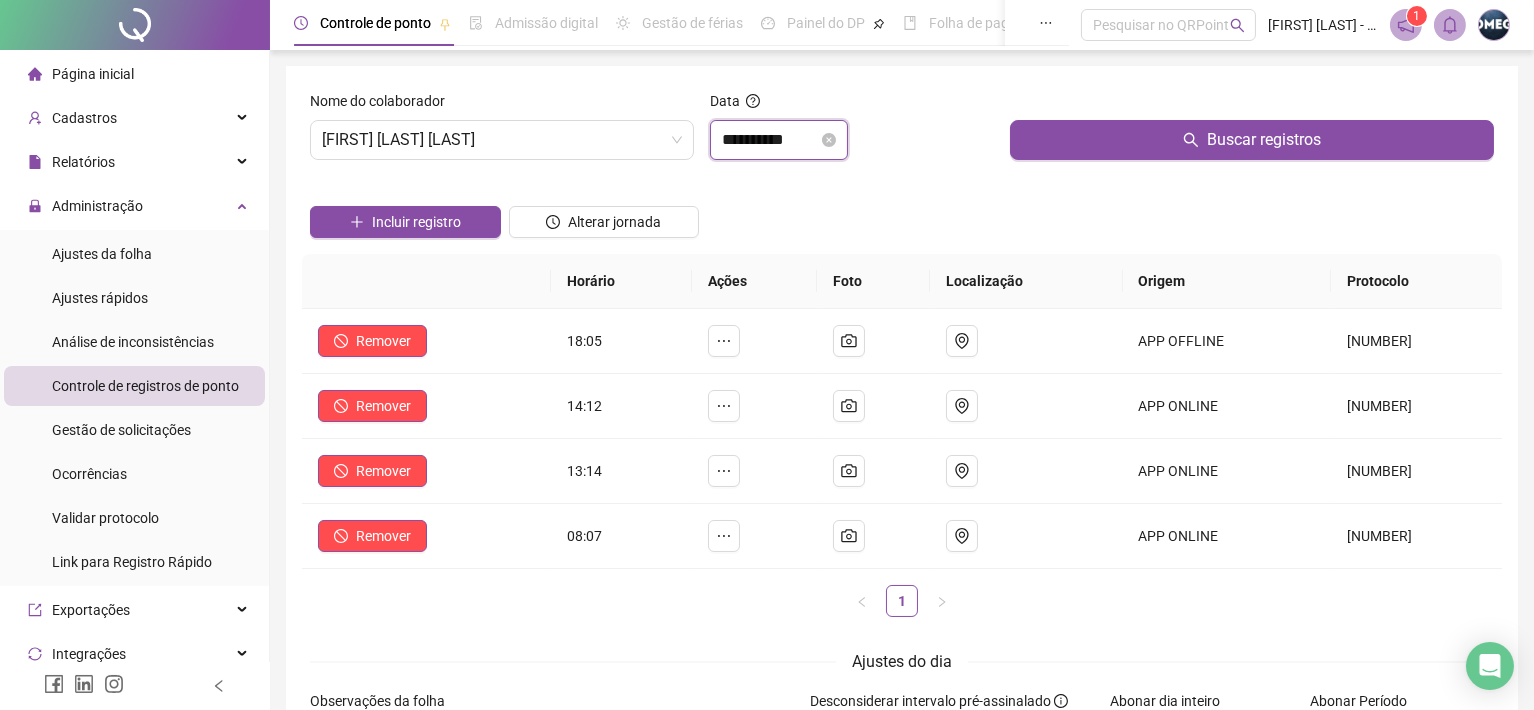 click on "**********" at bounding box center (770, 140) 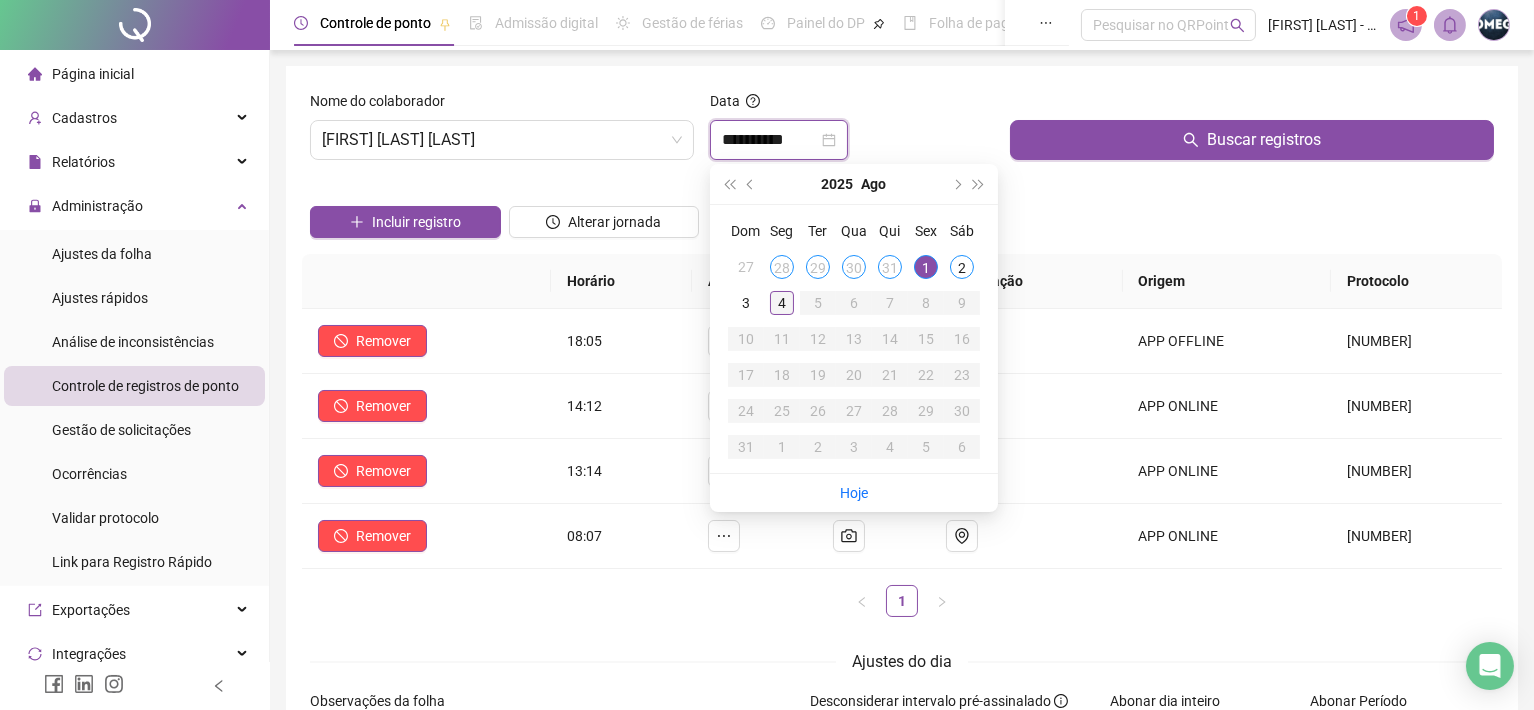 type on "**********" 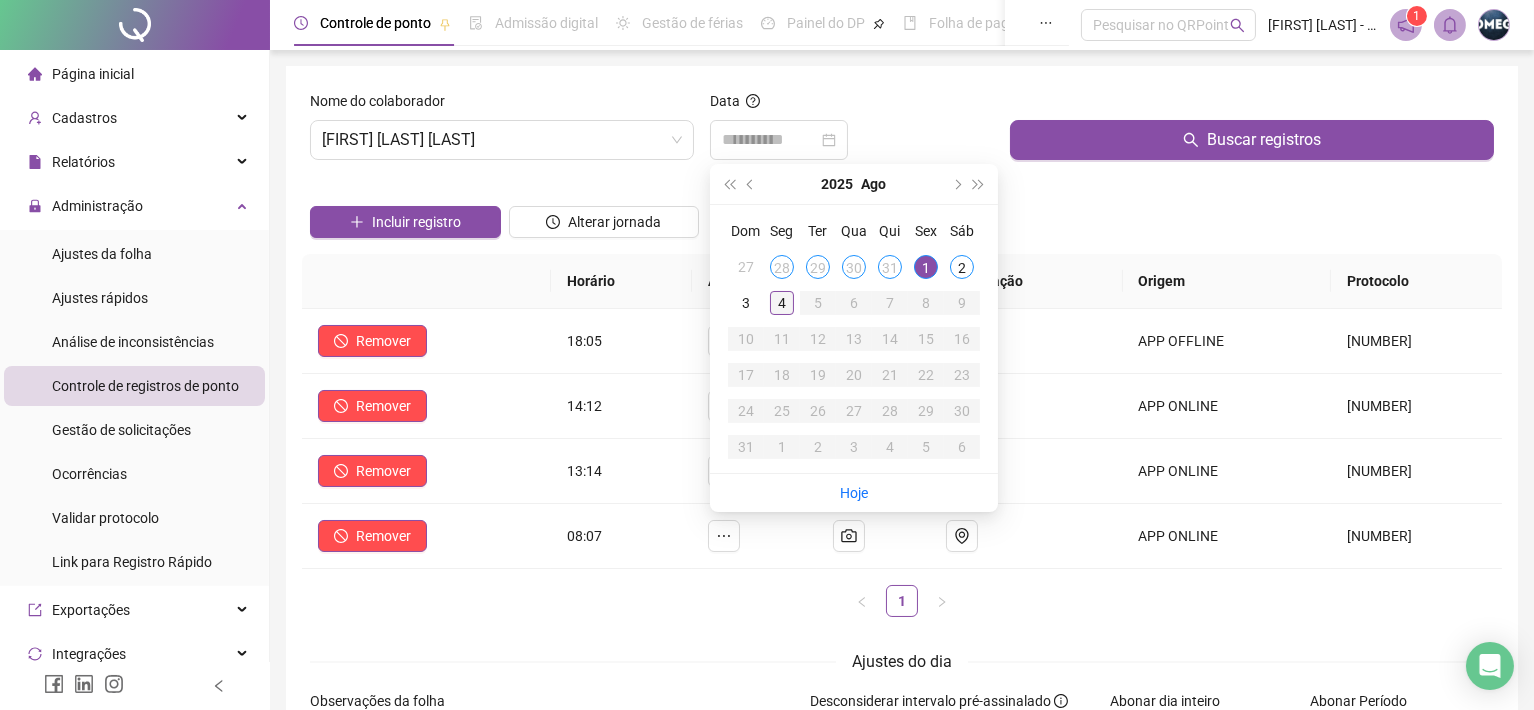 click on "4" at bounding box center [782, 303] 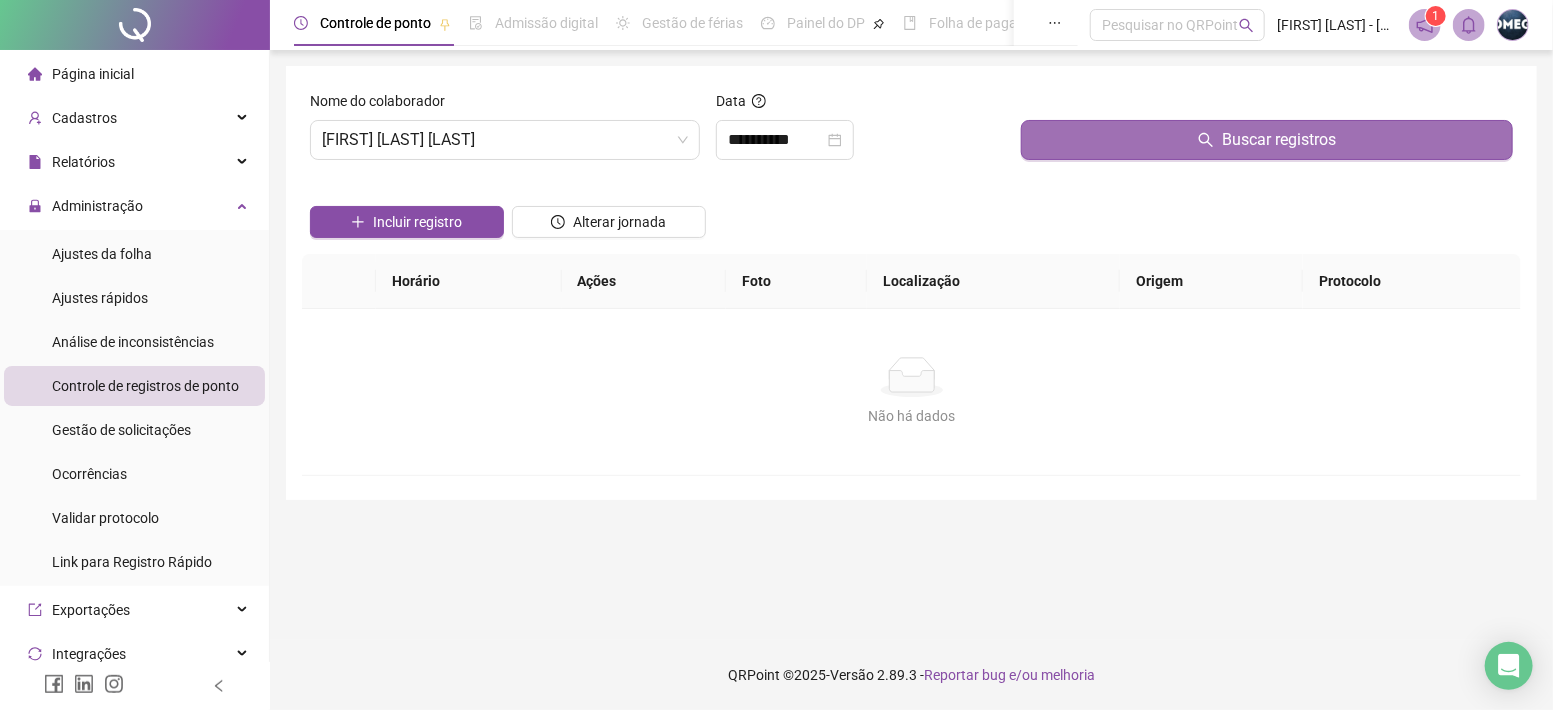 click on "Buscar registros" at bounding box center (1267, 140) 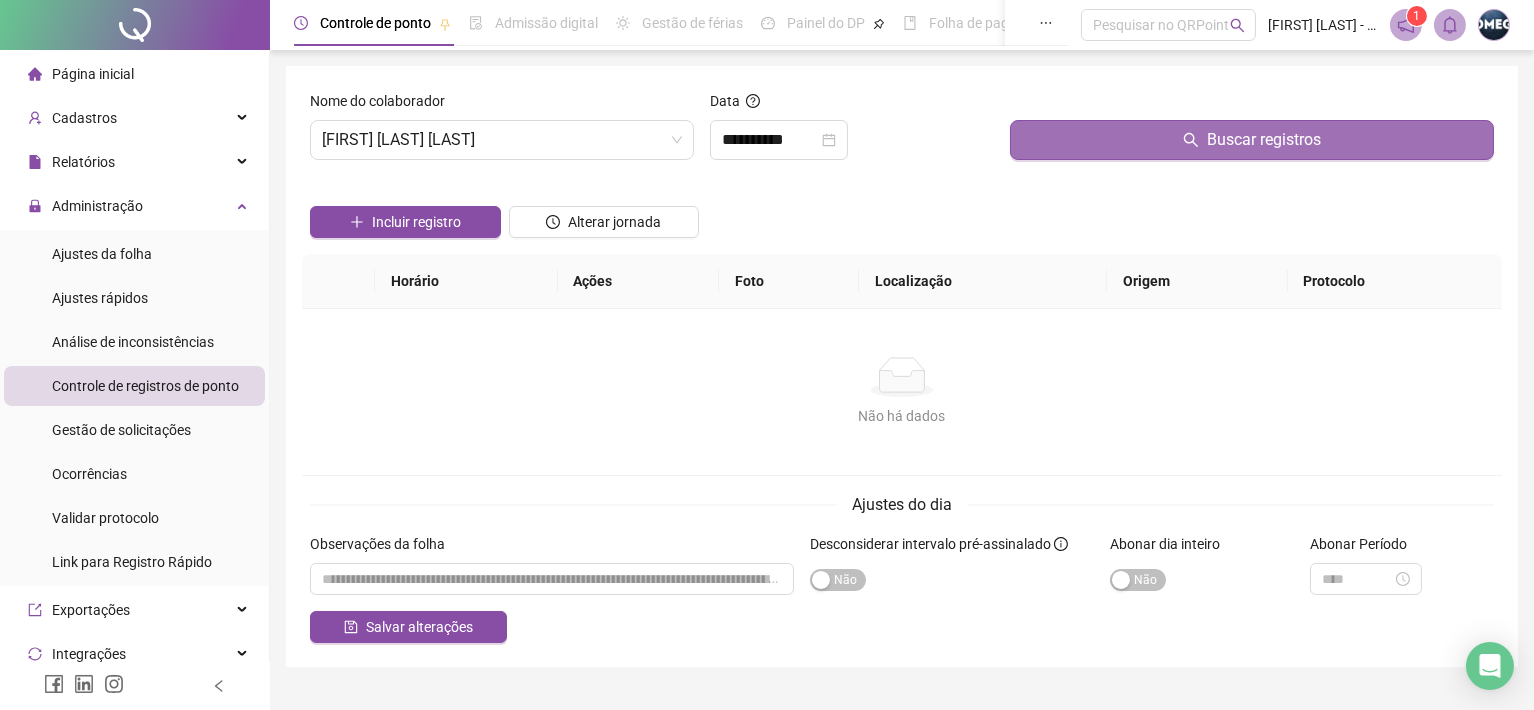 click on "Buscar registros" at bounding box center [1252, 140] 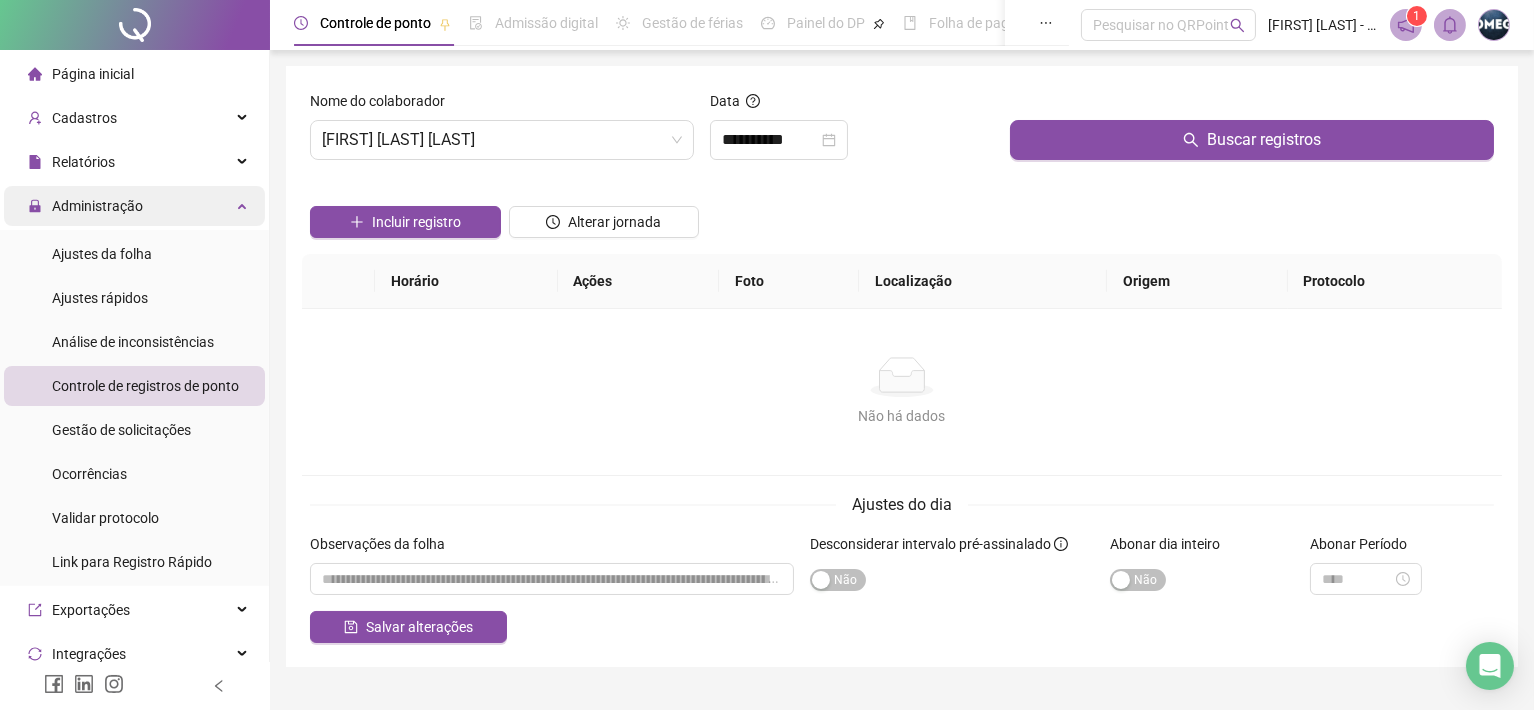 click on "Administração" at bounding box center (97, 206) 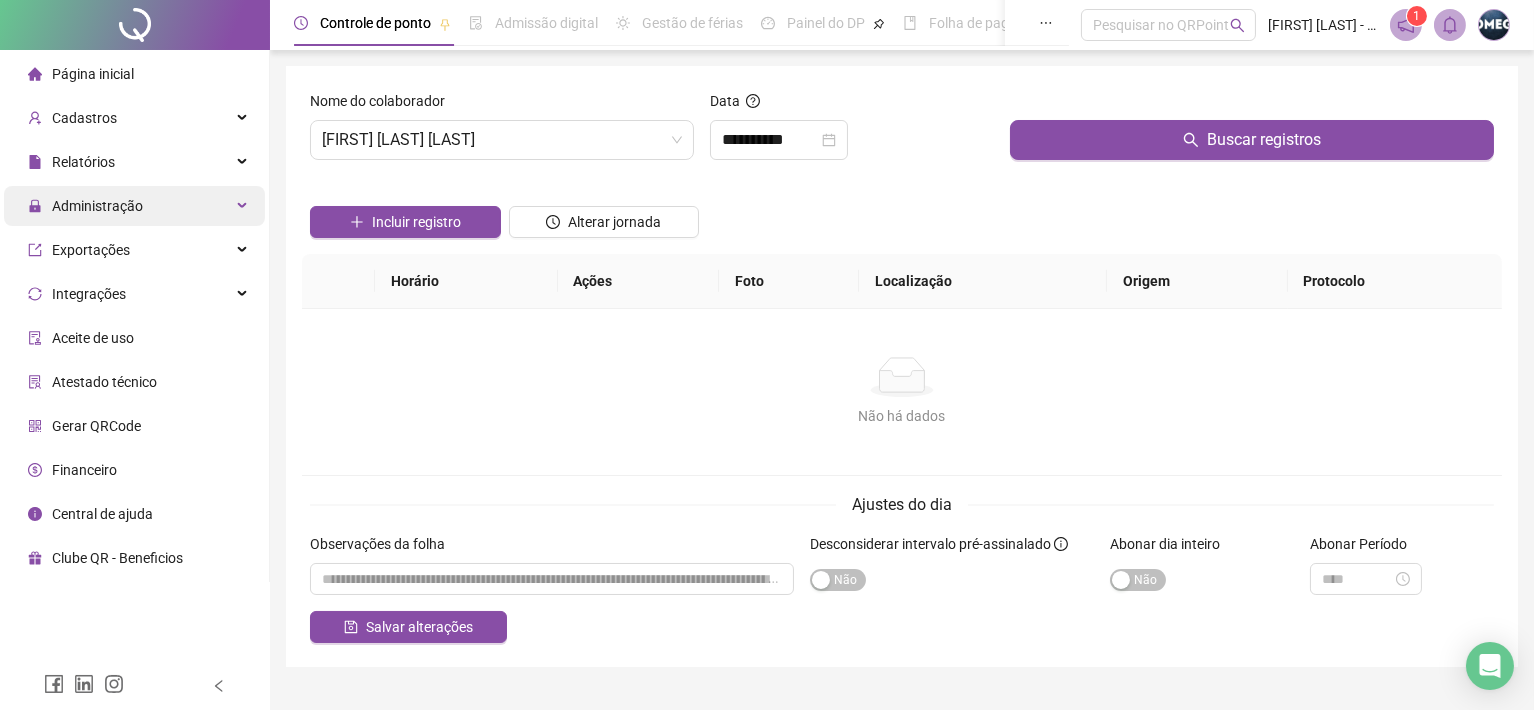 click on "Administração" at bounding box center [134, 206] 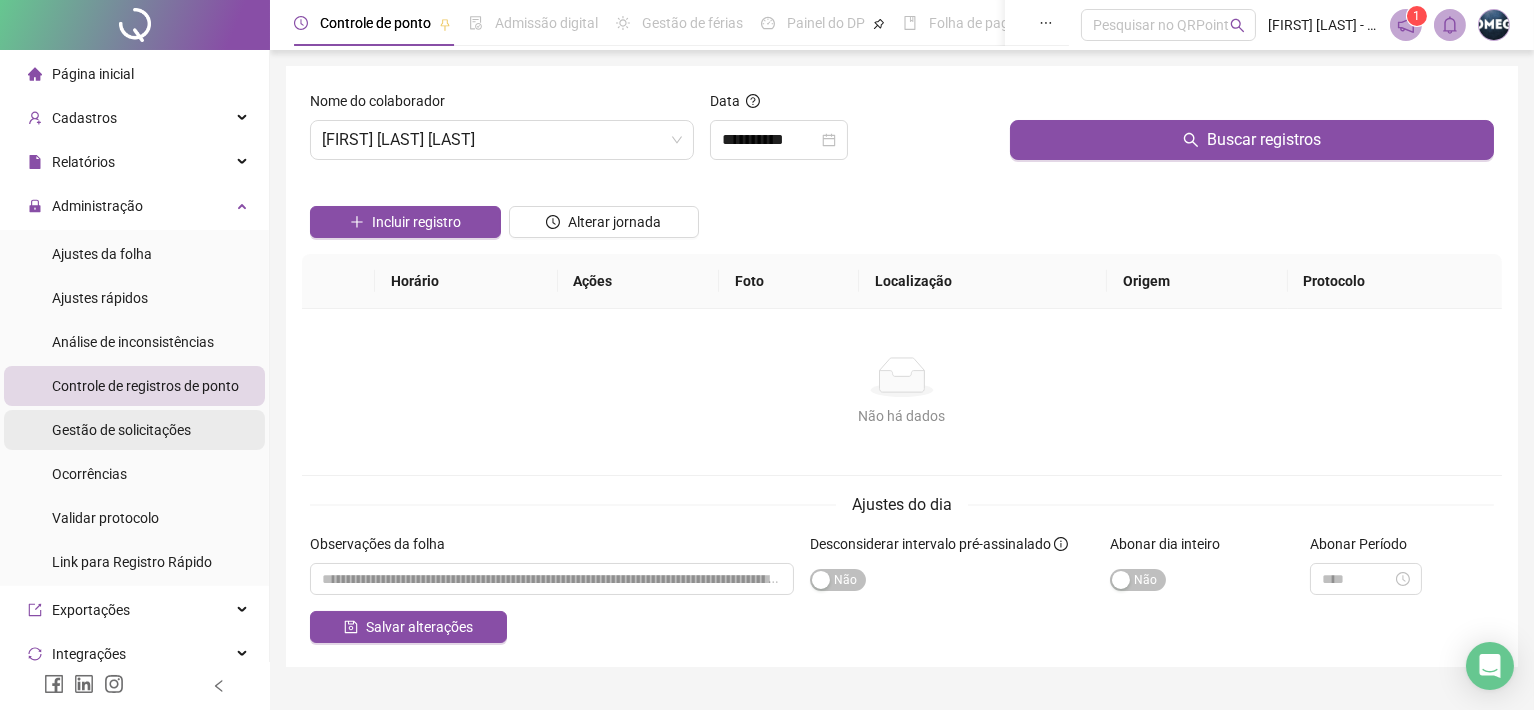 click on "Gestão de solicitações" at bounding box center (121, 430) 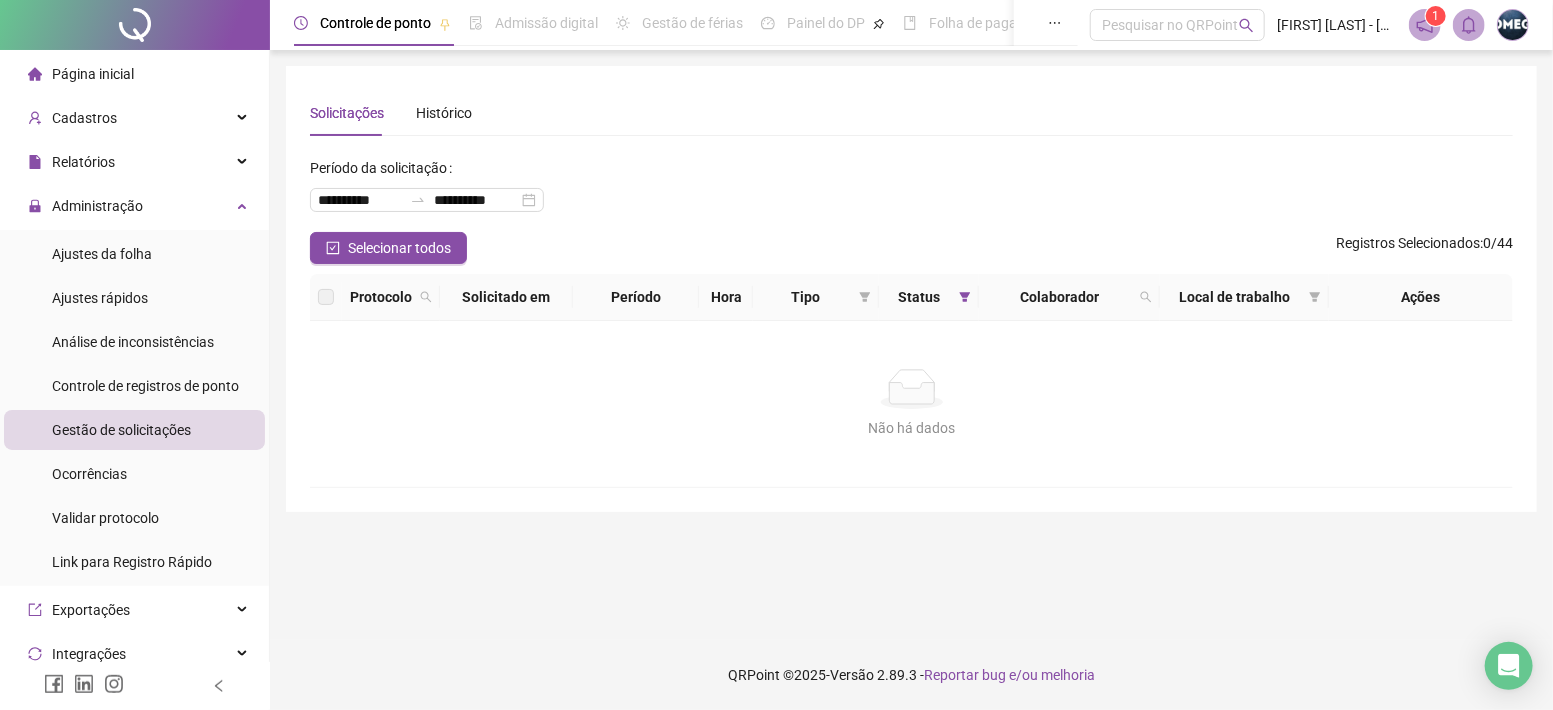 click on "Gestão de solicitações" at bounding box center [121, 430] 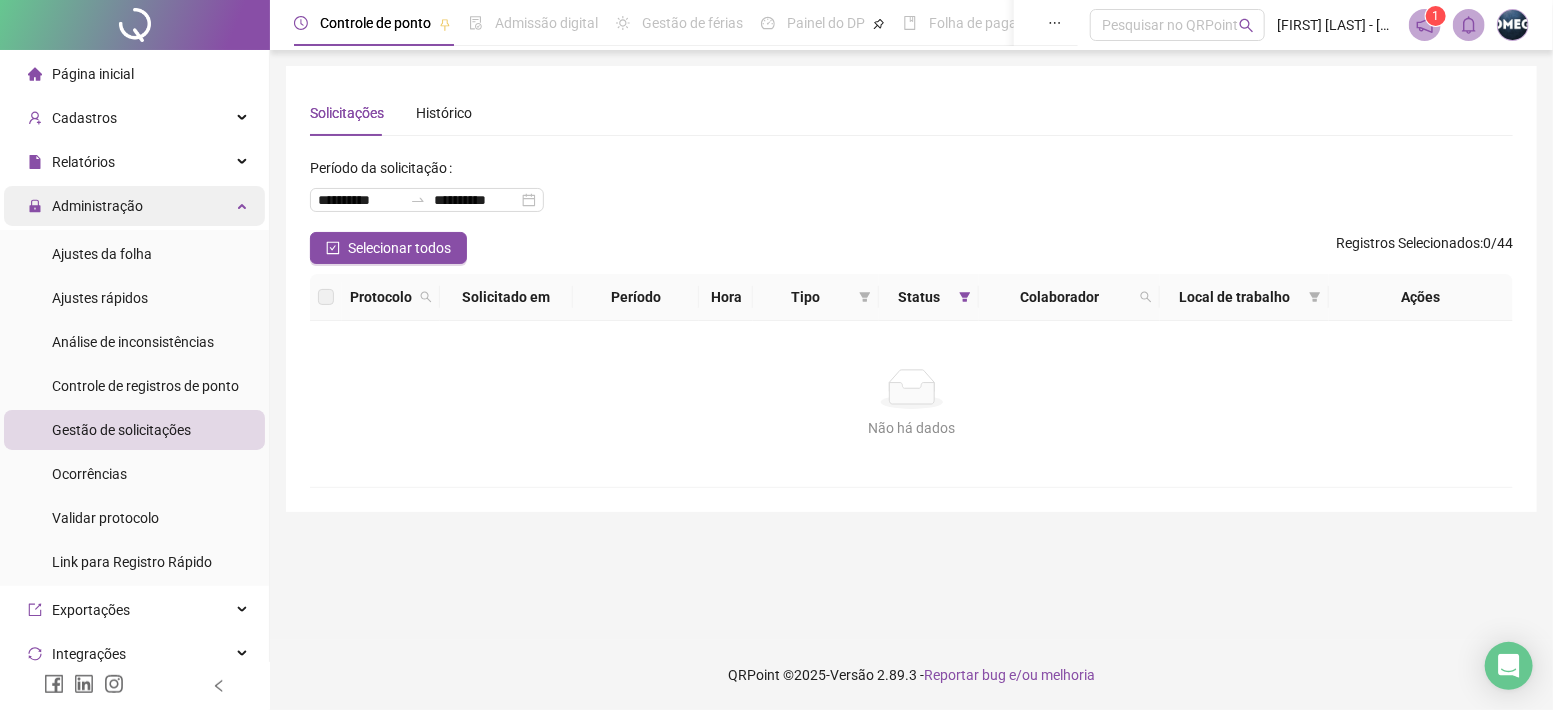 click on "Administração" at bounding box center (97, 206) 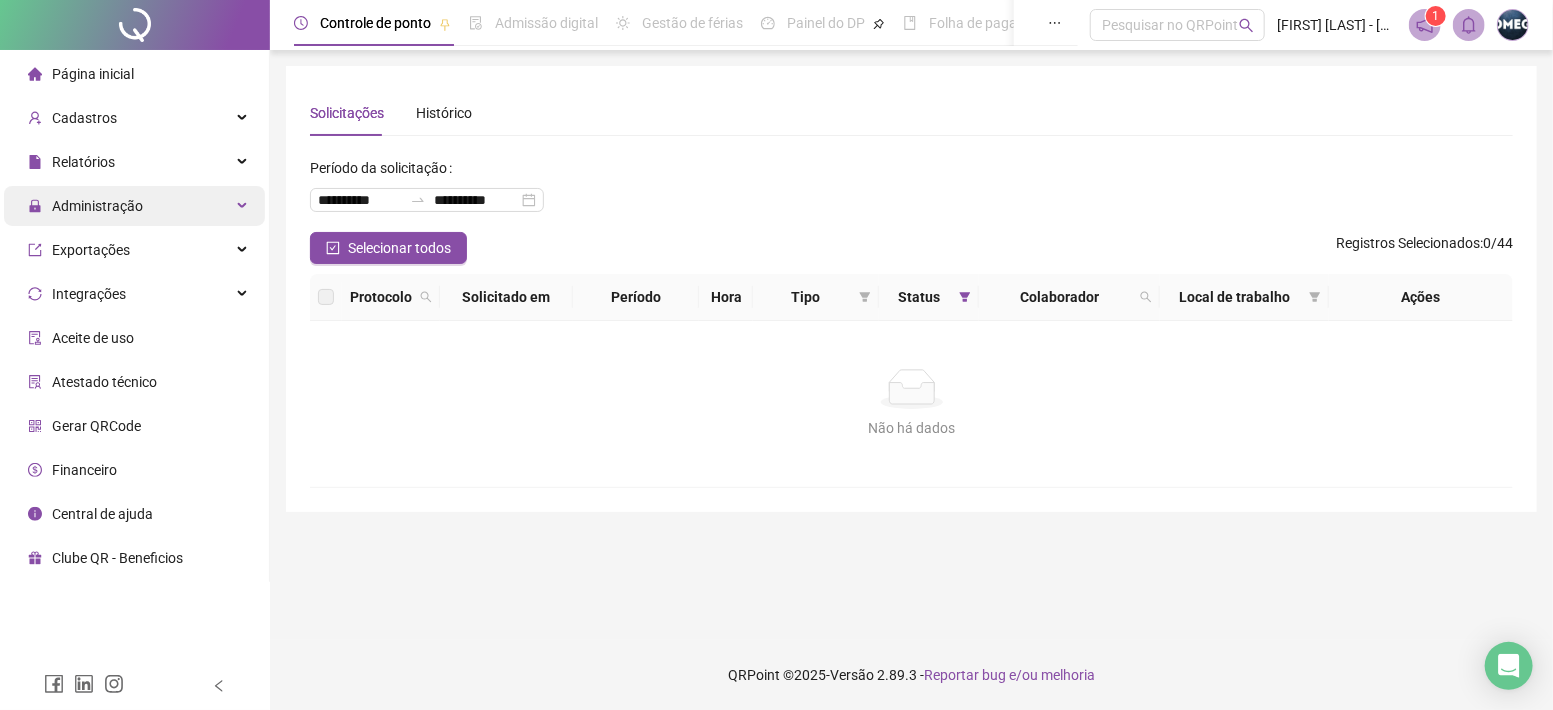 click on "Administração" at bounding box center (134, 206) 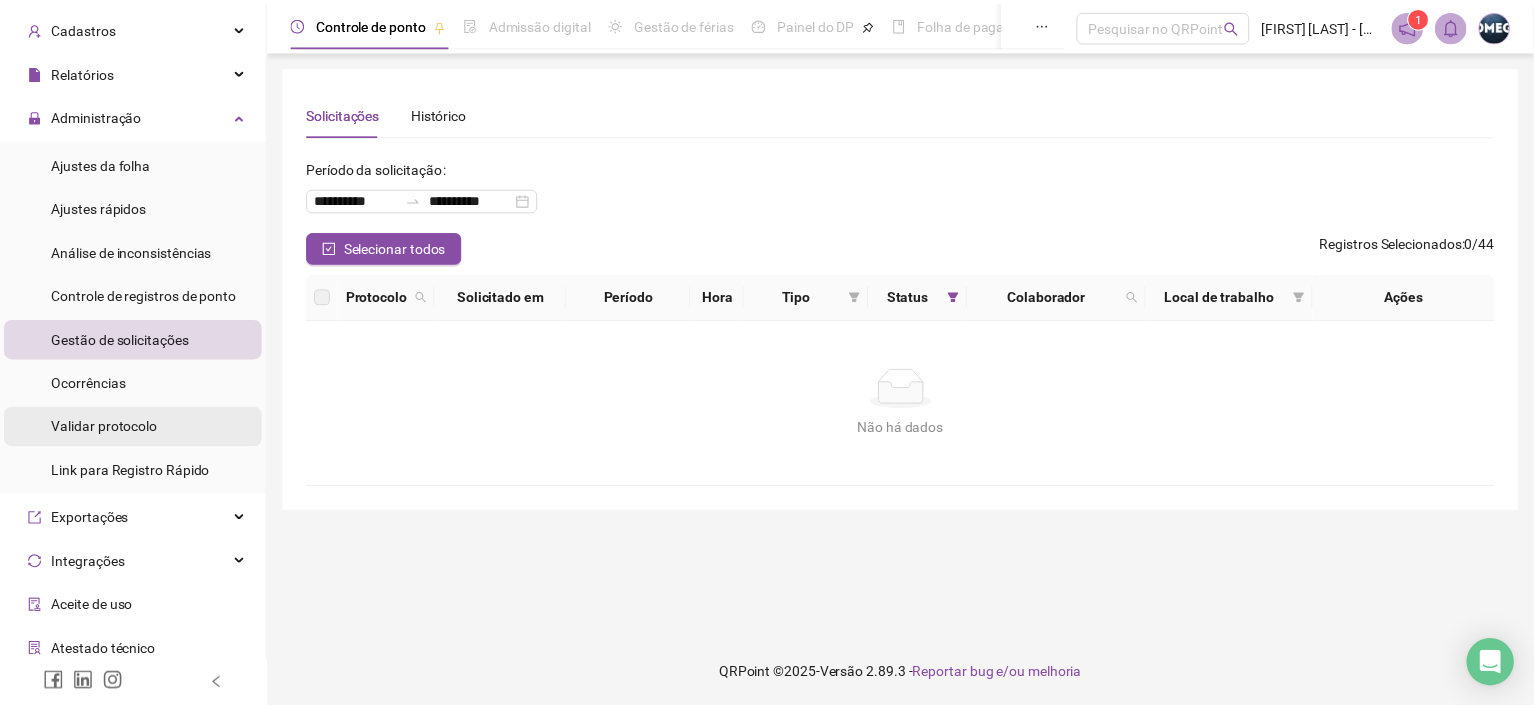 scroll, scrollTop: 124, scrollLeft: 0, axis: vertical 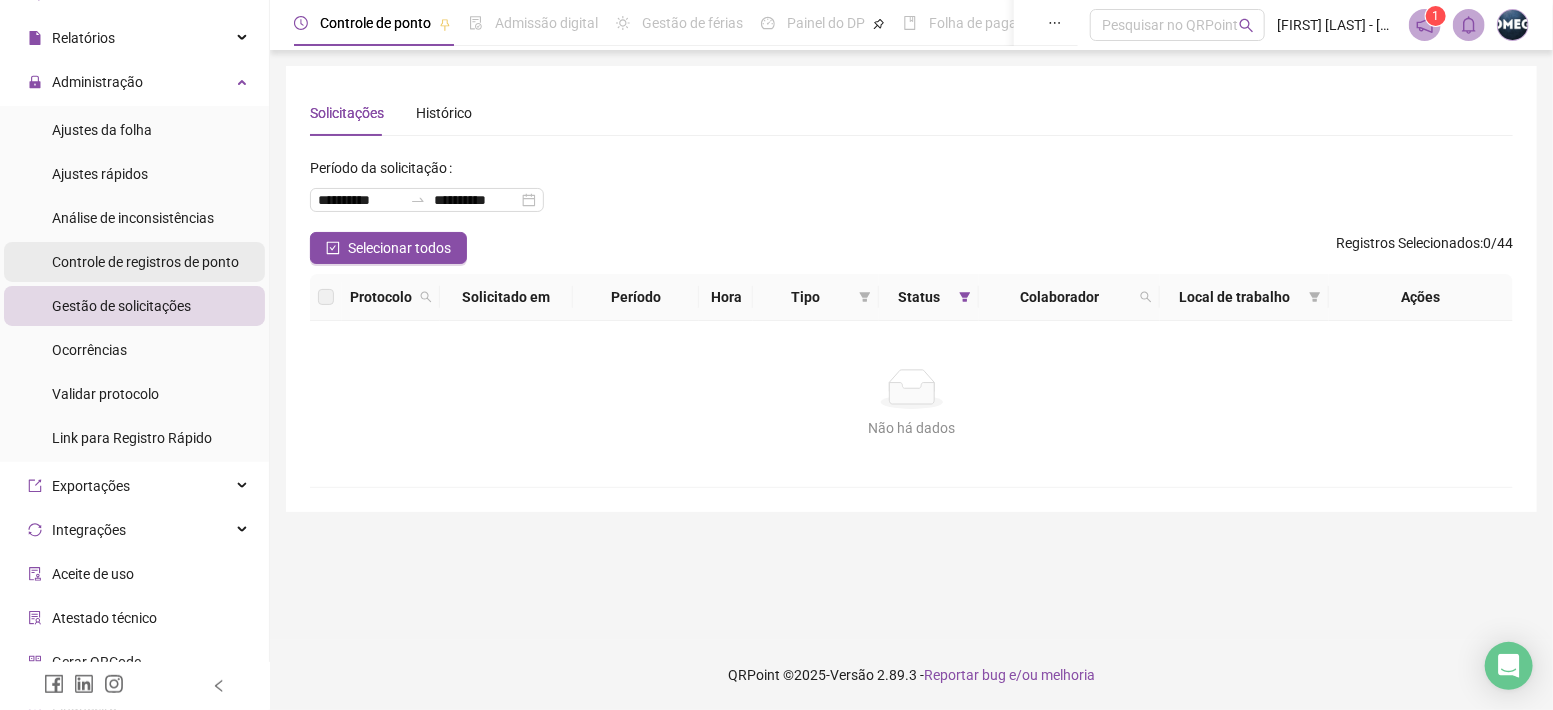 click on "Controle de registros de ponto" at bounding box center (145, 262) 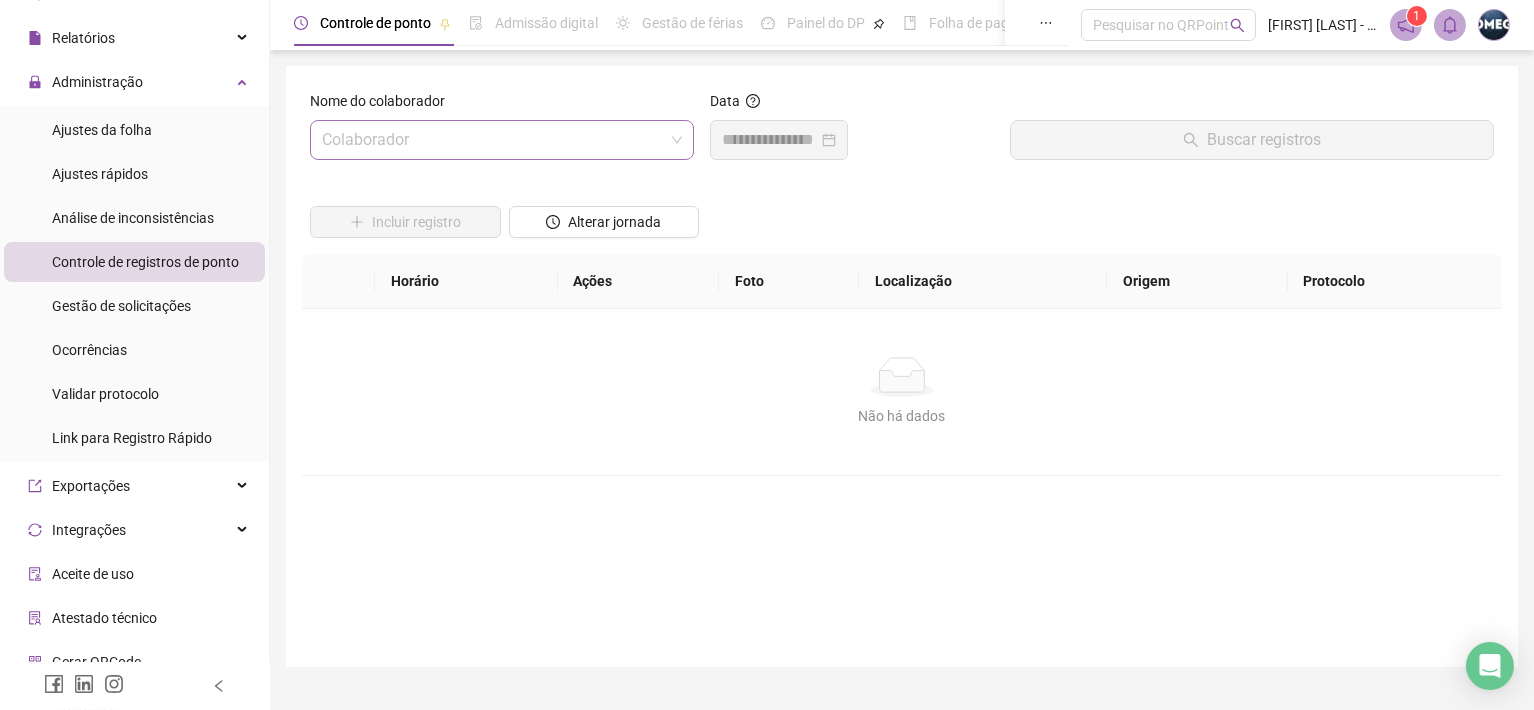 click at bounding box center (493, 140) 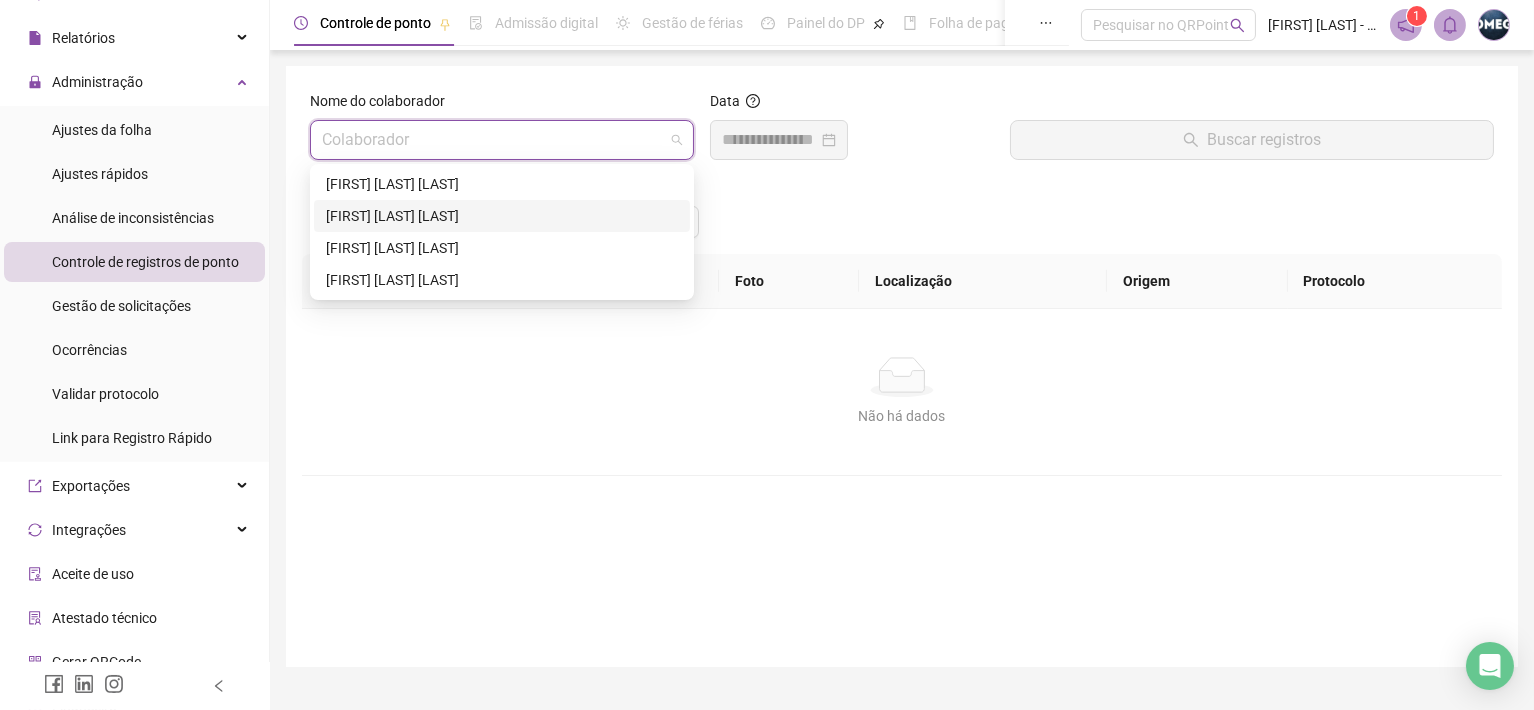 click on "[FIRST] [LAST] [LAST]" at bounding box center [502, 216] 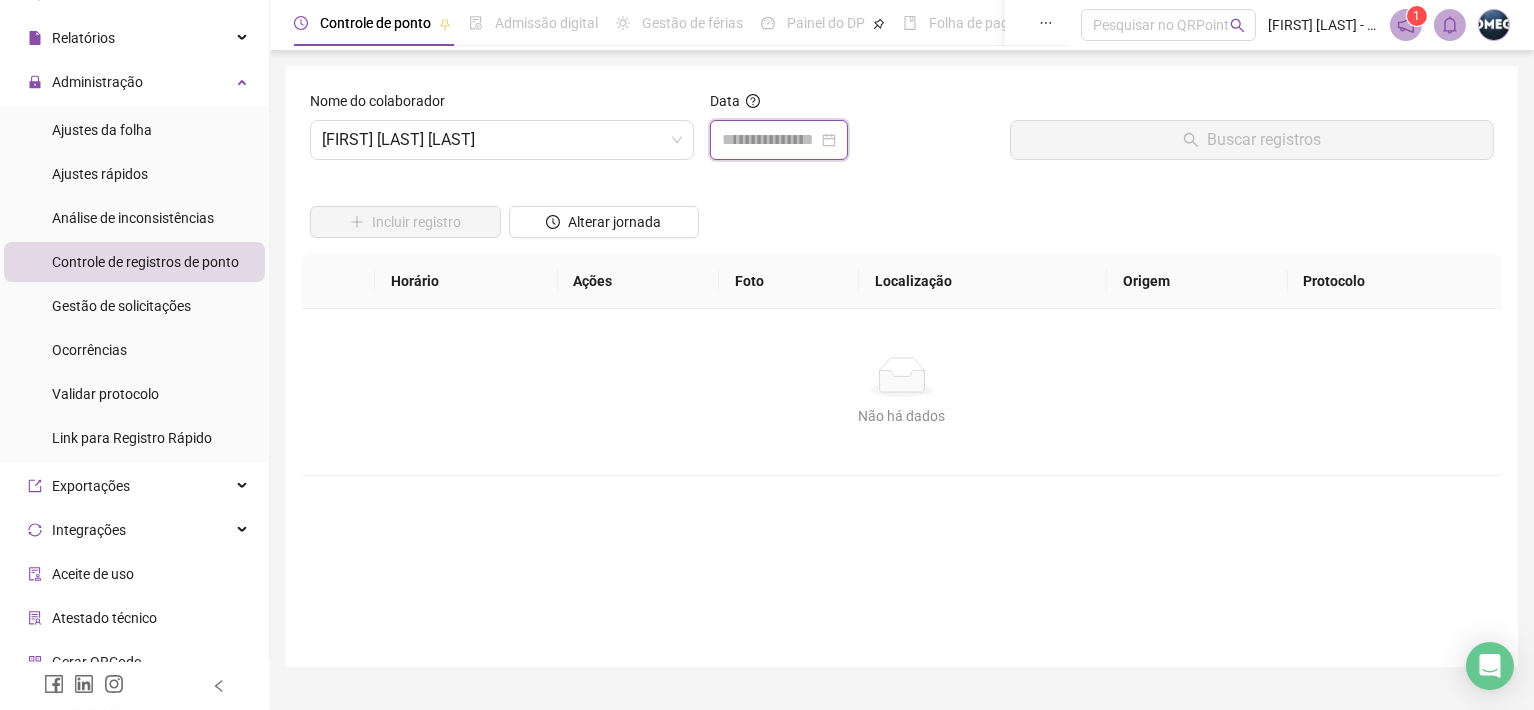 click at bounding box center [770, 140] 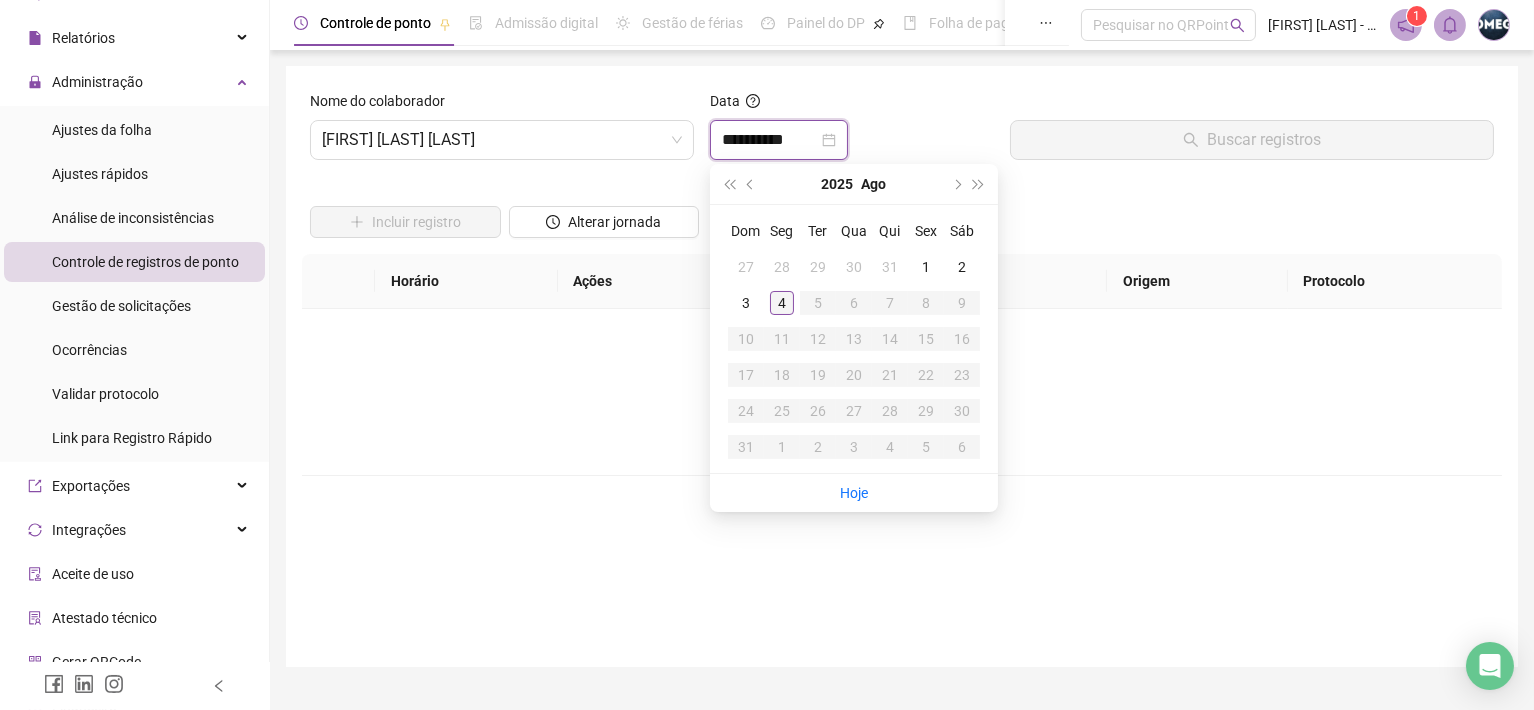 type on "**********" 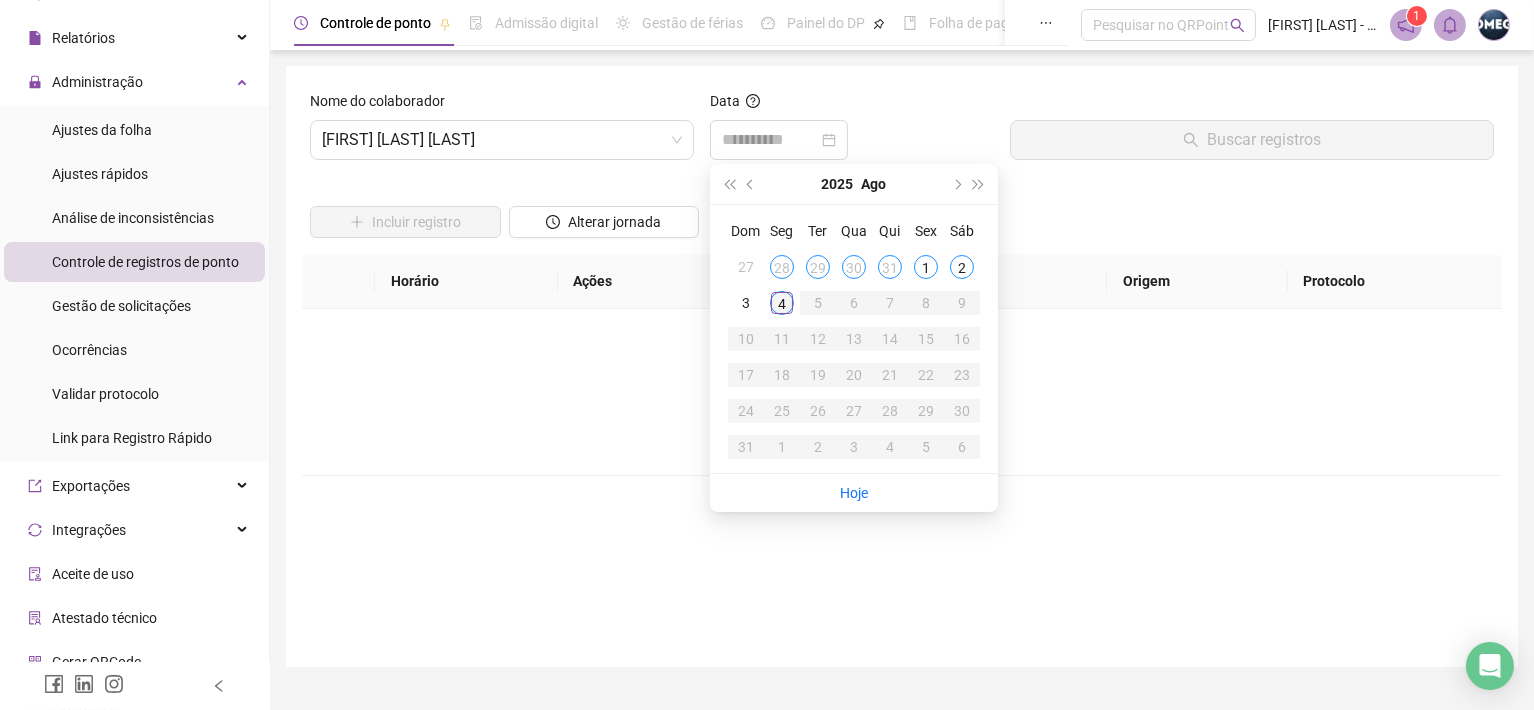 click on "4" at bounding box center [782, 303] 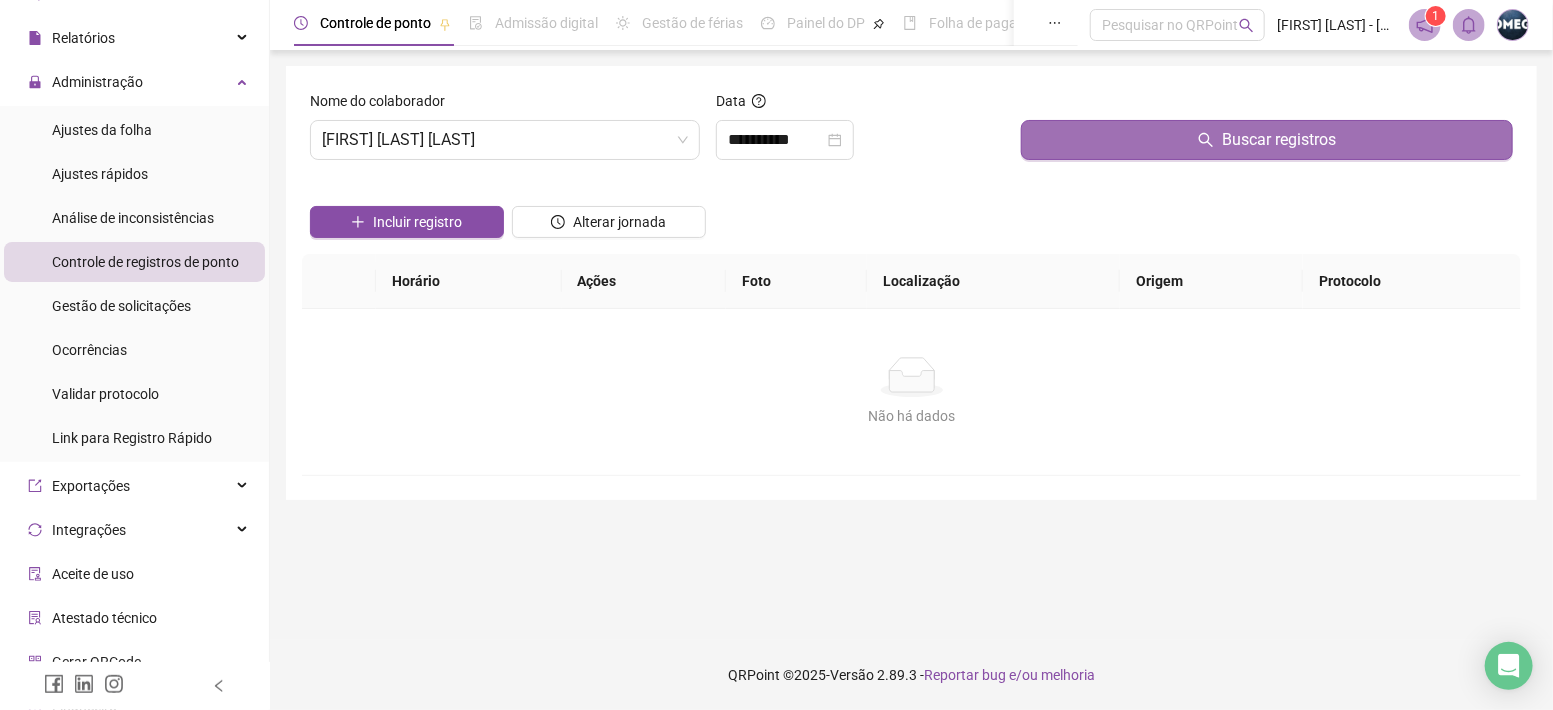 click on "Buscar registros" at bounding box center (1267, 140) 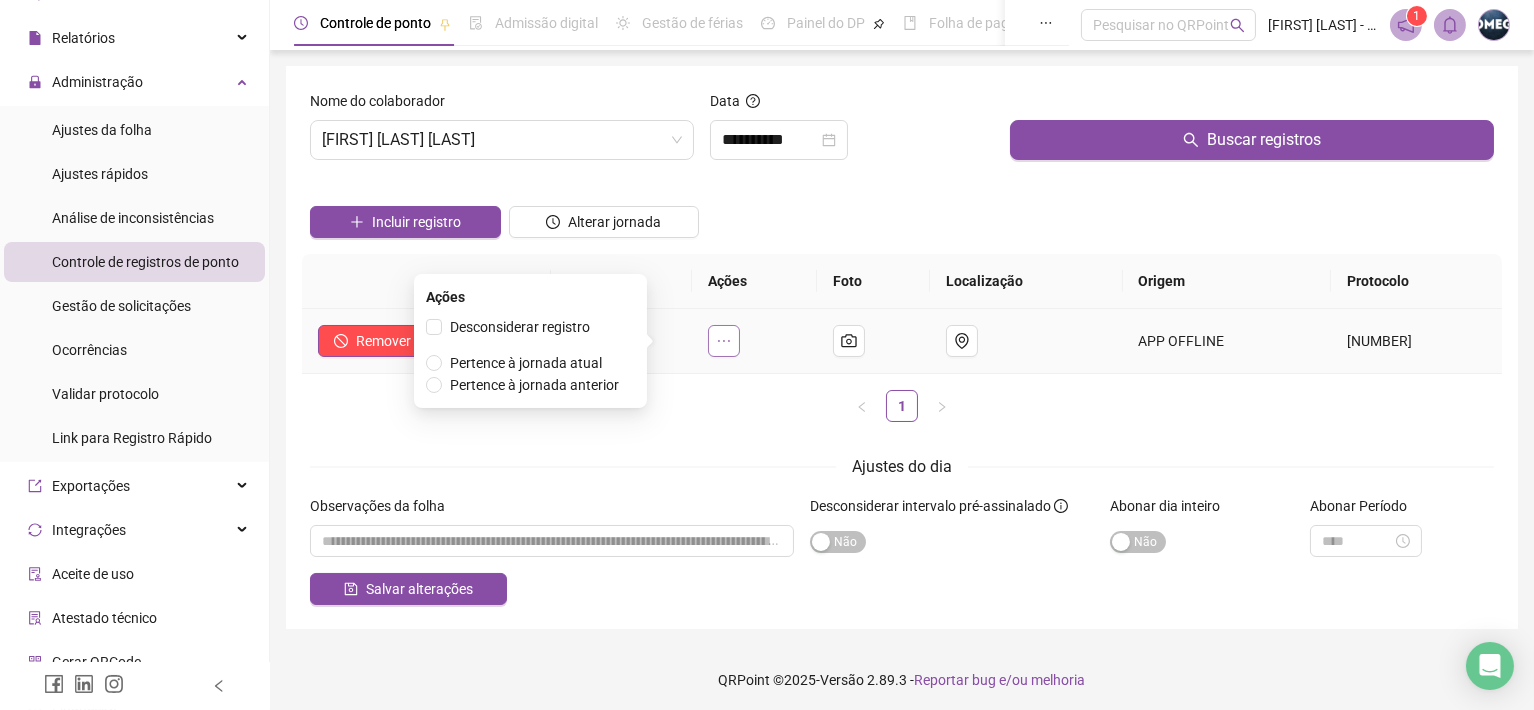 click 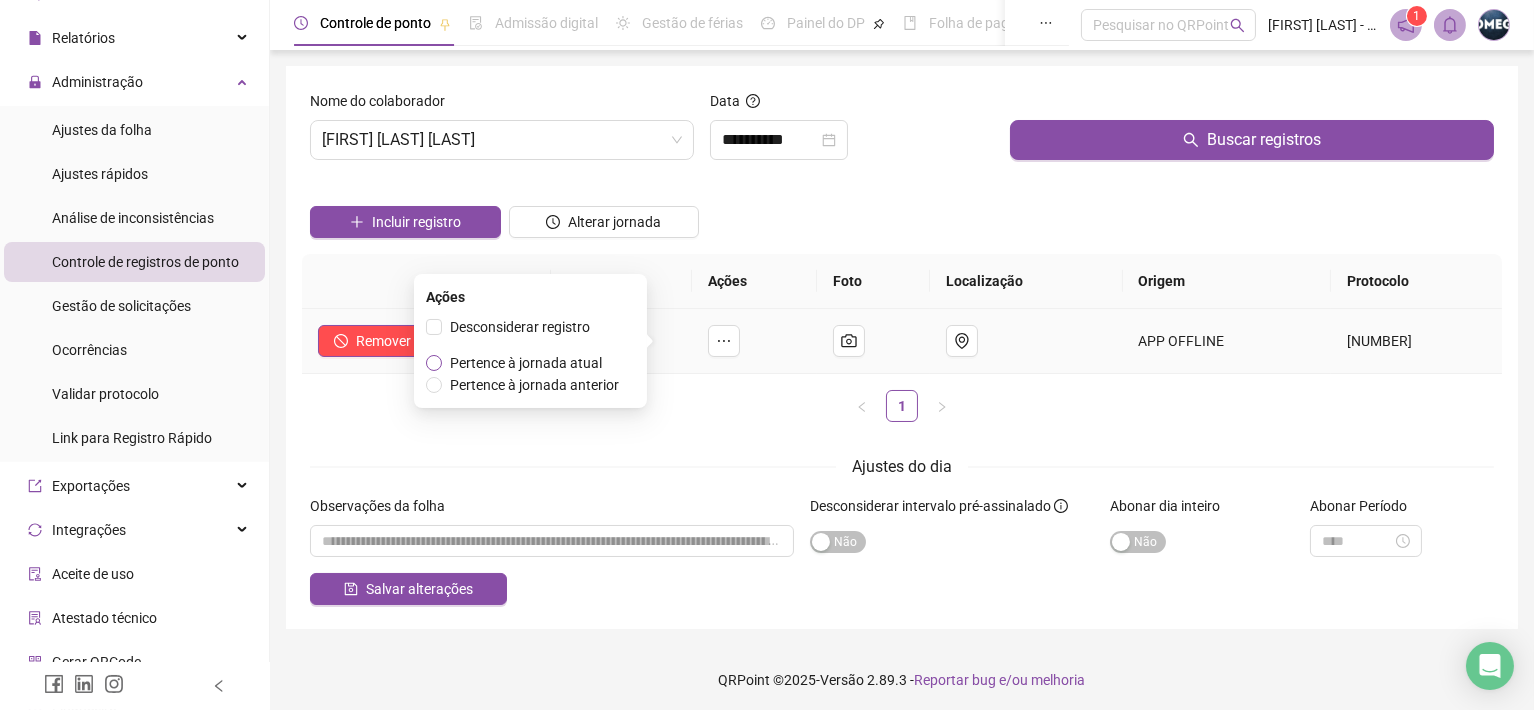 click on "Pertence à jornada atual" at bounding box center [526, 363] 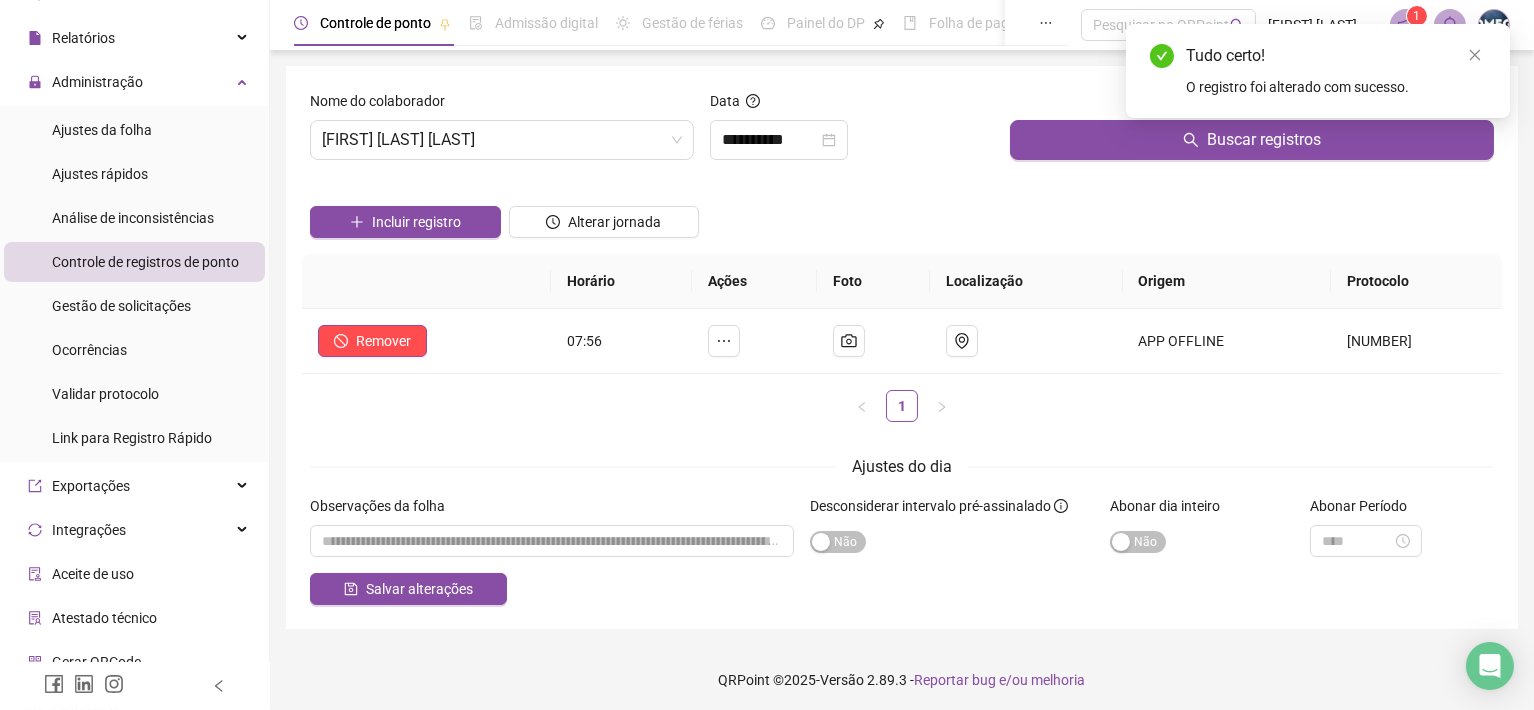 click on "Incluir registro   Alterar jornada" at bounding box center [902, 215] 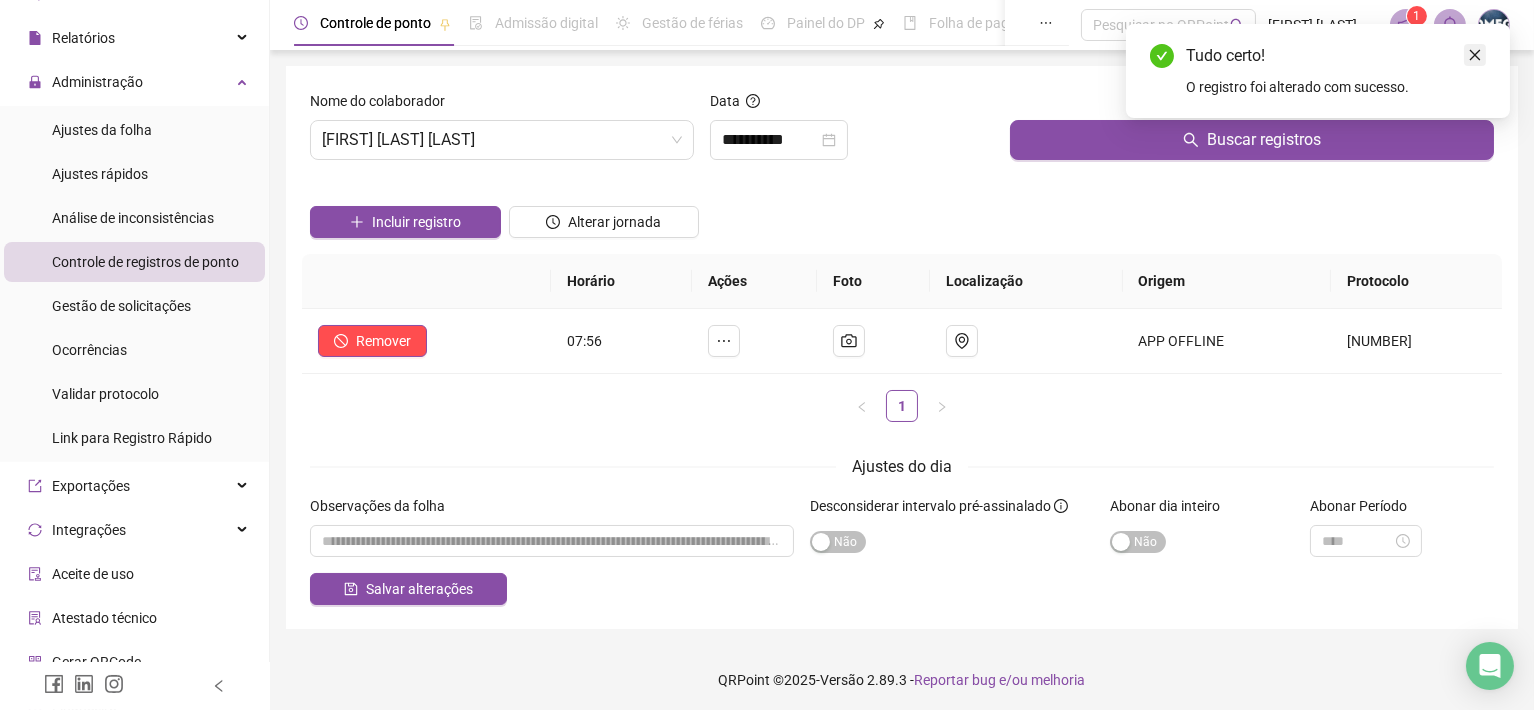 click 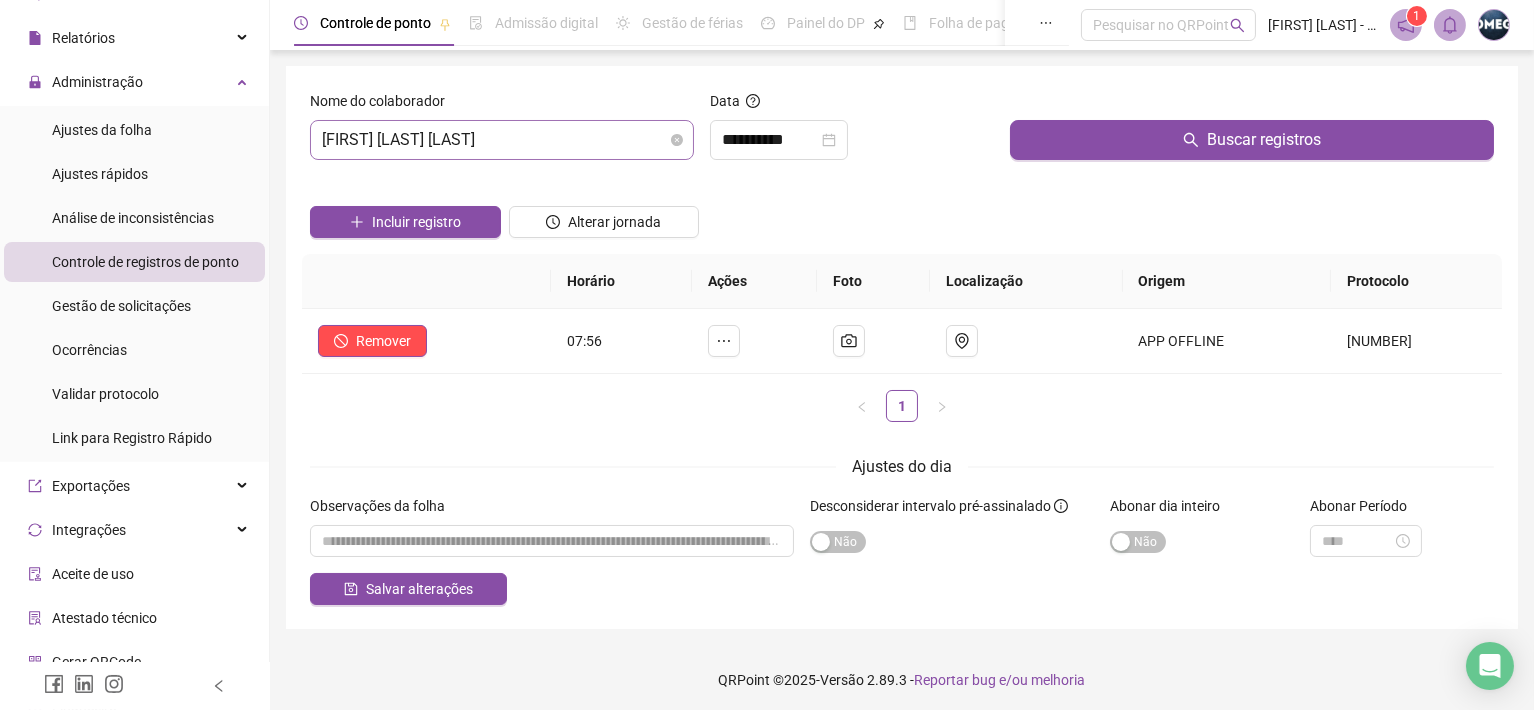click on "[FIRST] [LAST] [LAST]" at bounding box center (502, 140) 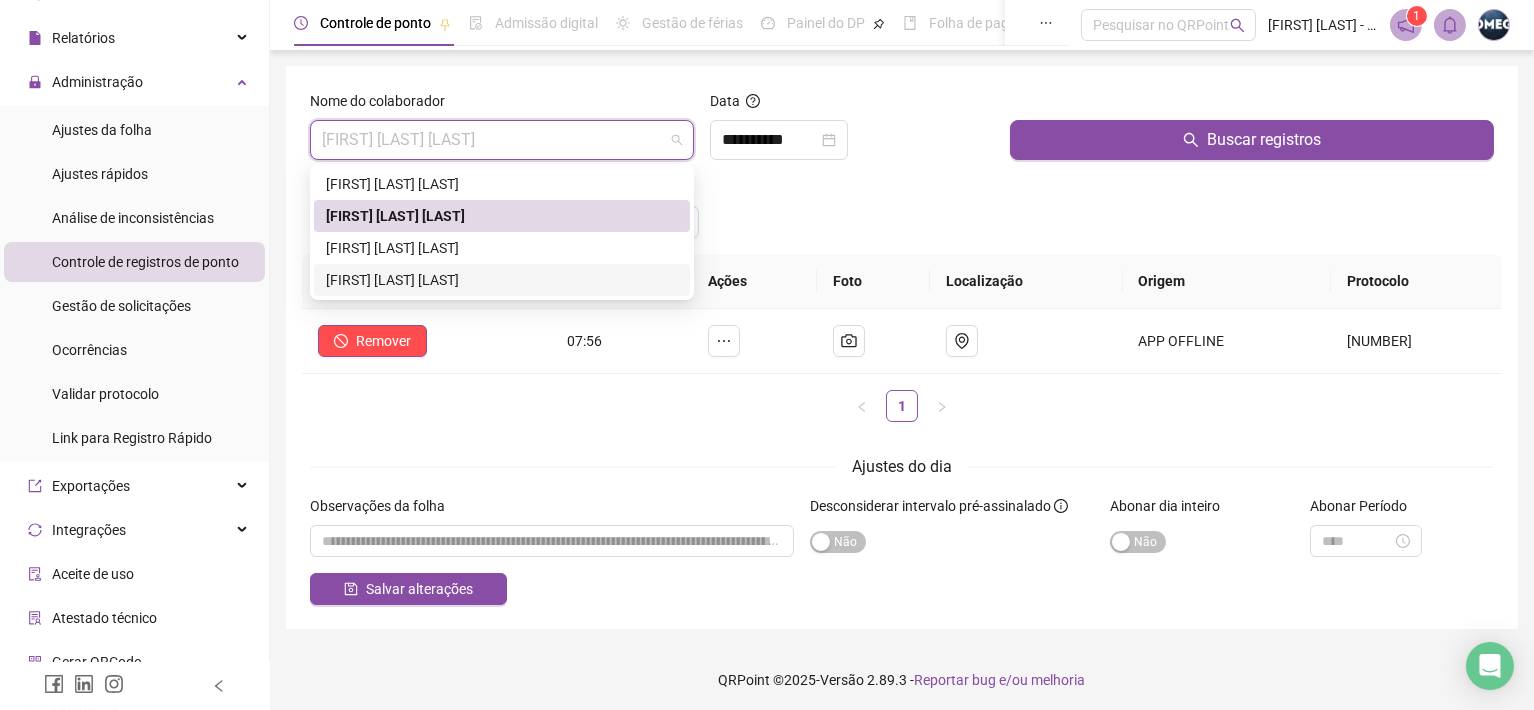 click on "[FIRST] [LAST] [LAST]" at bounding box center [502, 280] 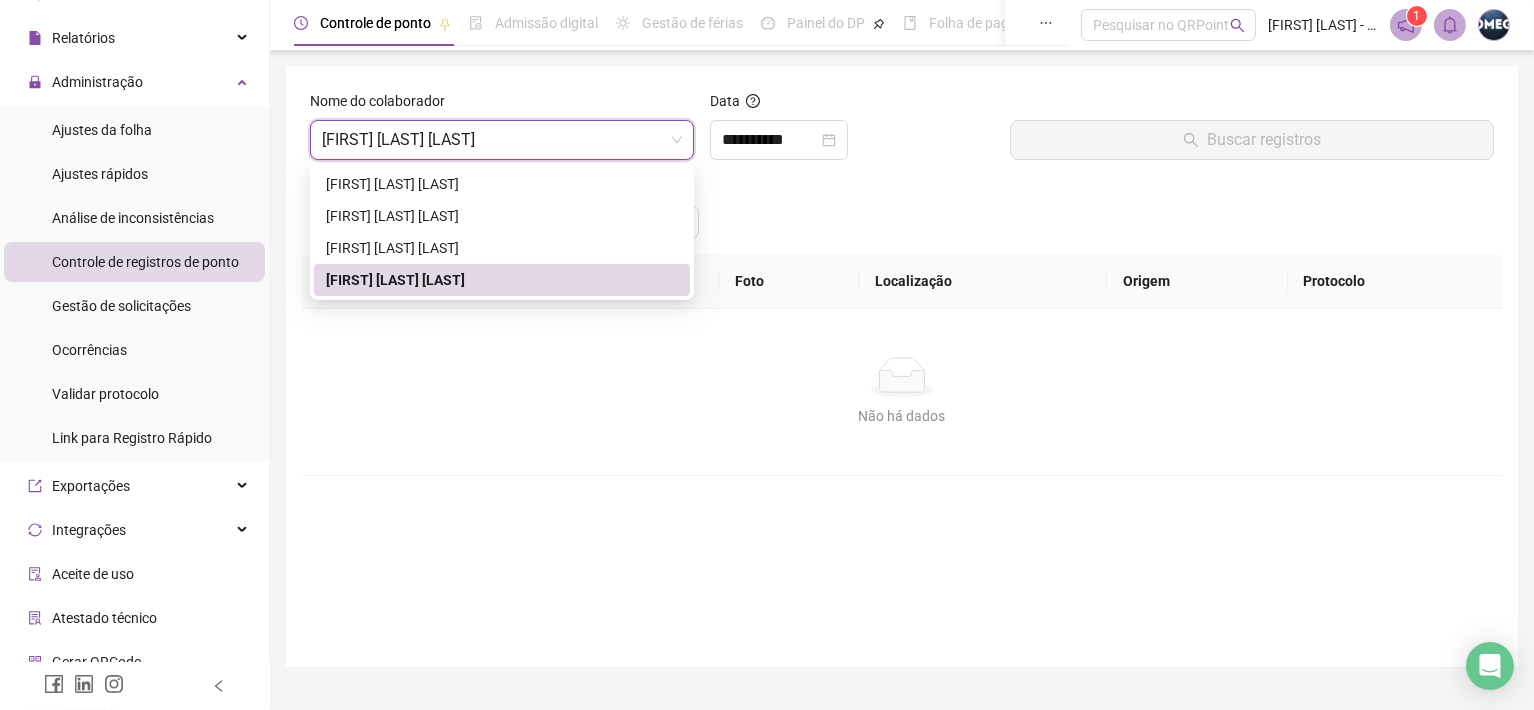 type 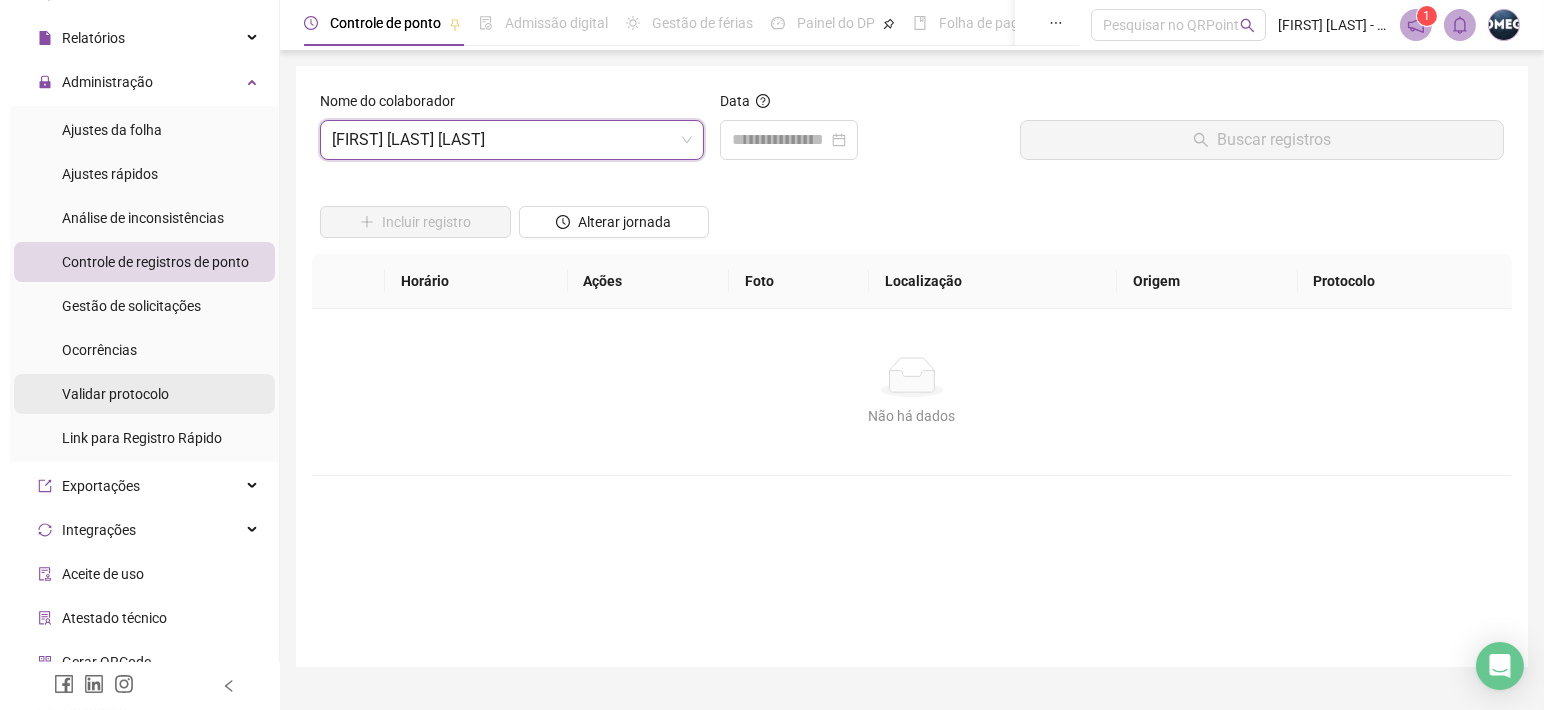 scroll, scrollTop: 0, scrollLeft: 0, axis: both 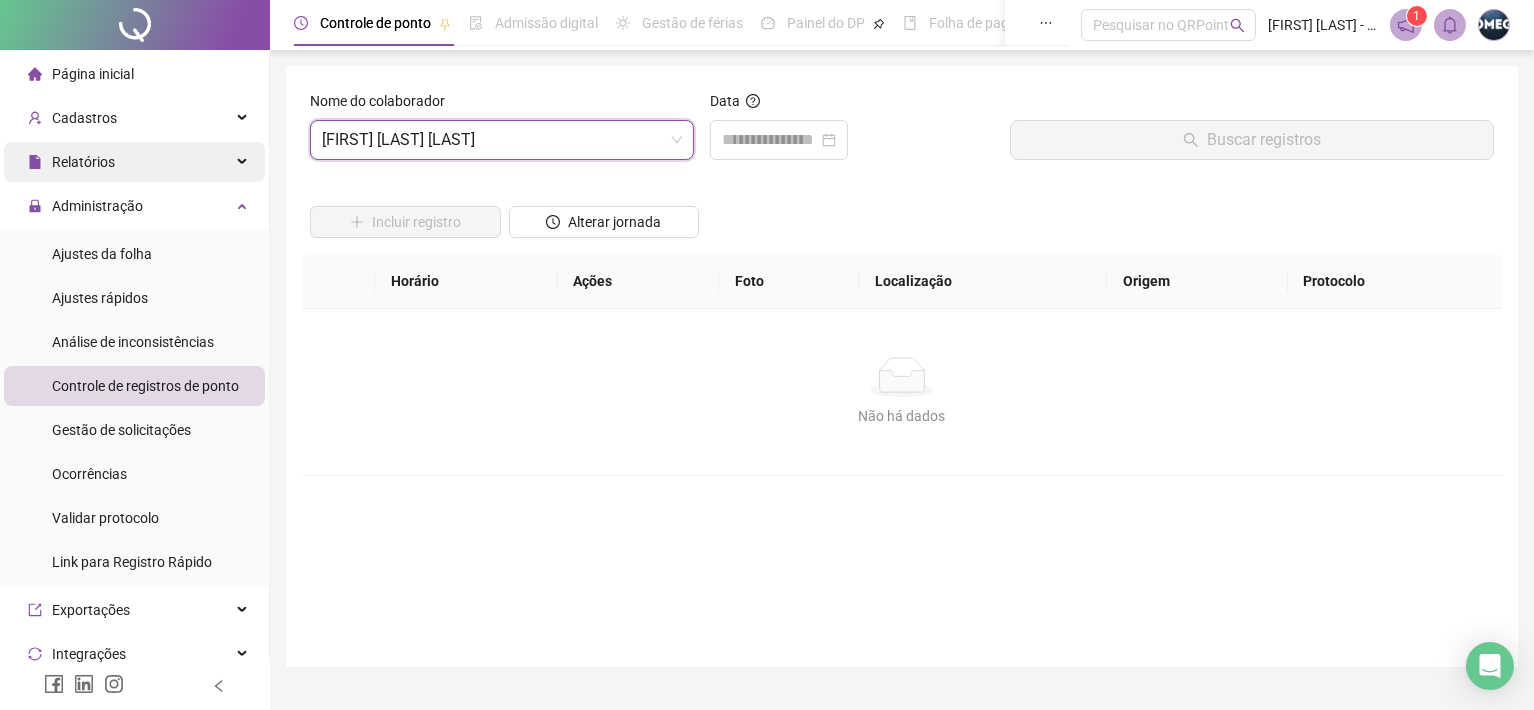 click on "Relatórios" at bounding box center (134, 162) 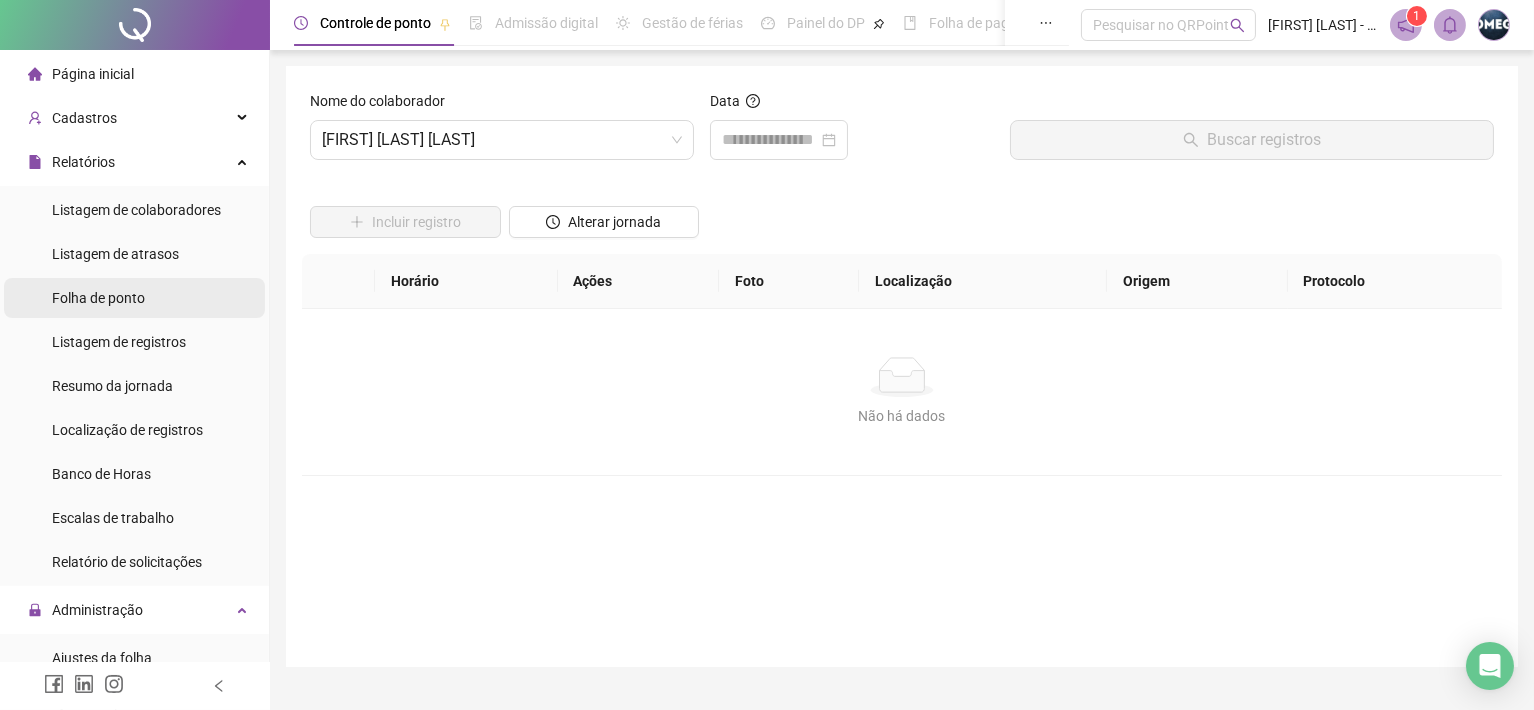 click on "Folha de ponto" at bounding box center [98, 298] 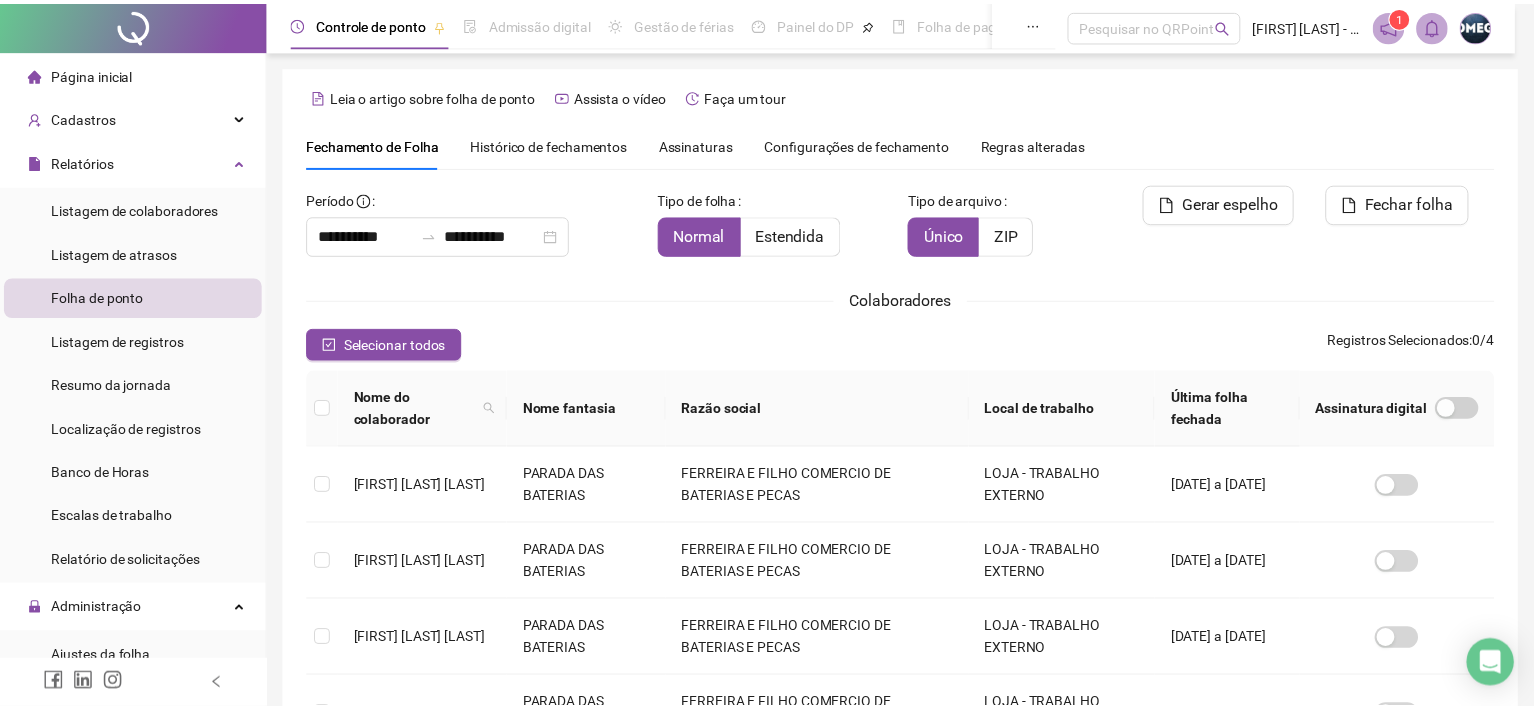 scroll, scrollTop: 54, scrollLeft: 0, axis: vertical 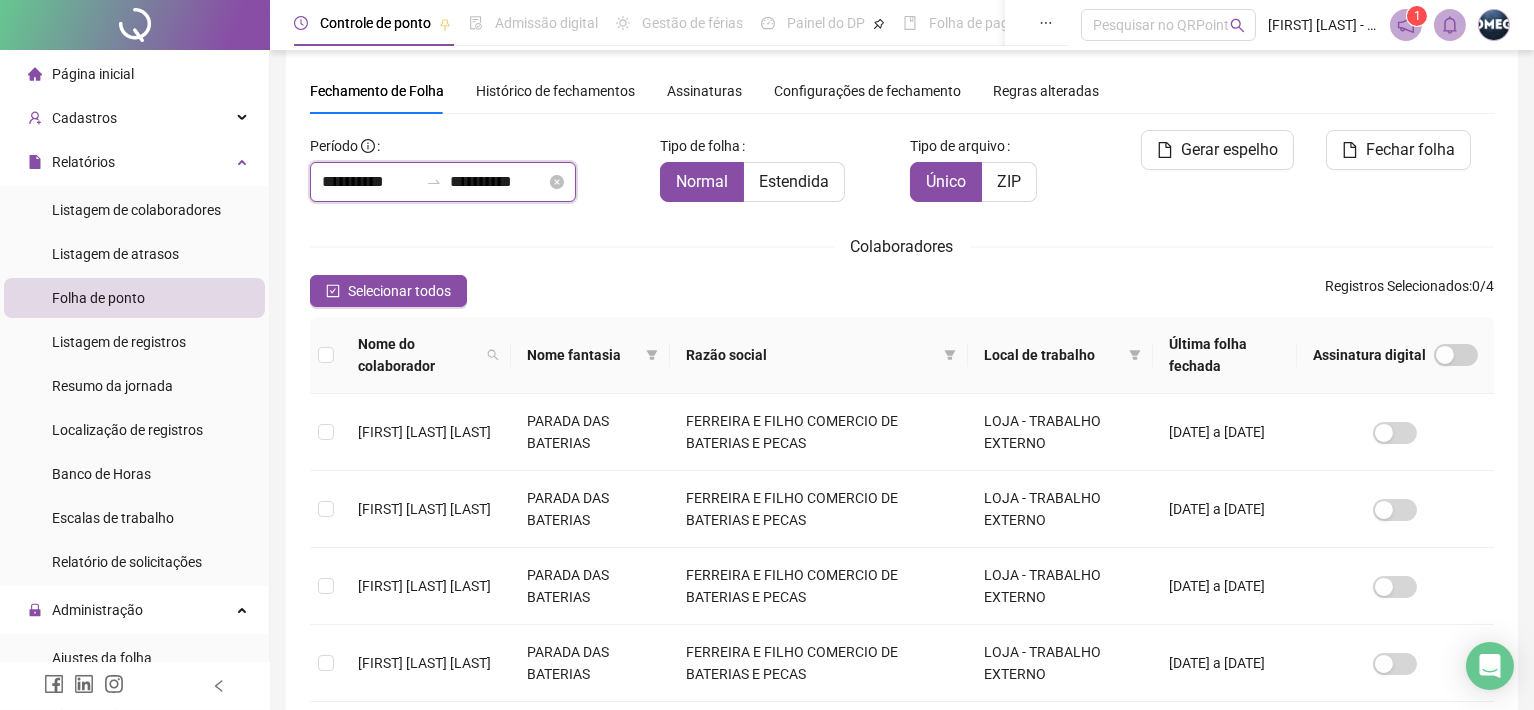 click on "**********" at bounding box center (370, 182) 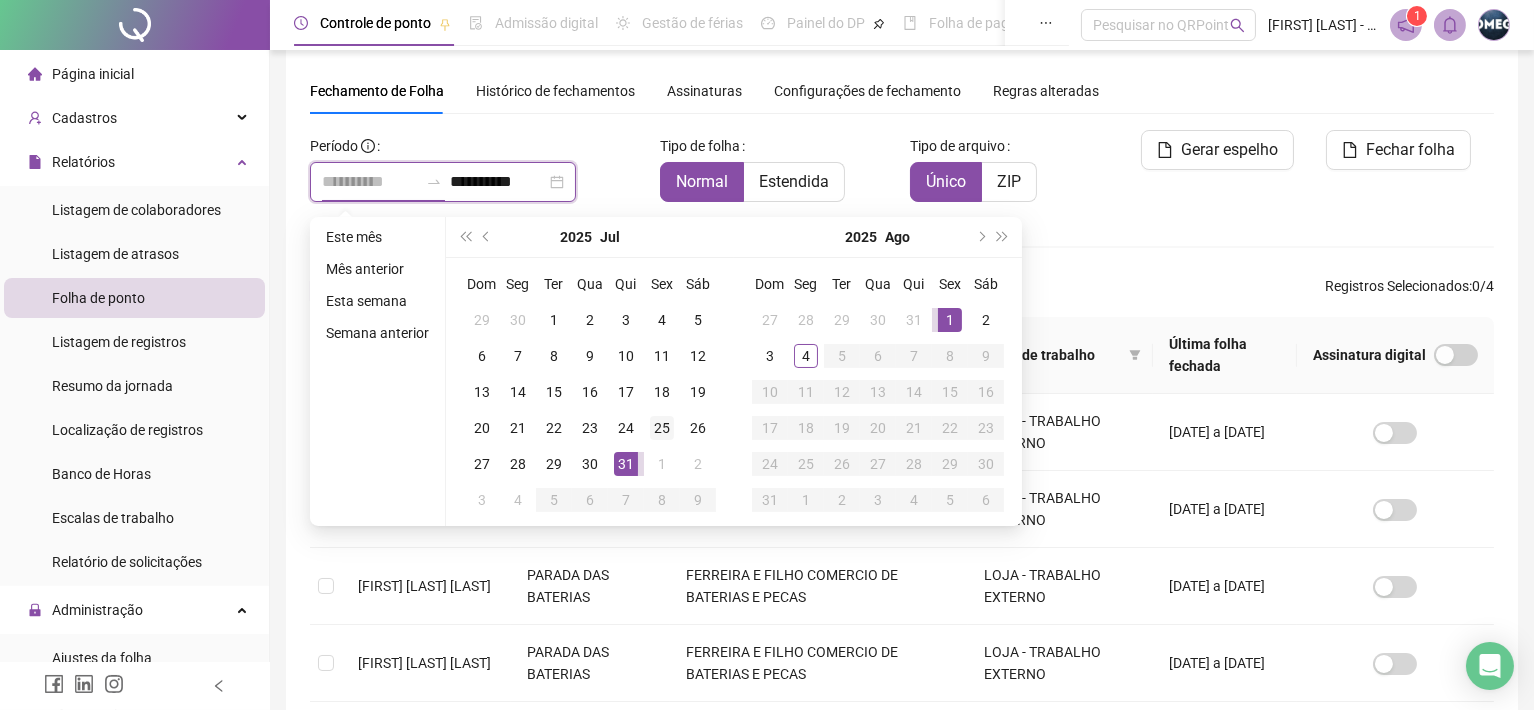 type on "**********" 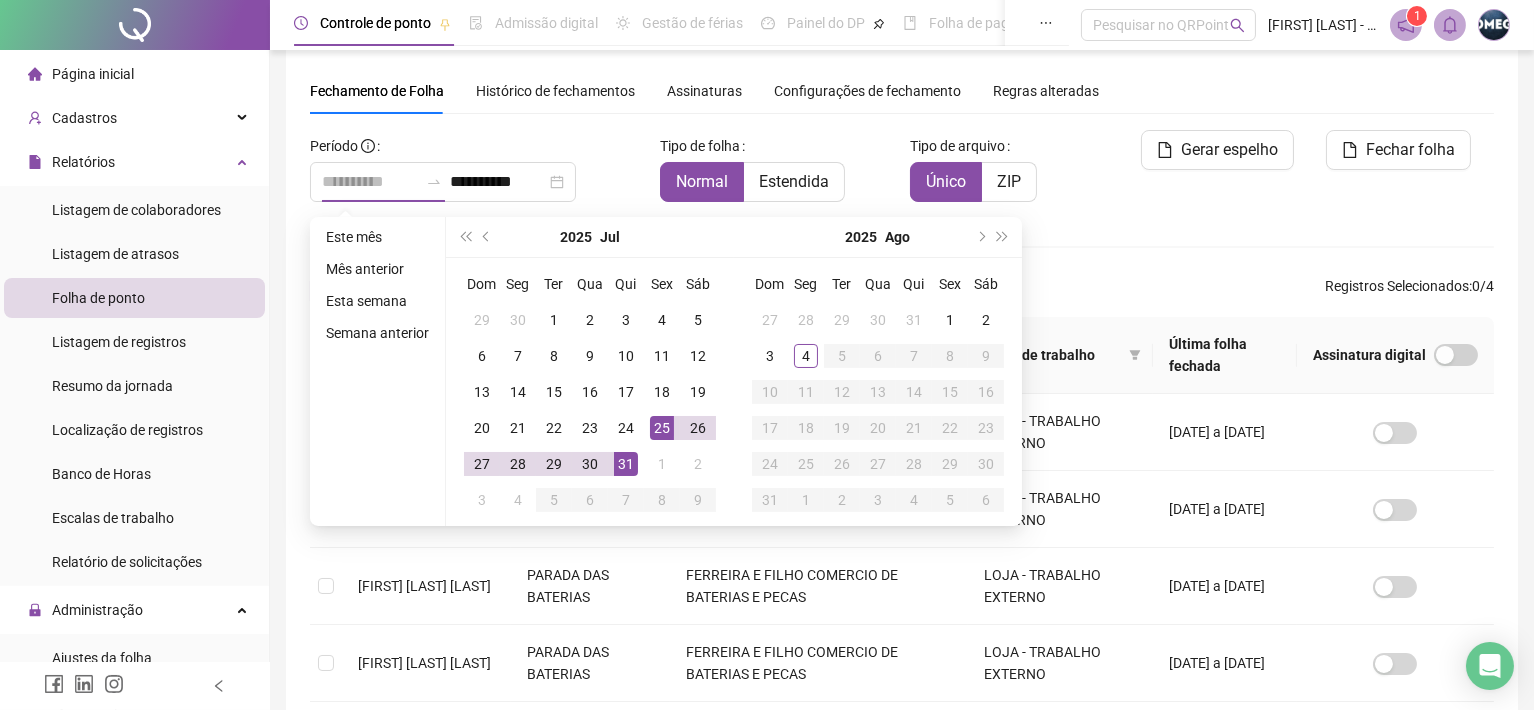 click on "25" at bounding box center [662, 428] 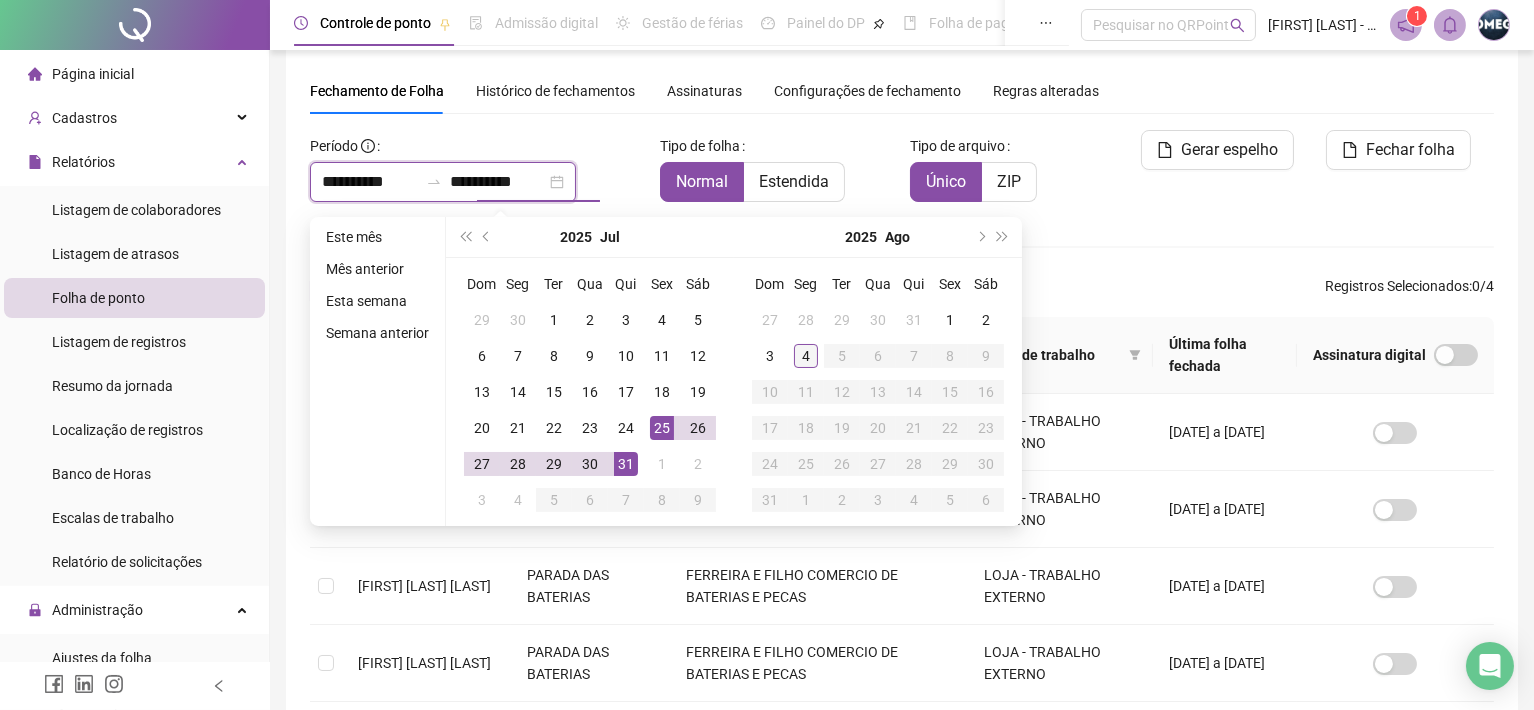 type on "**********" 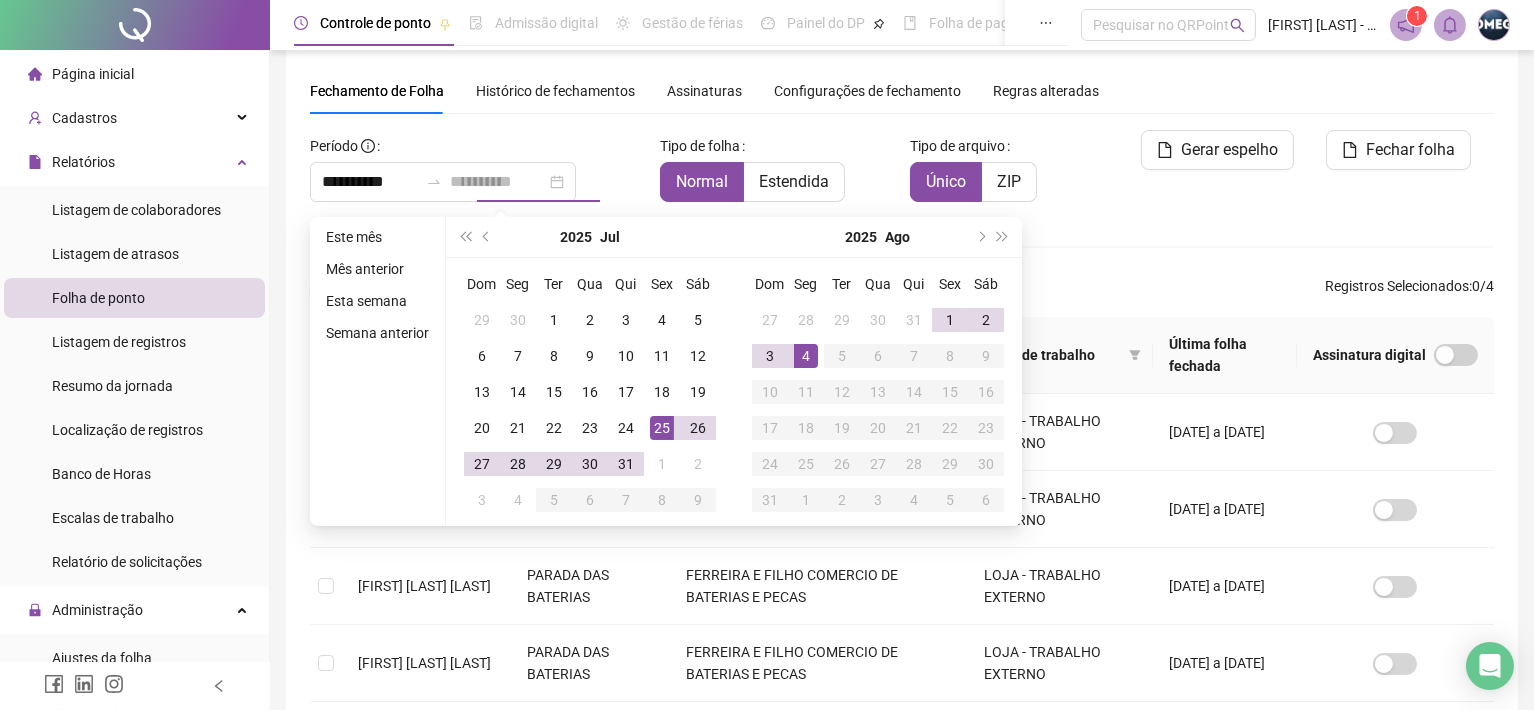 click on "4" at bounding box center (806, 356) 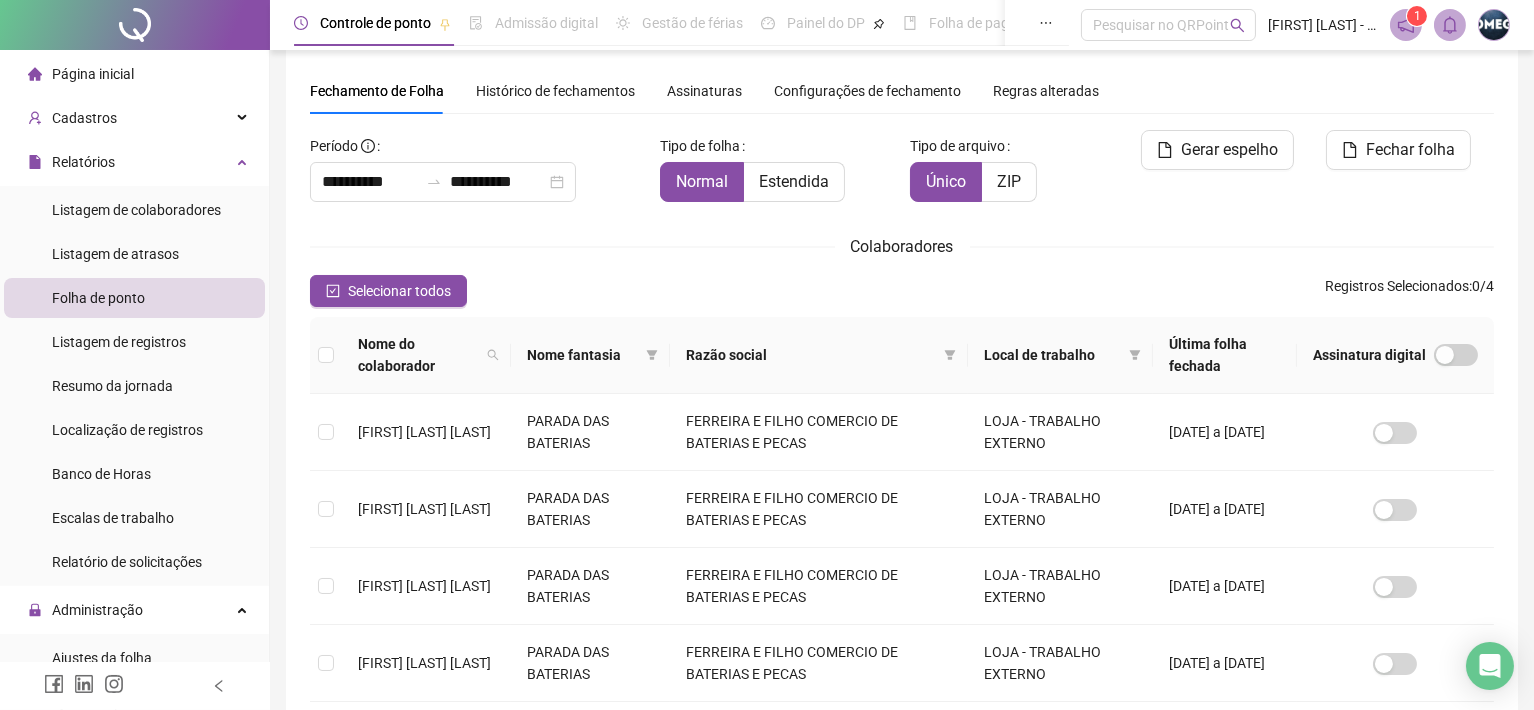 click at bounding box center (326, 355) 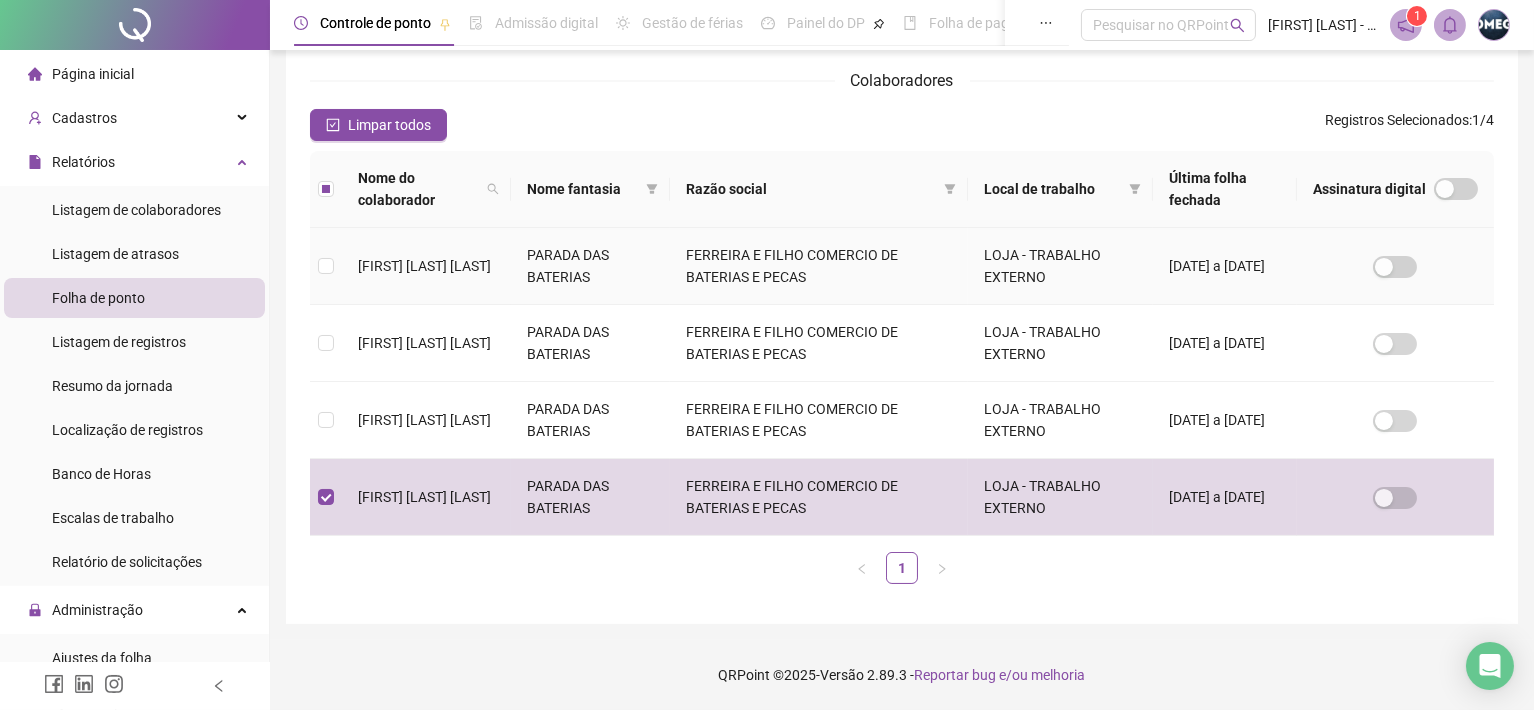 scroll, scrollTop: 0, scrollLeft: 0, axis: both 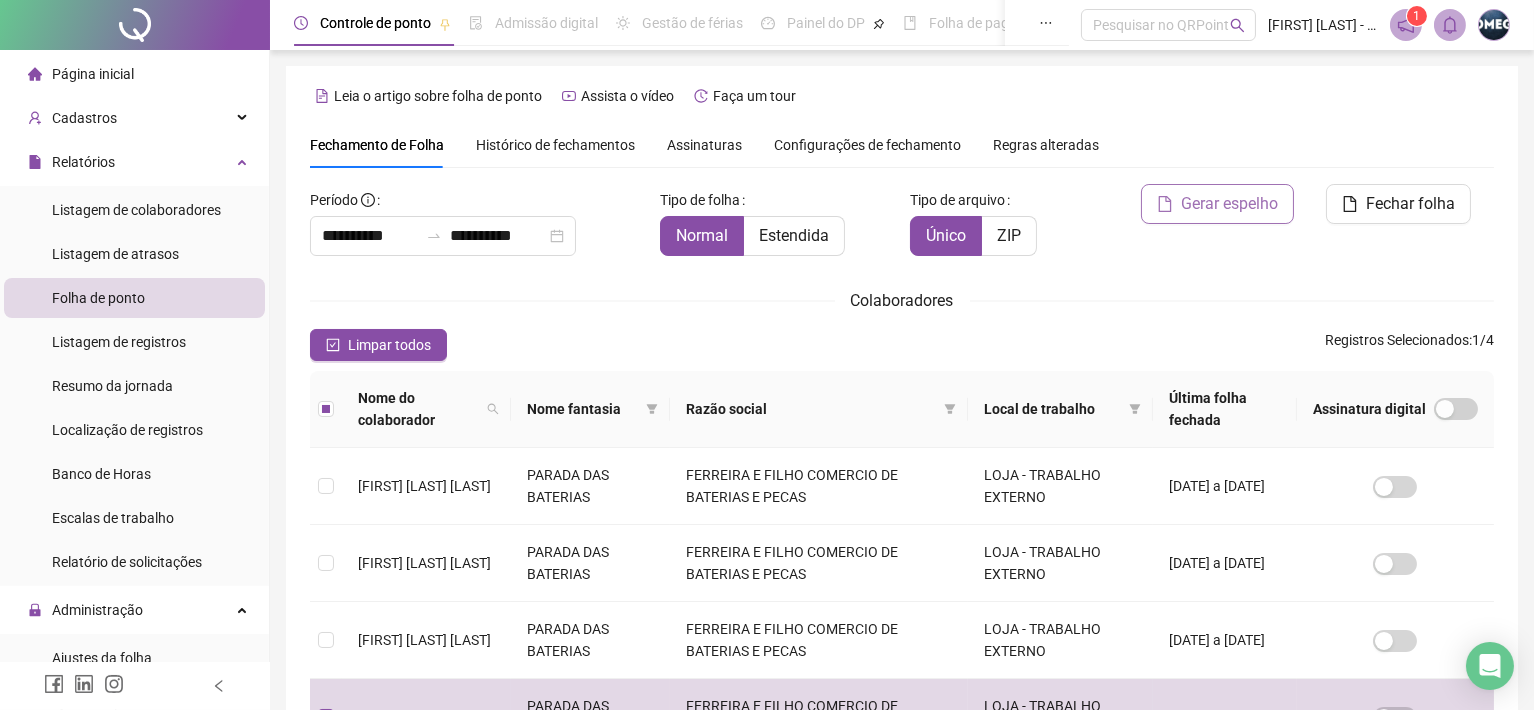 click on "Gerar espelho" at bounding box center (1229, 204) 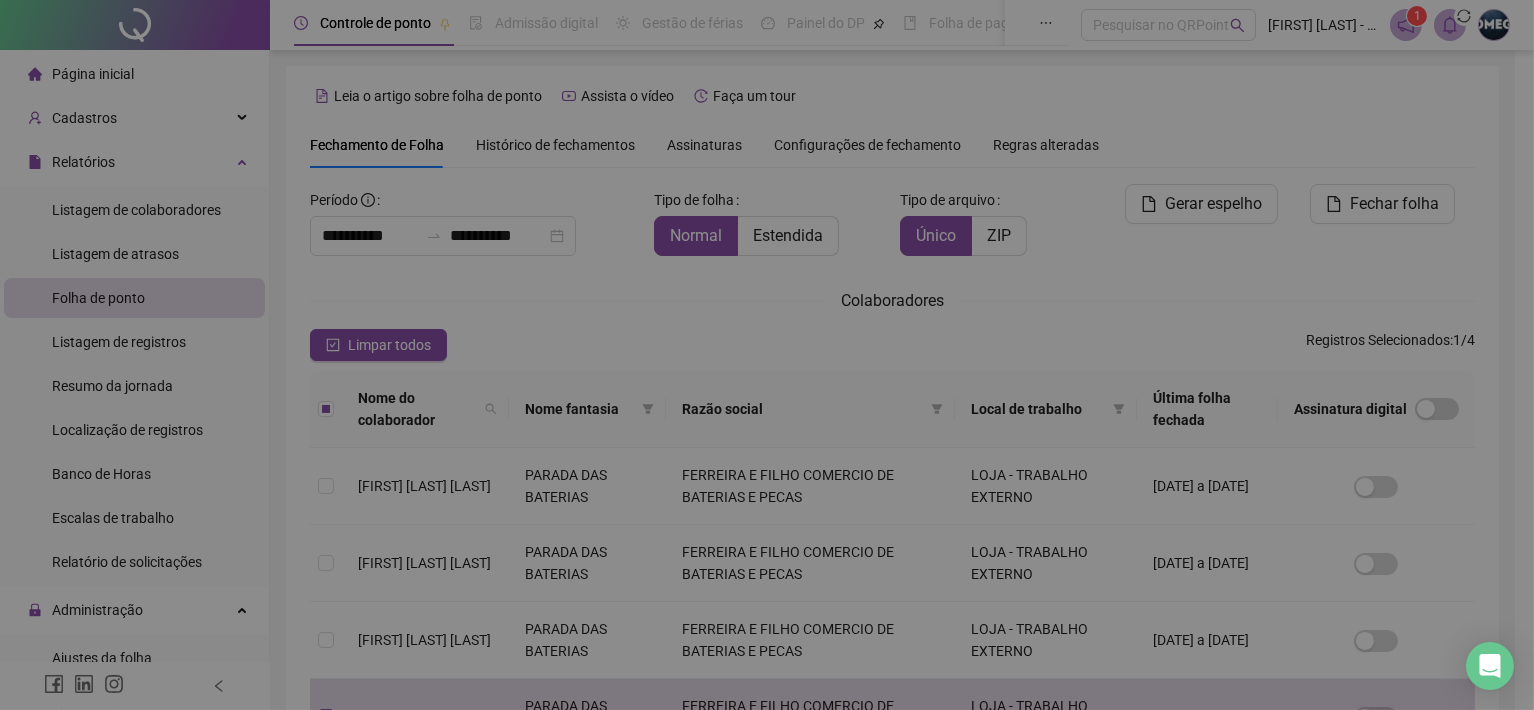 scroll, scrollTop: 54, scrollLeft: 0, axis: vertical 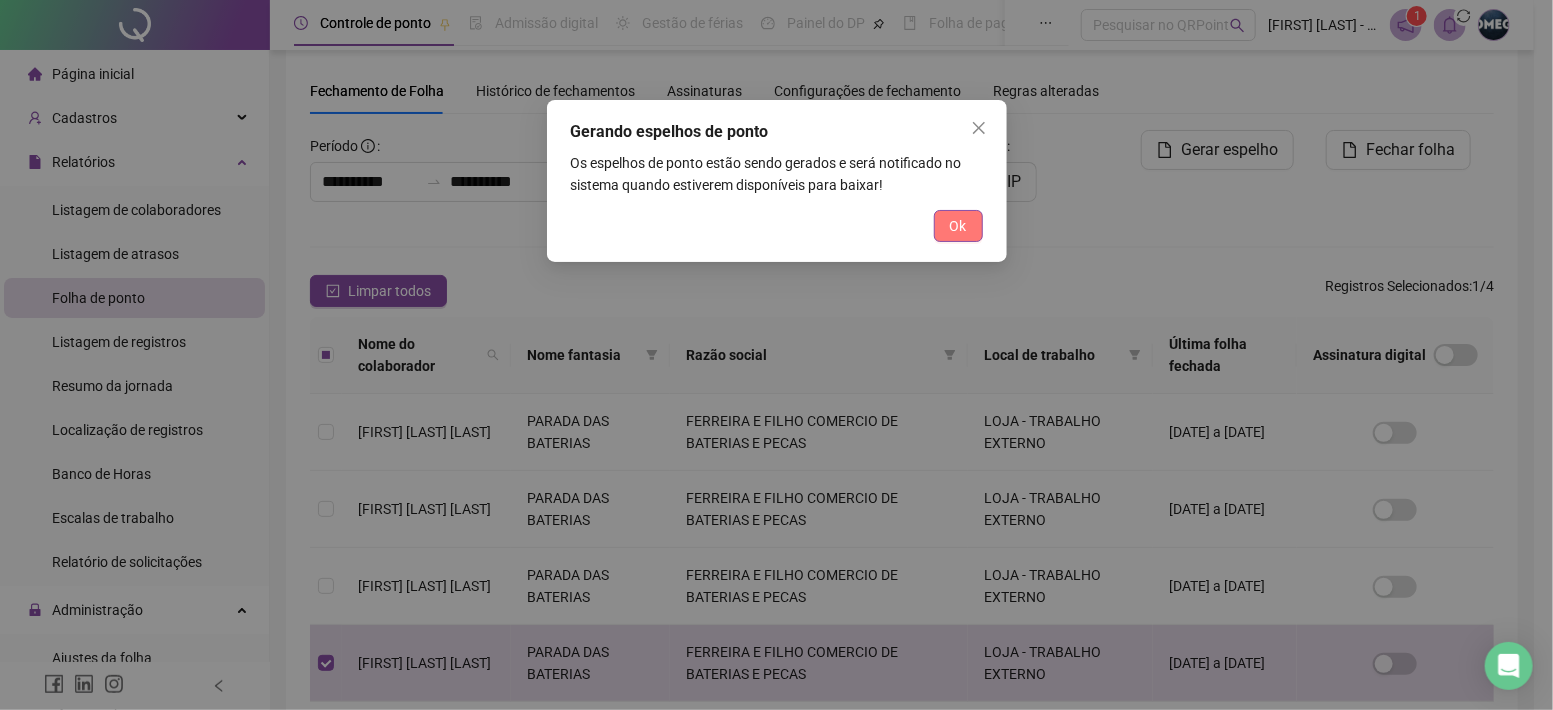 click on "Ok" at bounding box center [958, 226] 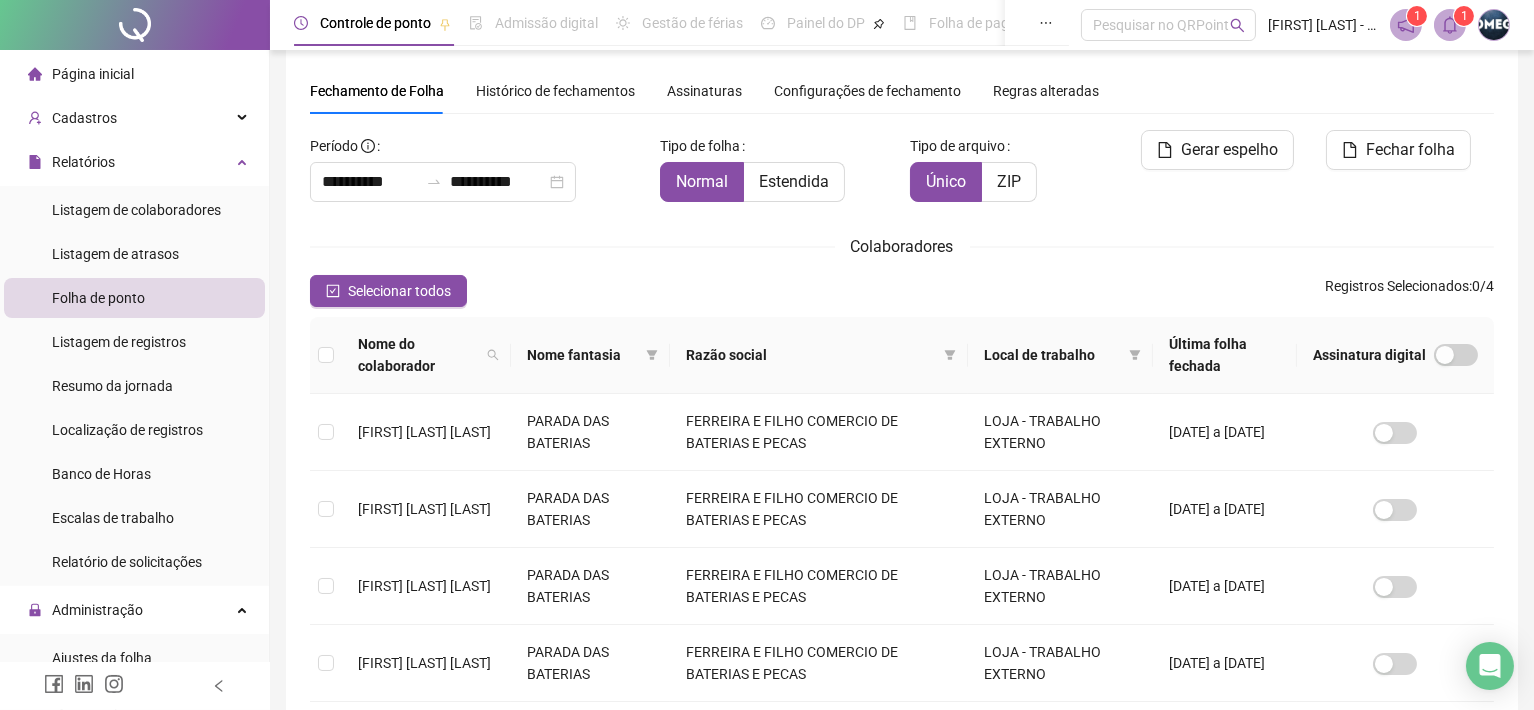 click 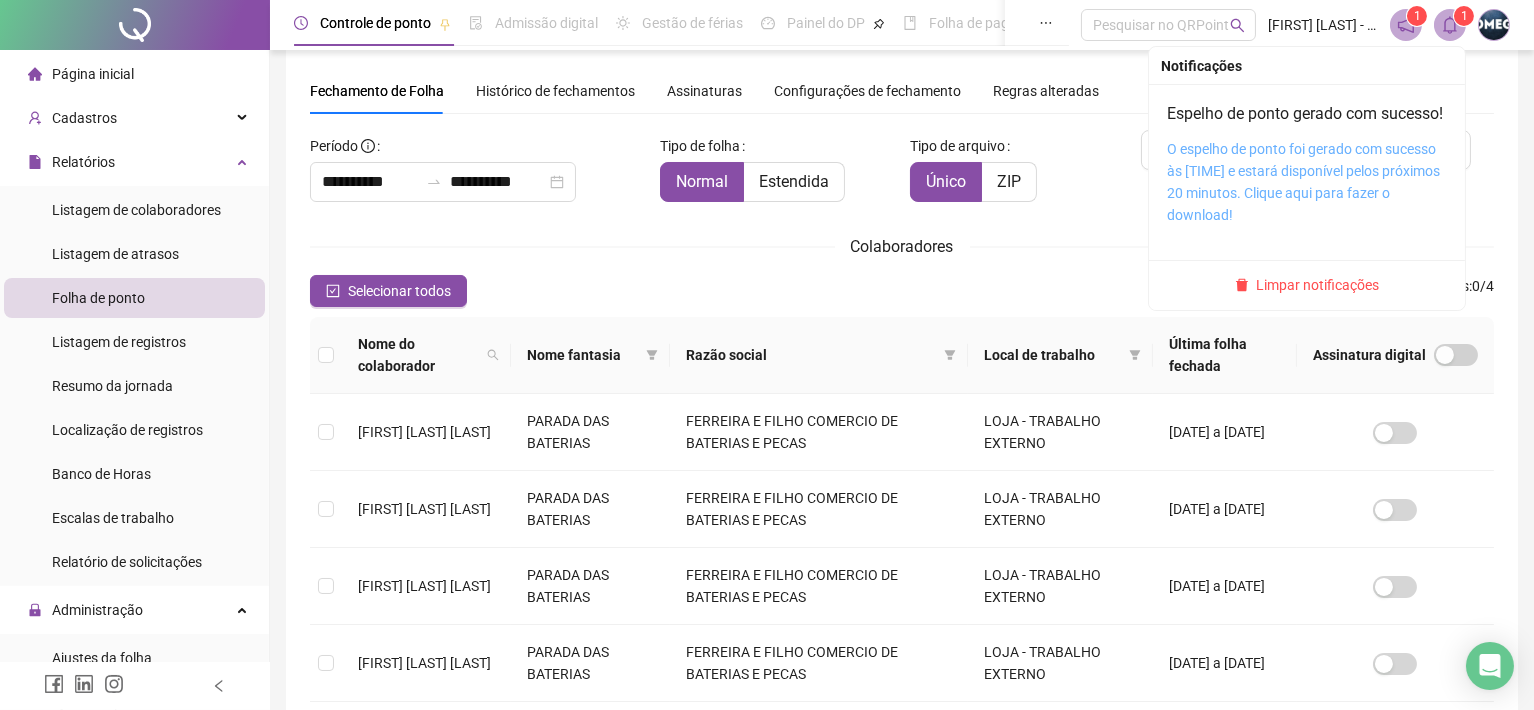 click on "O espelho de ponto foi gerado com sucesso às [TIME] e estará disponível pelos próximos 20 minutos. Clique aqui para fazer o download!" at bounding box center (1303, 182) 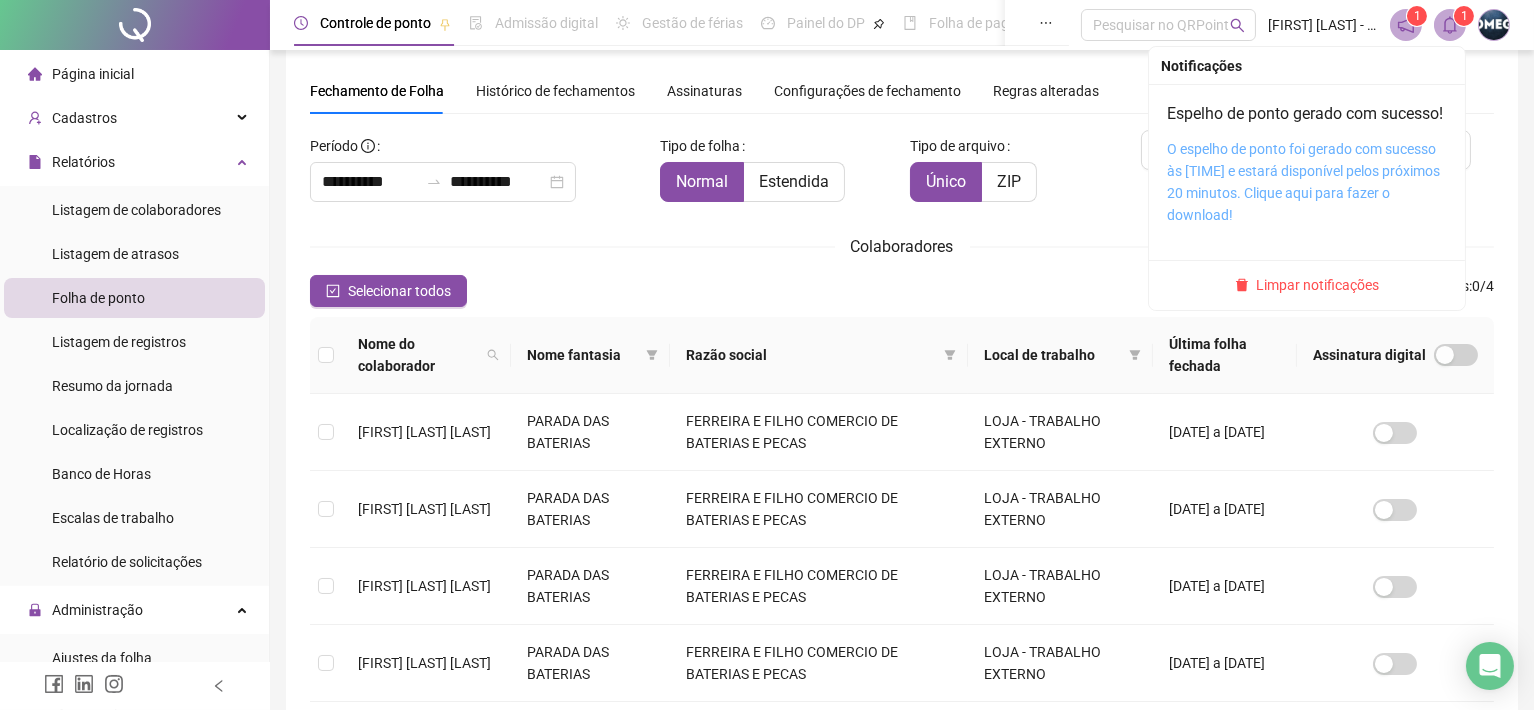 click on "O espelho de ponto foi gerado com sucesso às [TIME] e estará disponível pelos próximos 20 minutos. Clique aqui para fazer o download!" at bounding box center [1303, 182] 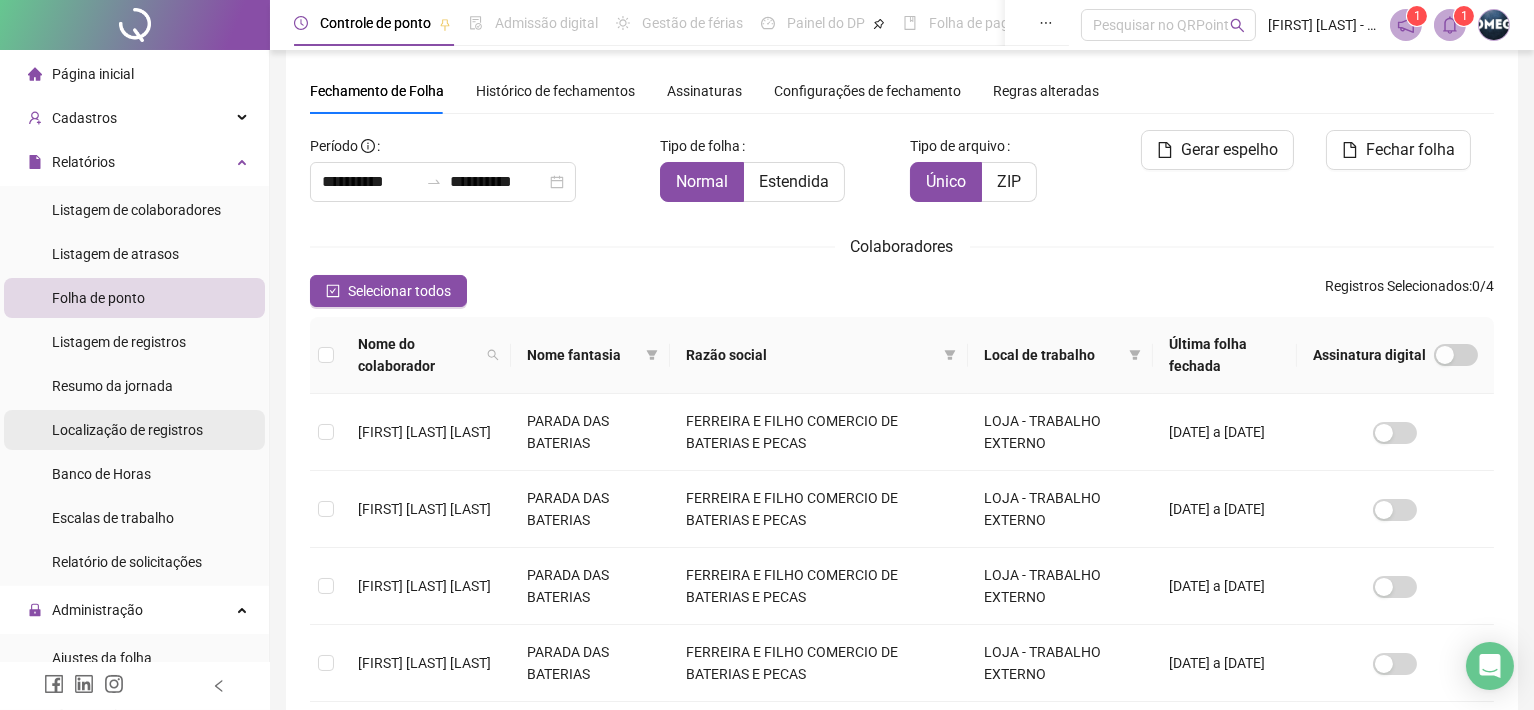 click on "Localização de registros" at bounding box center (127, 430) 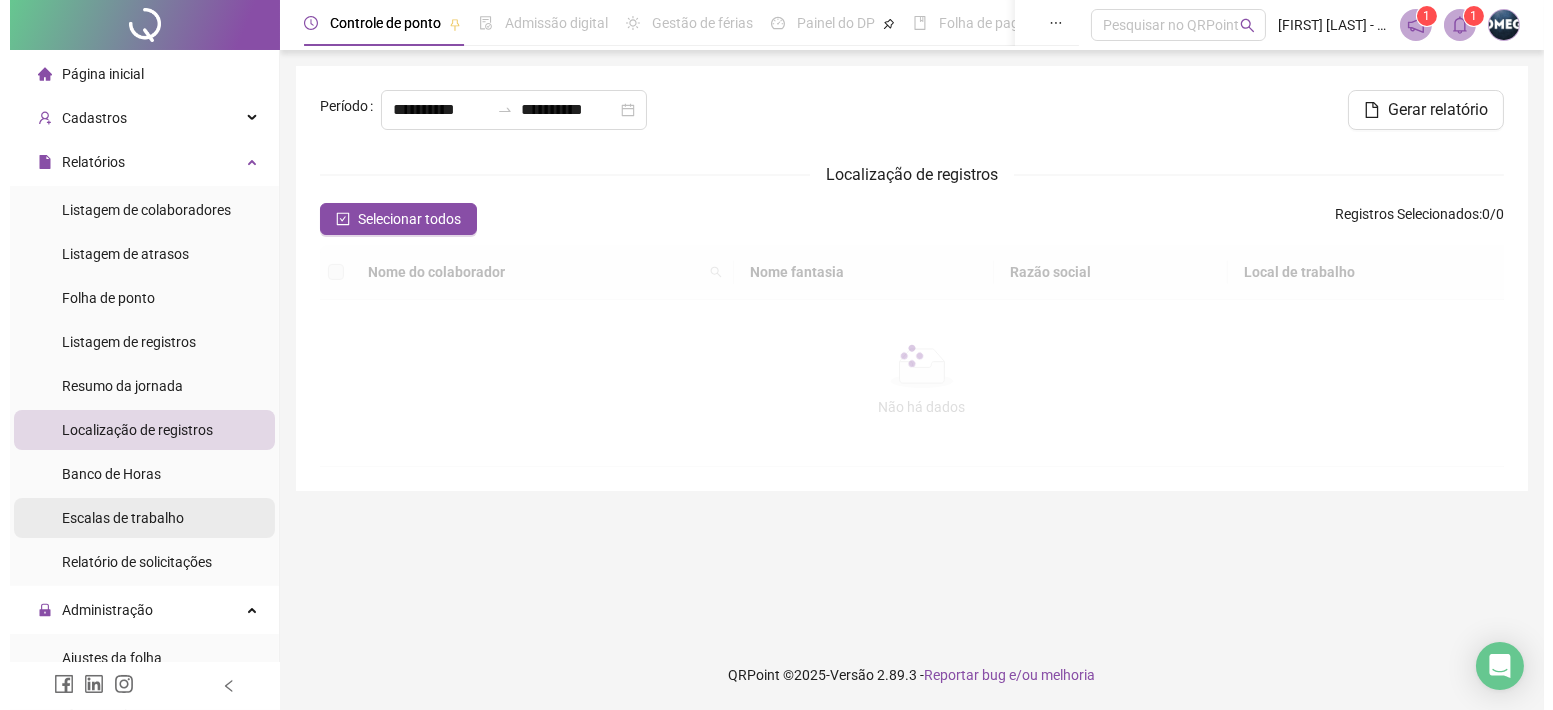 scroll, scrollTop: 0, scrollLeft: 0, axis: both 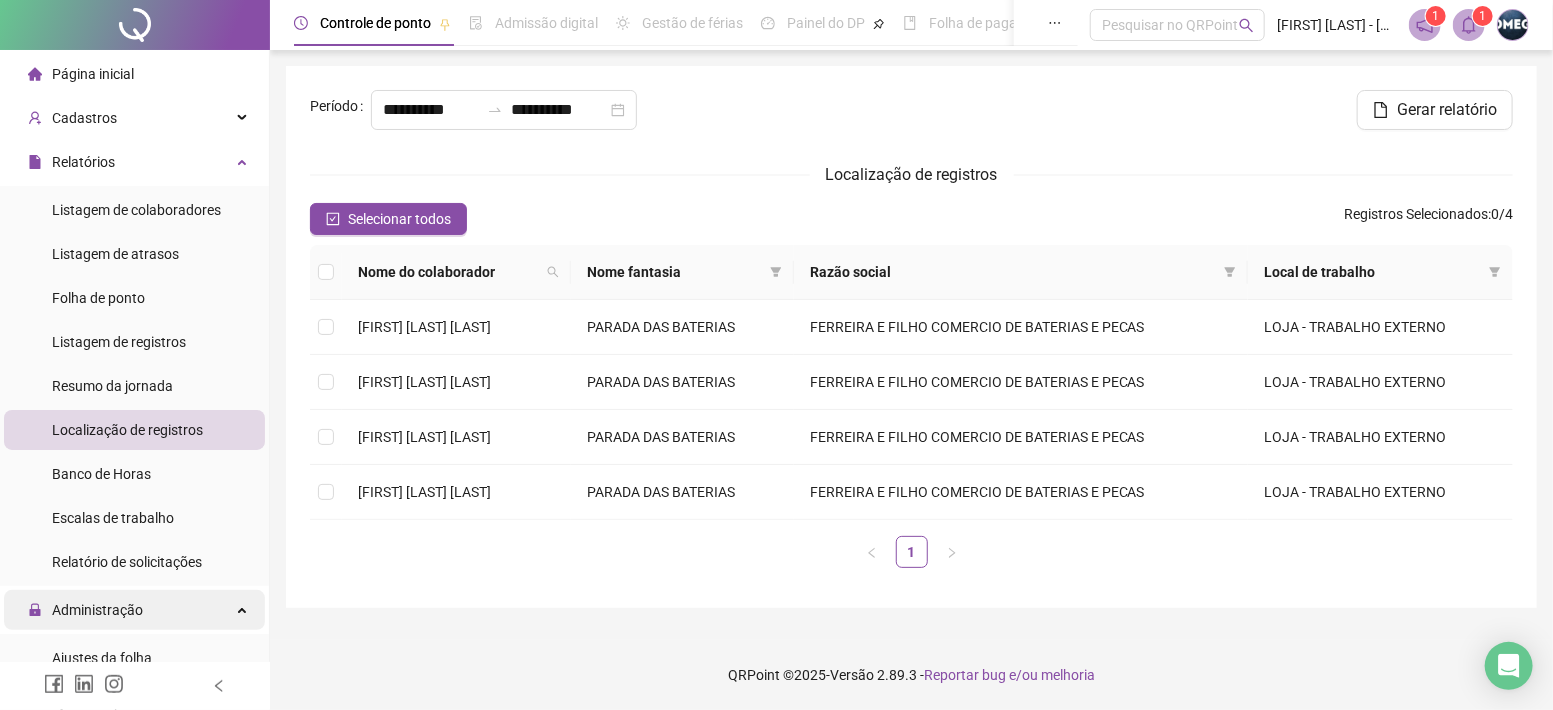 click on "Administração" at bounding box center [134, 610] 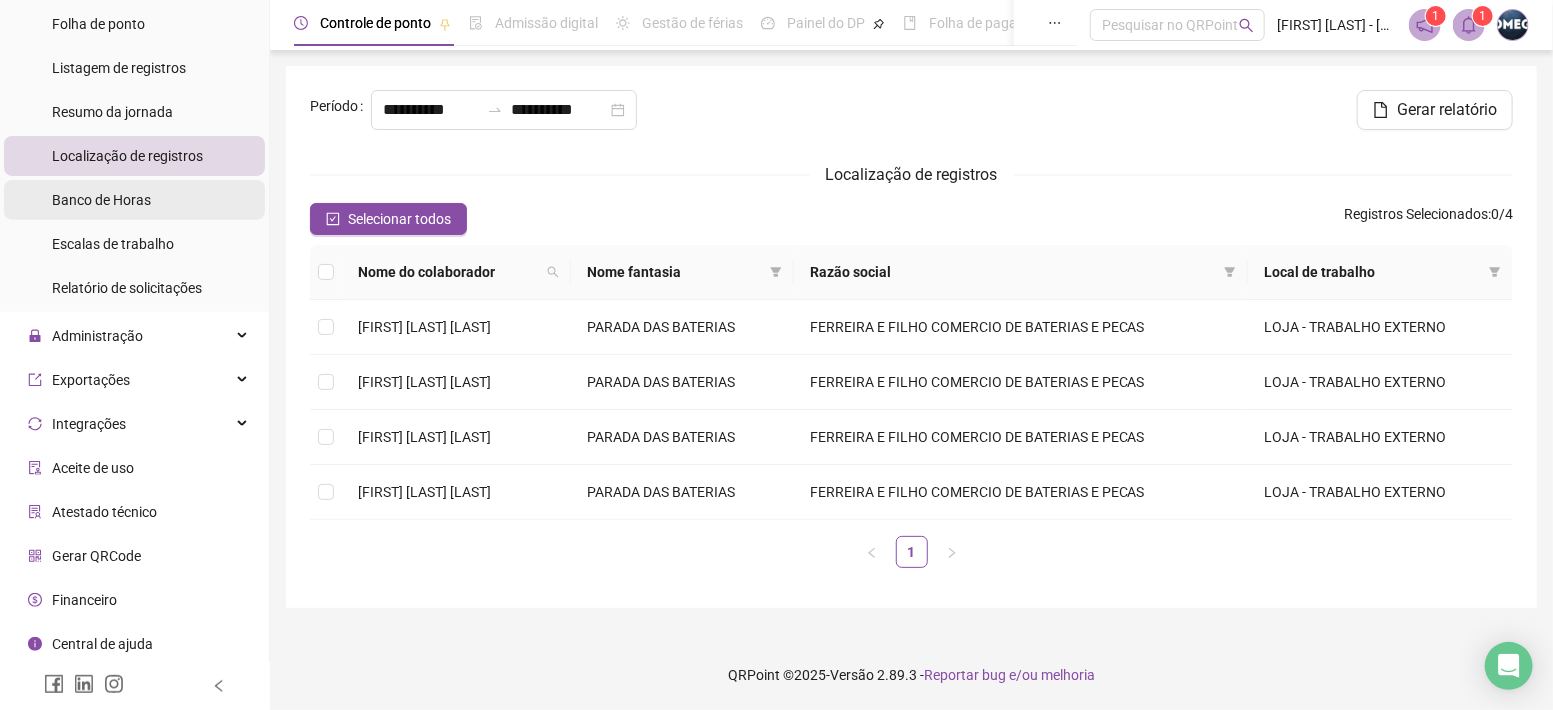 scroll, scrollTop: 0, scrollLeft: 0, axis: both 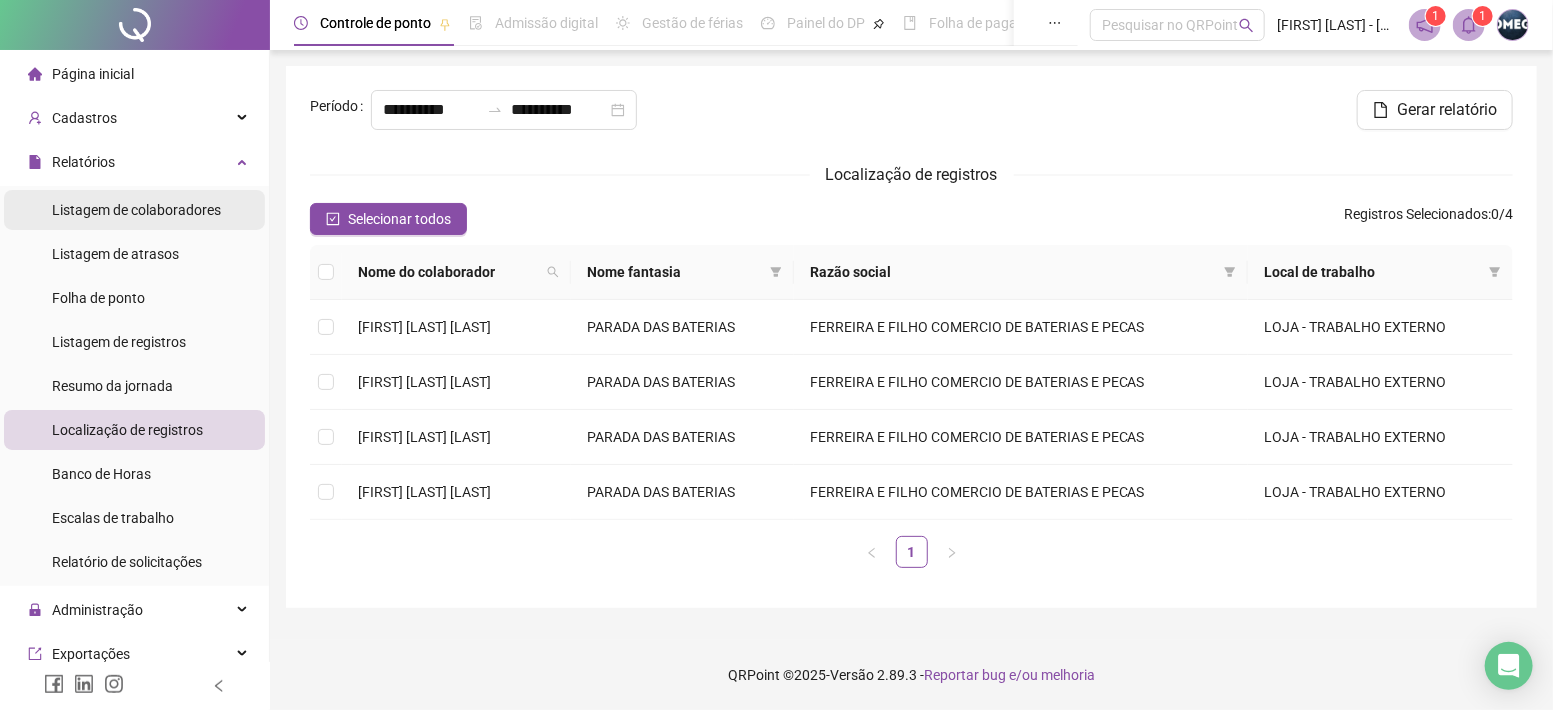 click on "Listagem de colaboradores" at bounding box center [136, 210] 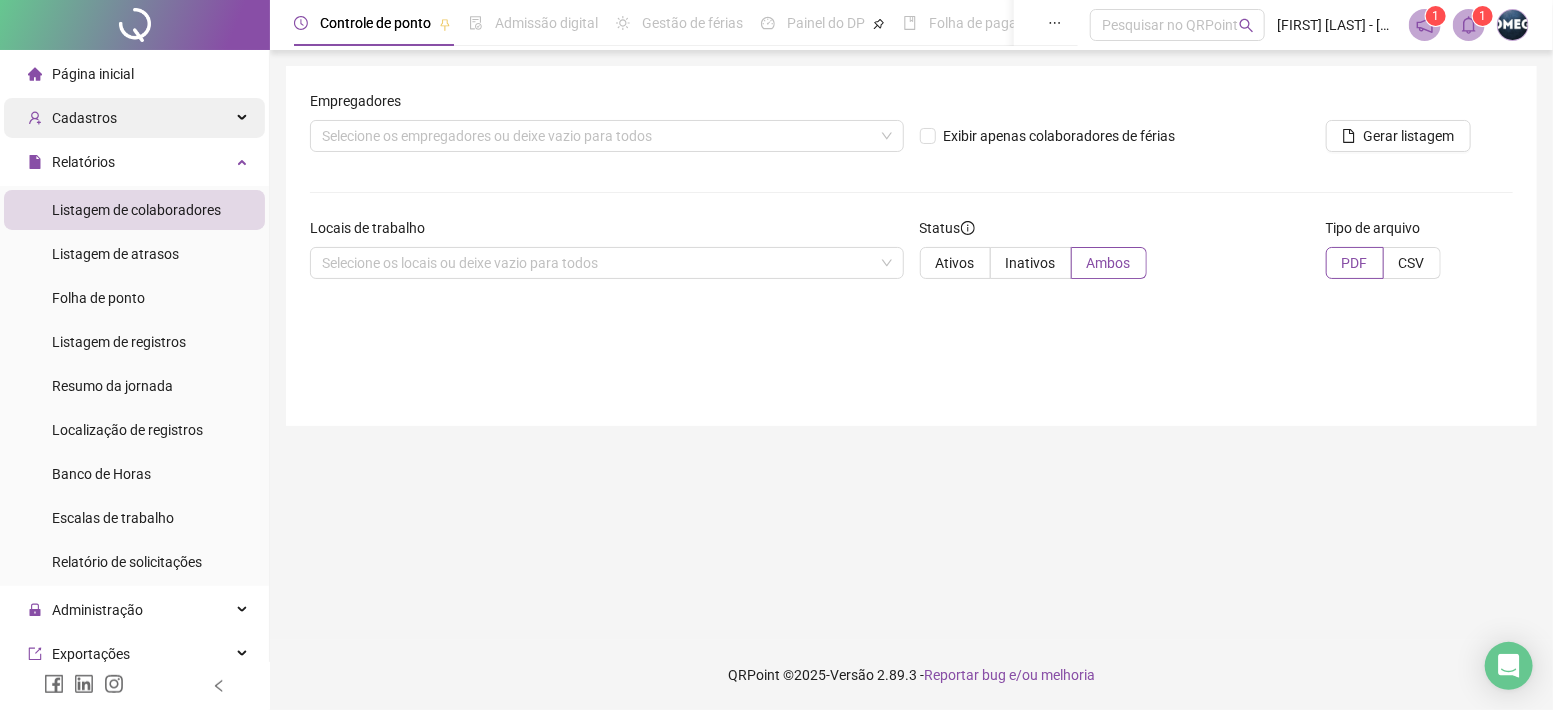 click on "Cadastros" at bounding box center [84, 118] 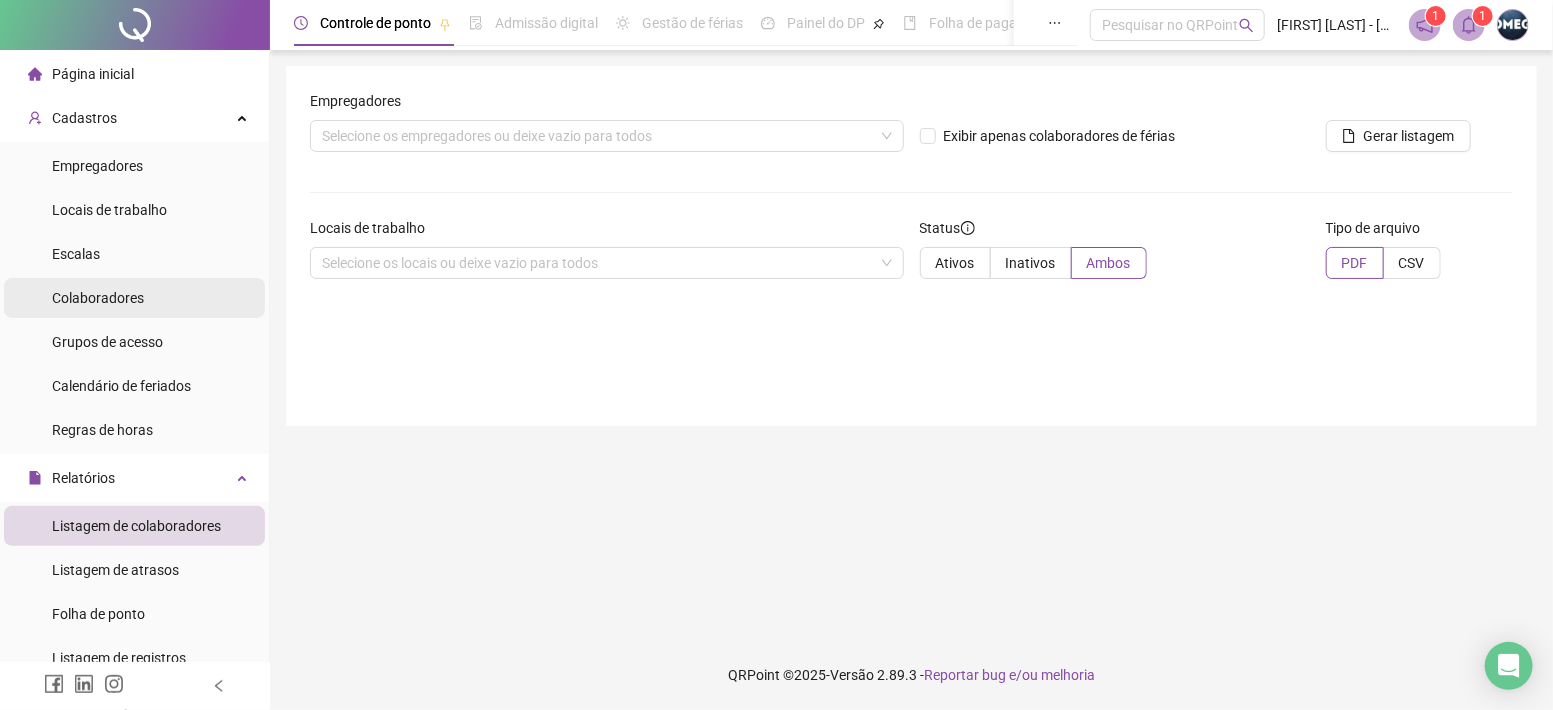click on "Colaboradores" at bounding box center [134, 298] 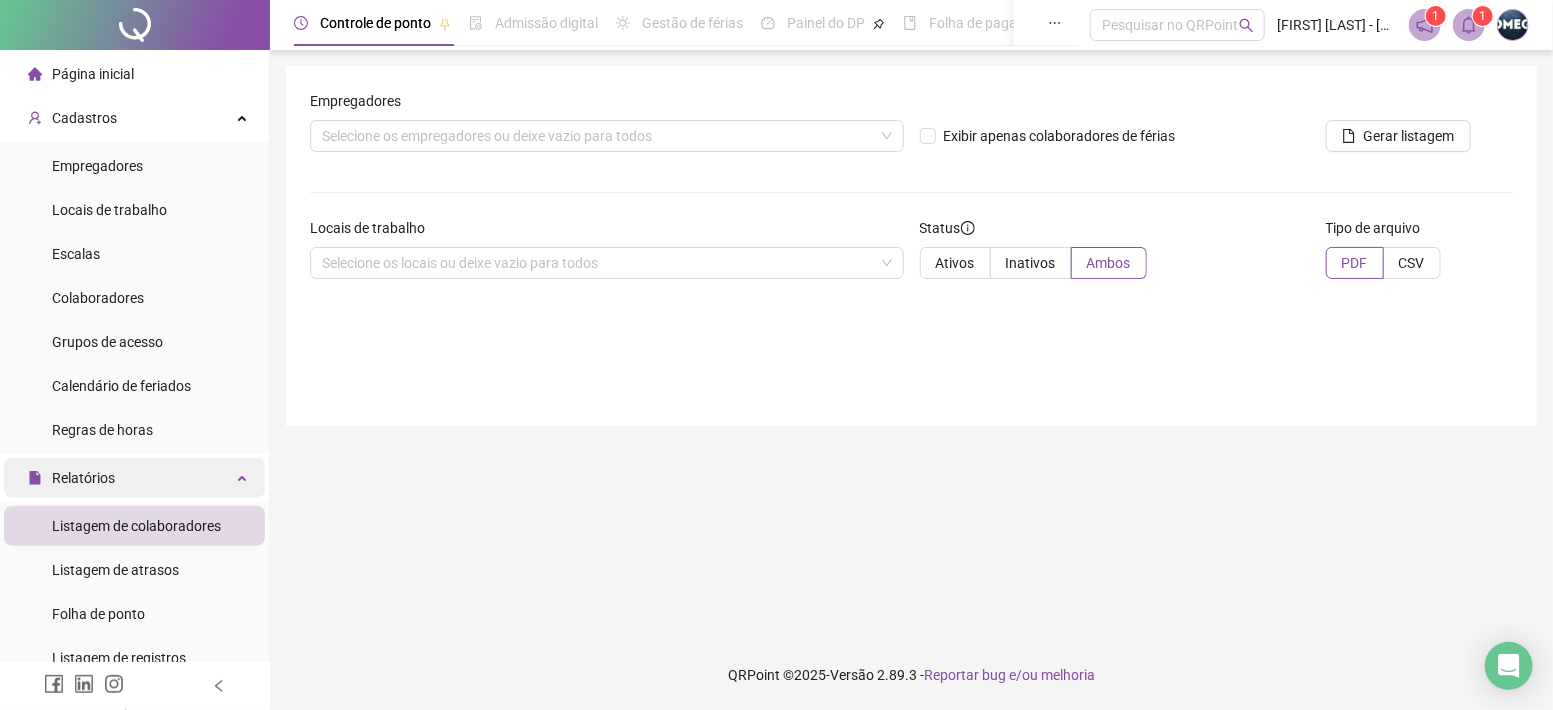 click on "Relatórios" at bounding box center (134, 478) 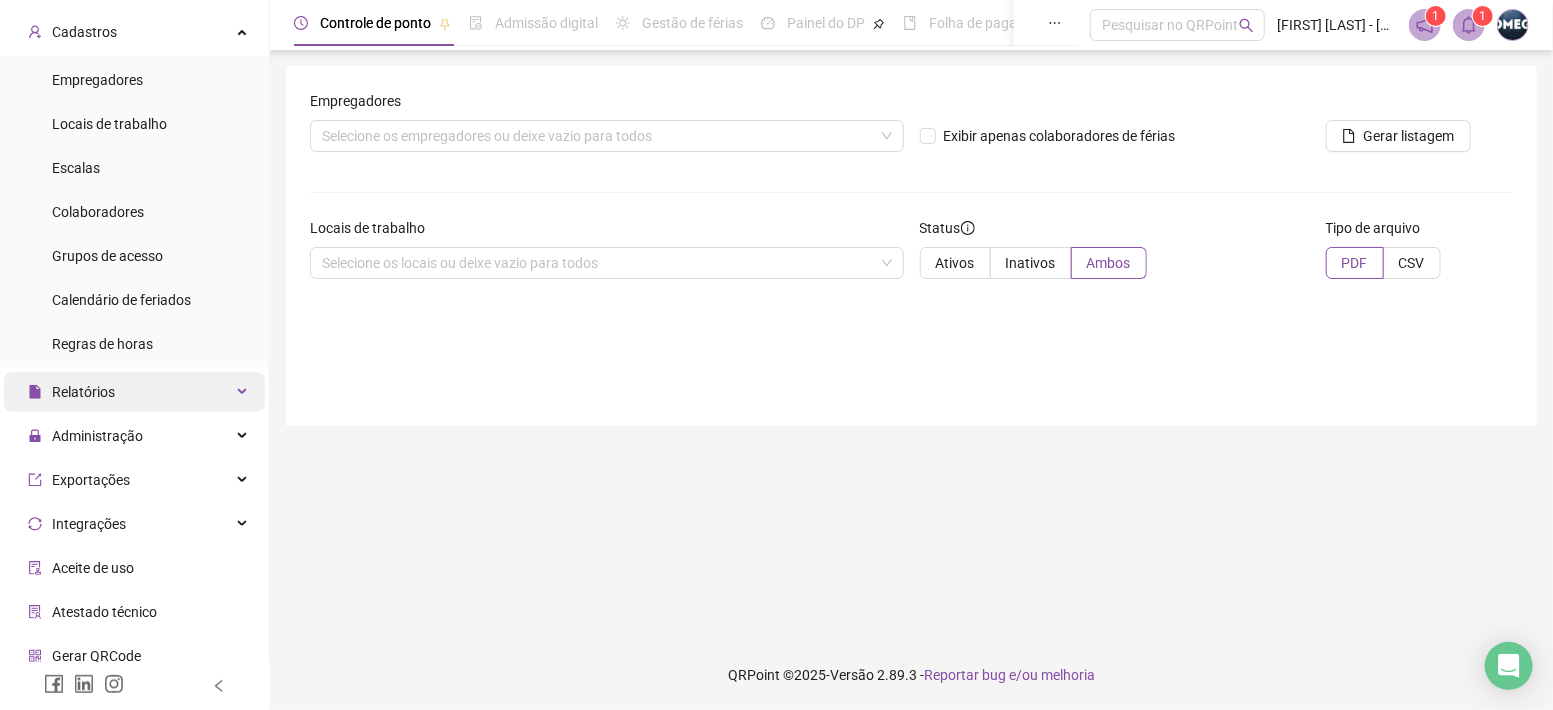 scroll, scrollTop: 187, scrollLeft: 0, axis: vertical 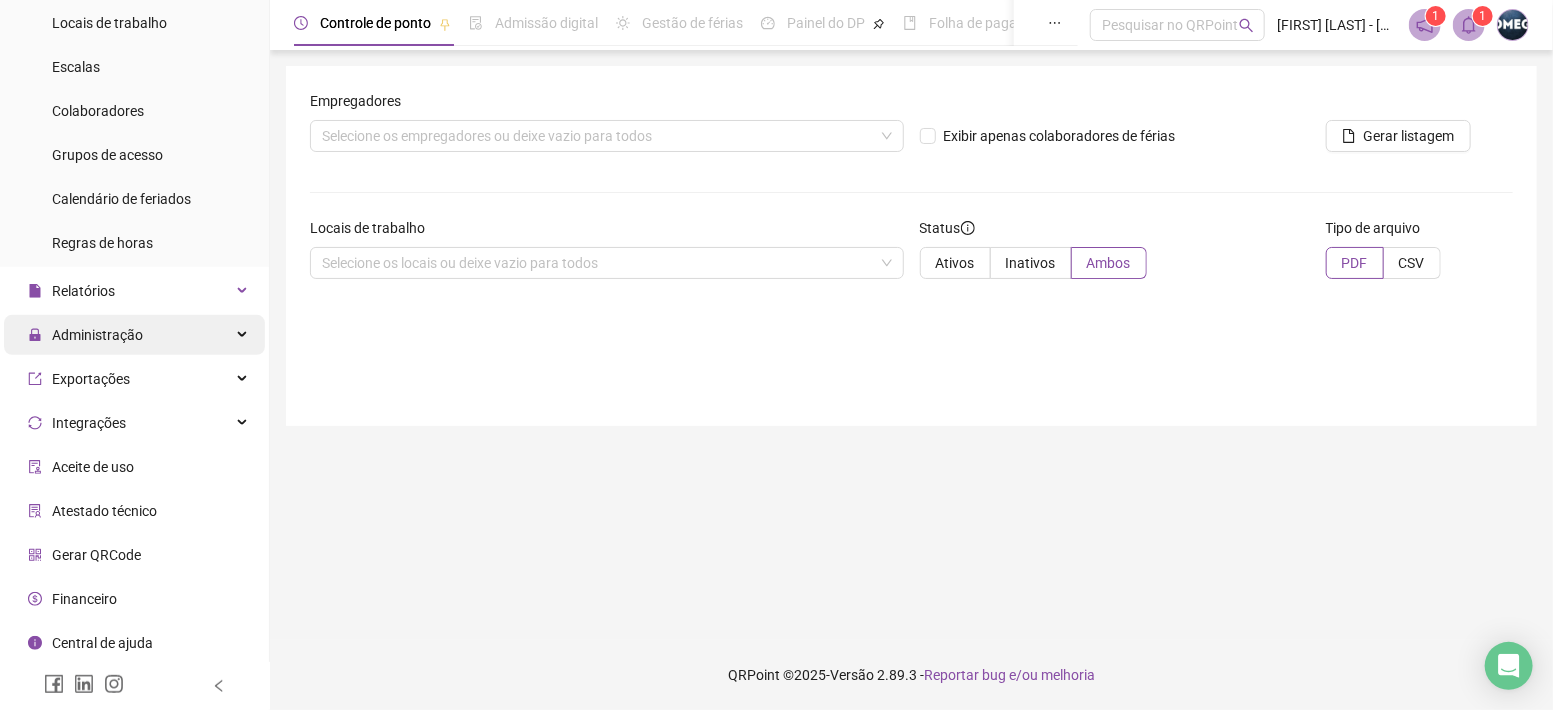 click on "Administração" at bounding box center [134, 335] 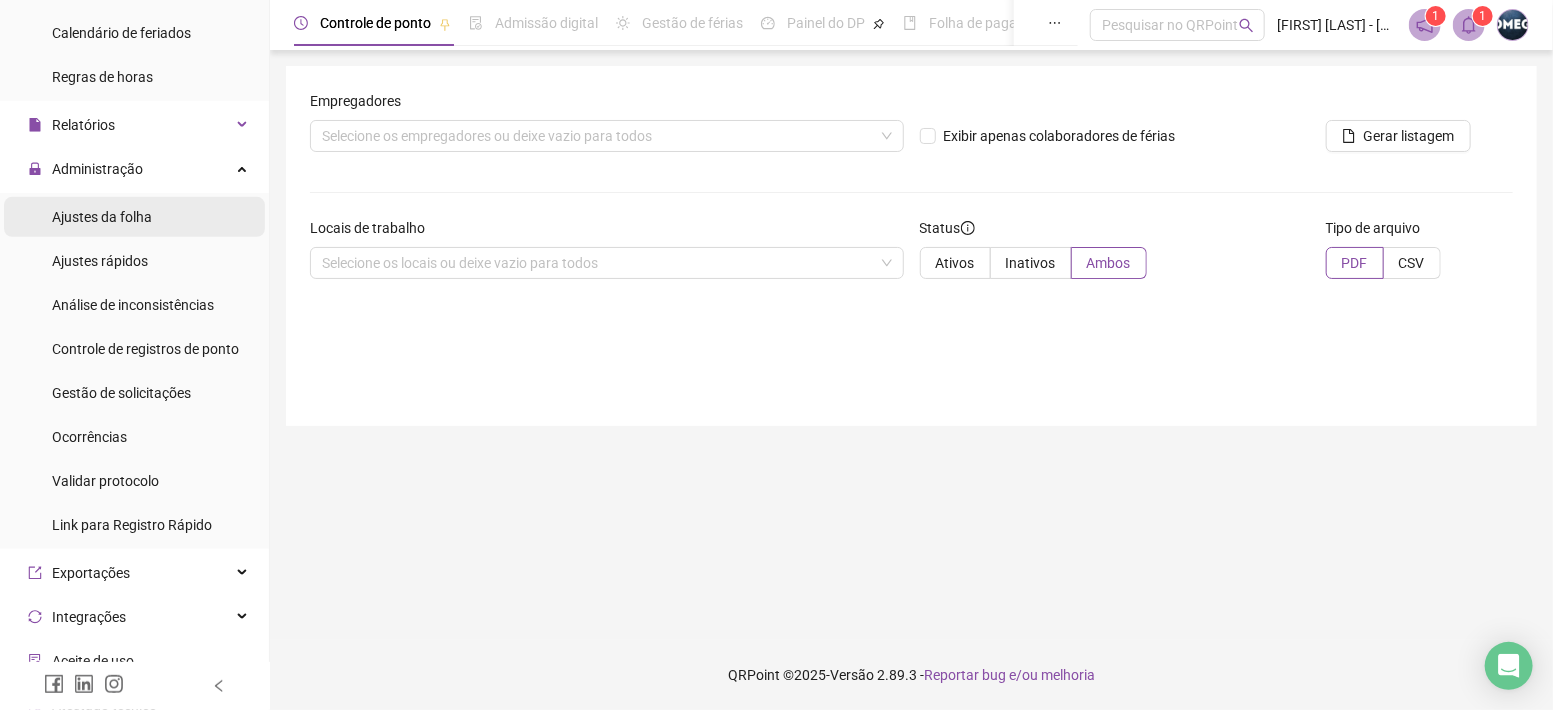 scroll, scrollTop: 437, scrollLeft: 0, axis: vertical 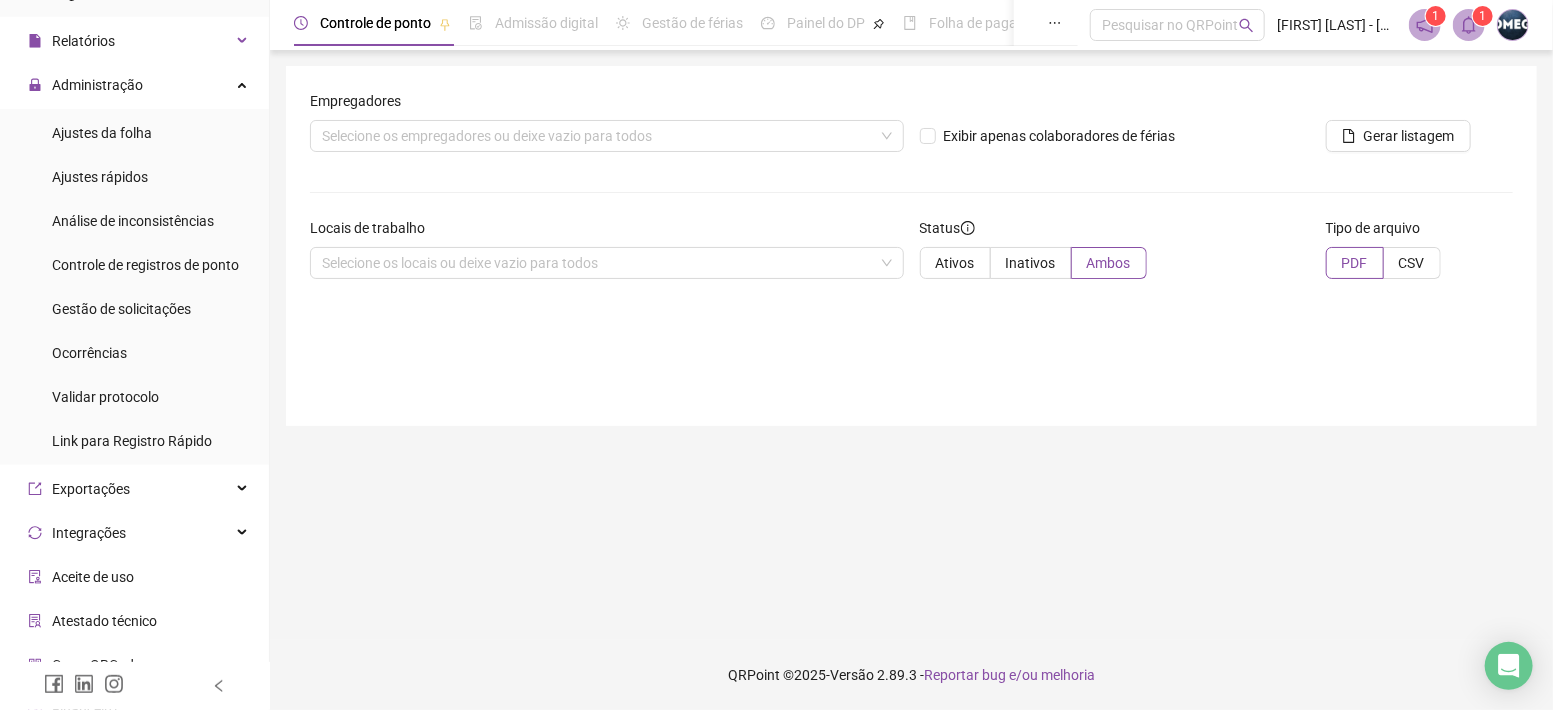 click 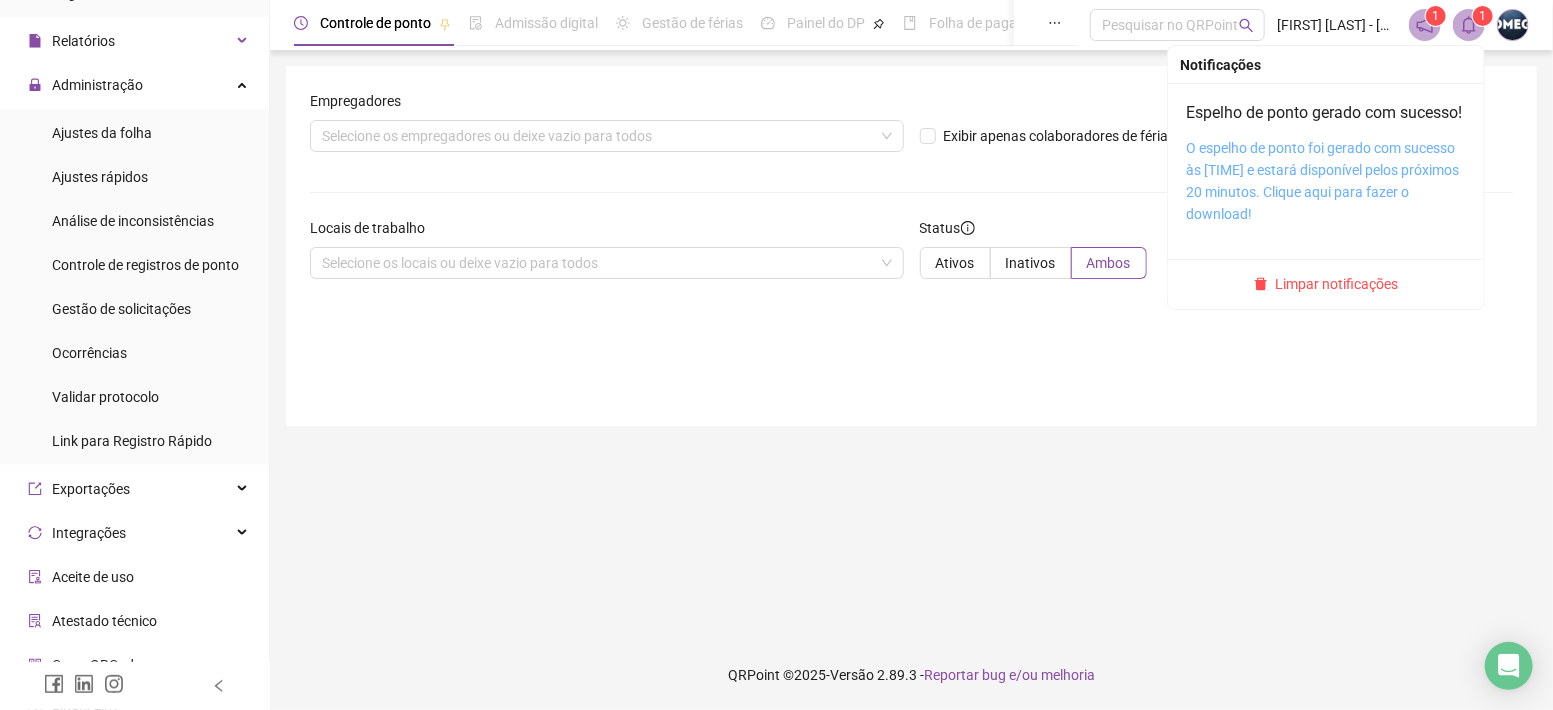 click on "O espelho de ponto foi gerado com sucesso às [TIME] e estará disponível pelos próximos 20 minutos. Clique aqui para fazer o download!" at bounding box center [1322, 181] 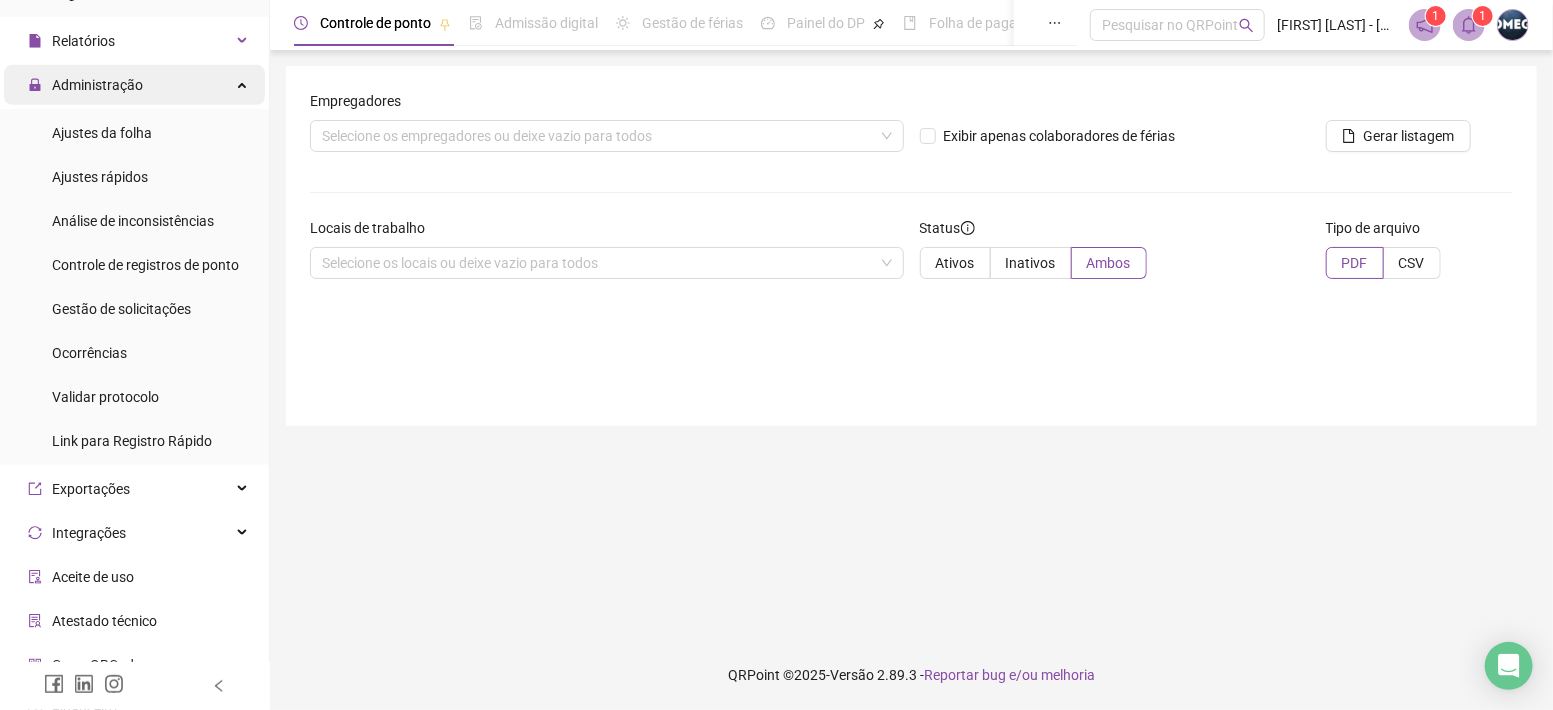 click on "Administração" at bounding box center [134, 85] 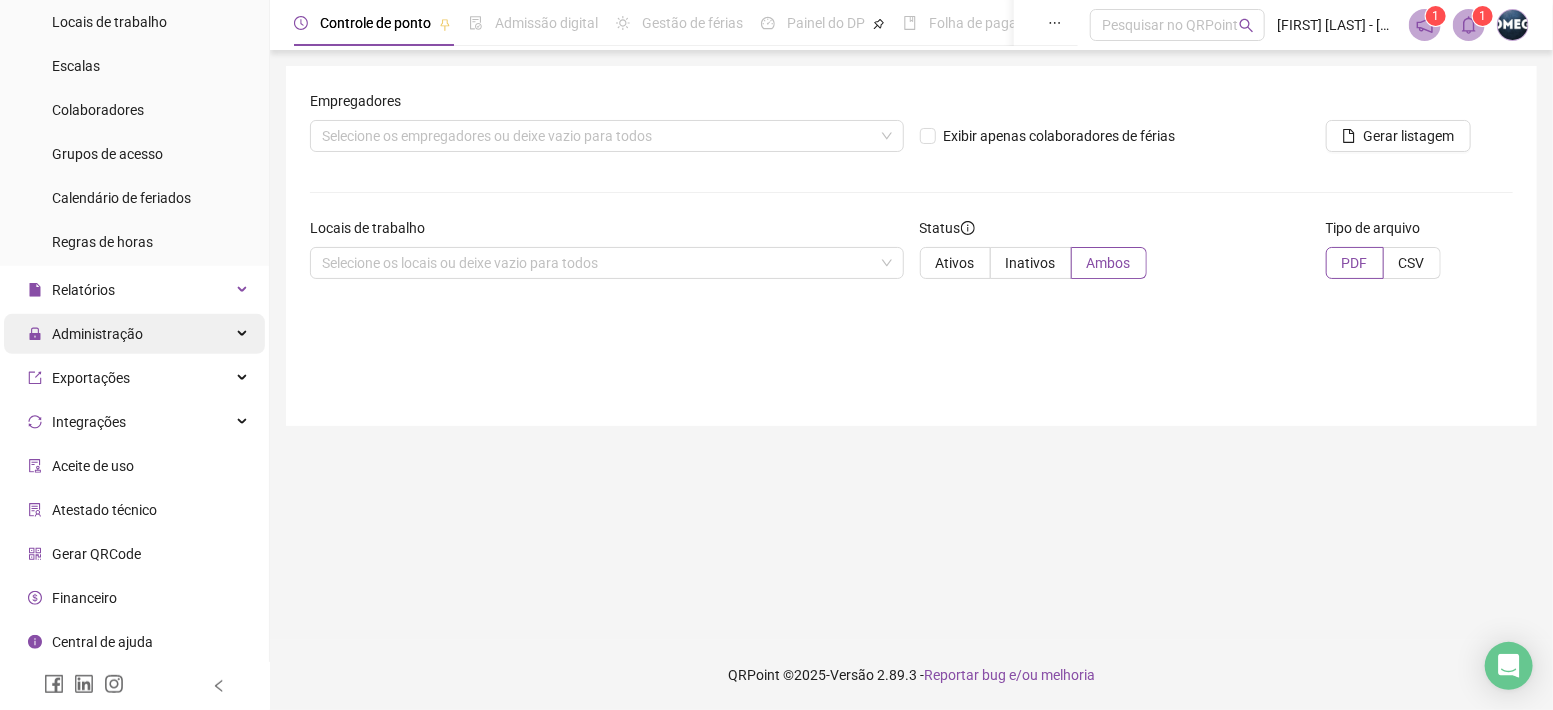 scroll, scrollTop: 187, scrollLeft: 0, axis: vertical 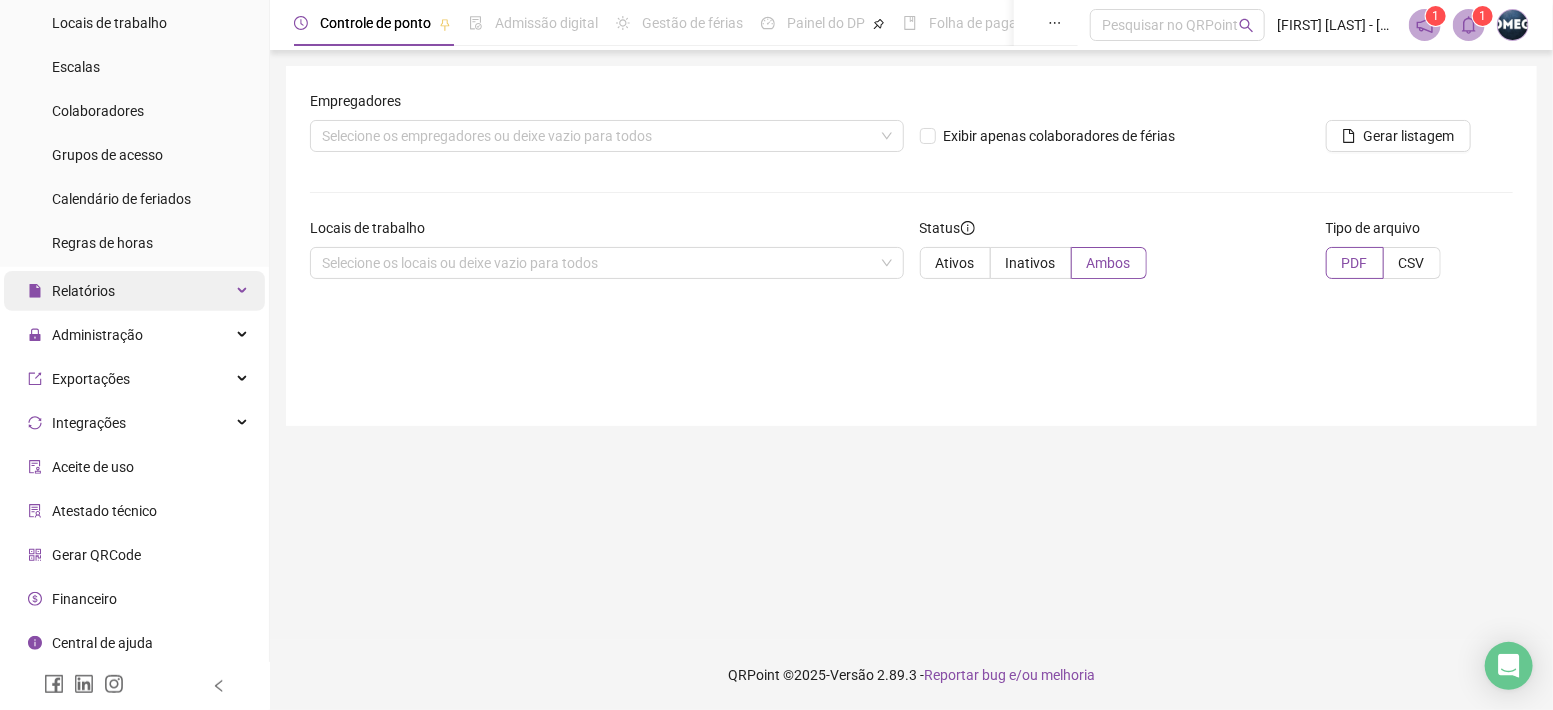 click on "Relatórios" at bounding box center (134, 291) 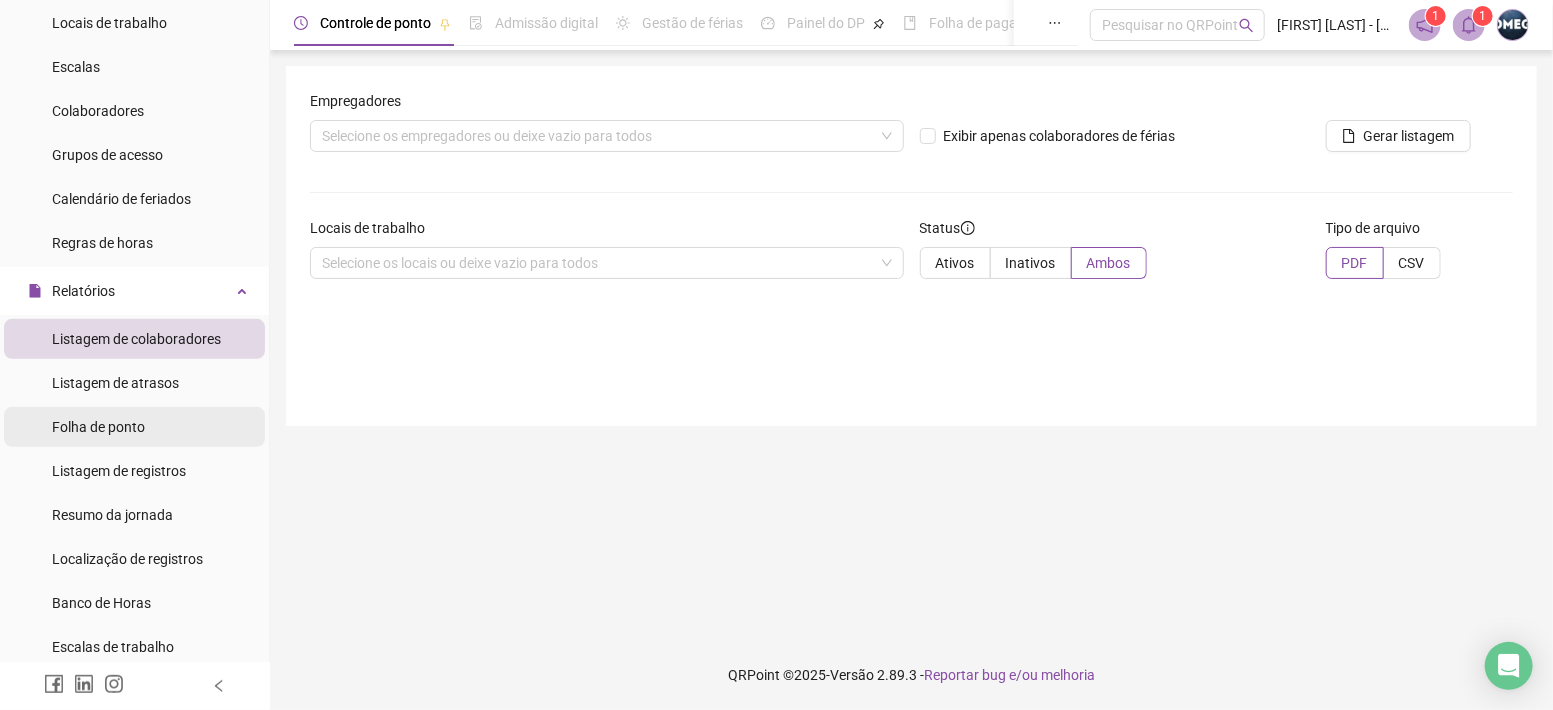 click on "Folha de ponto" at bounding box center (134, 427) 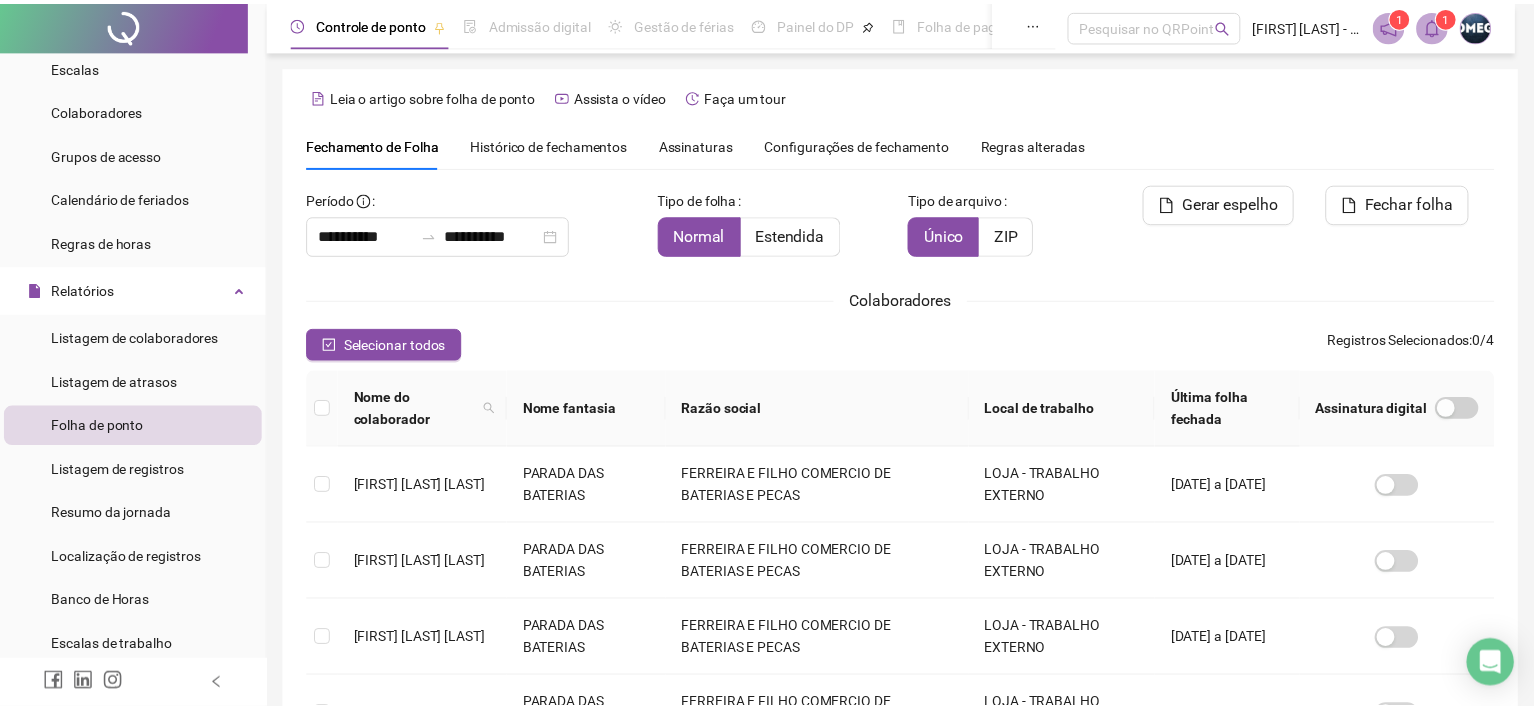 scroll, scrollTop: 54, scrollLeft: 0, axis: vertical 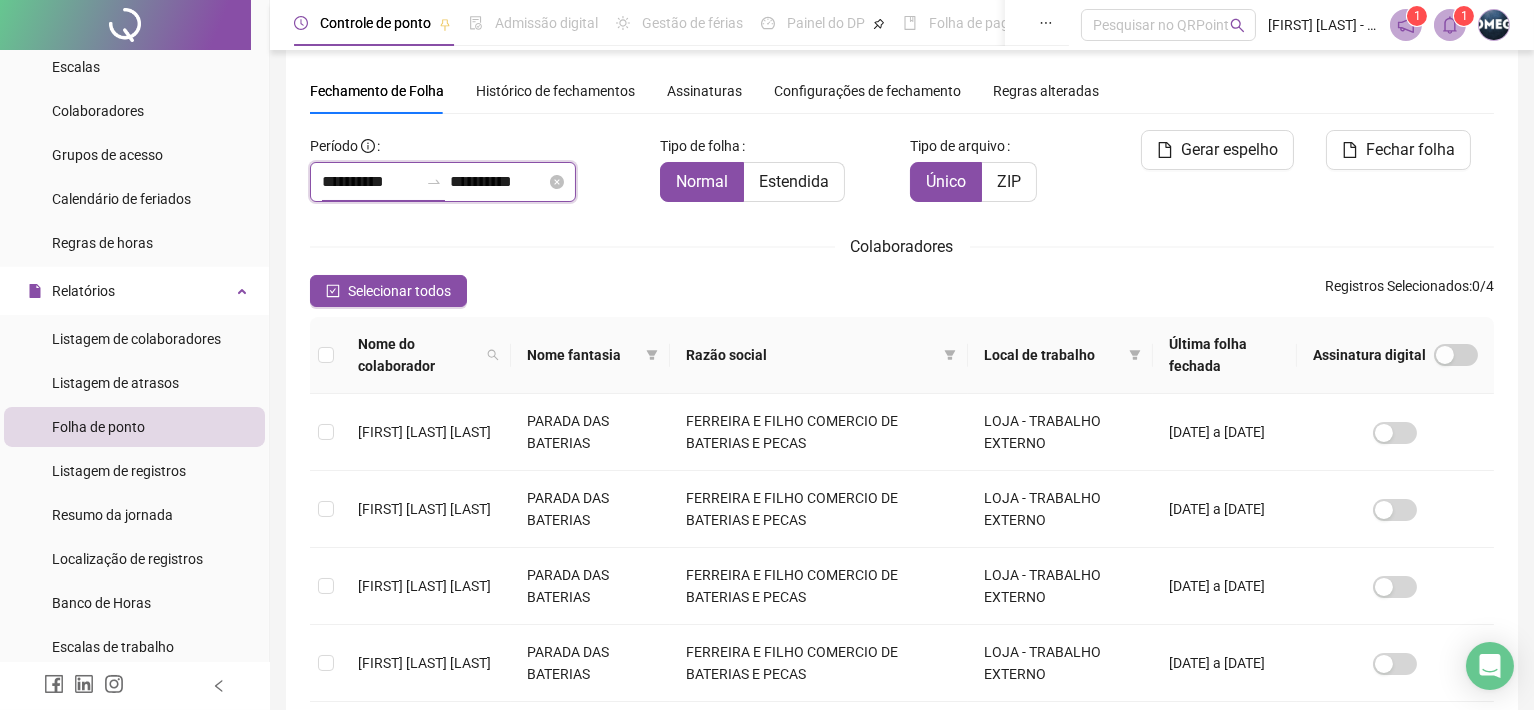 click on "**********" at bounding box center [370, 182] 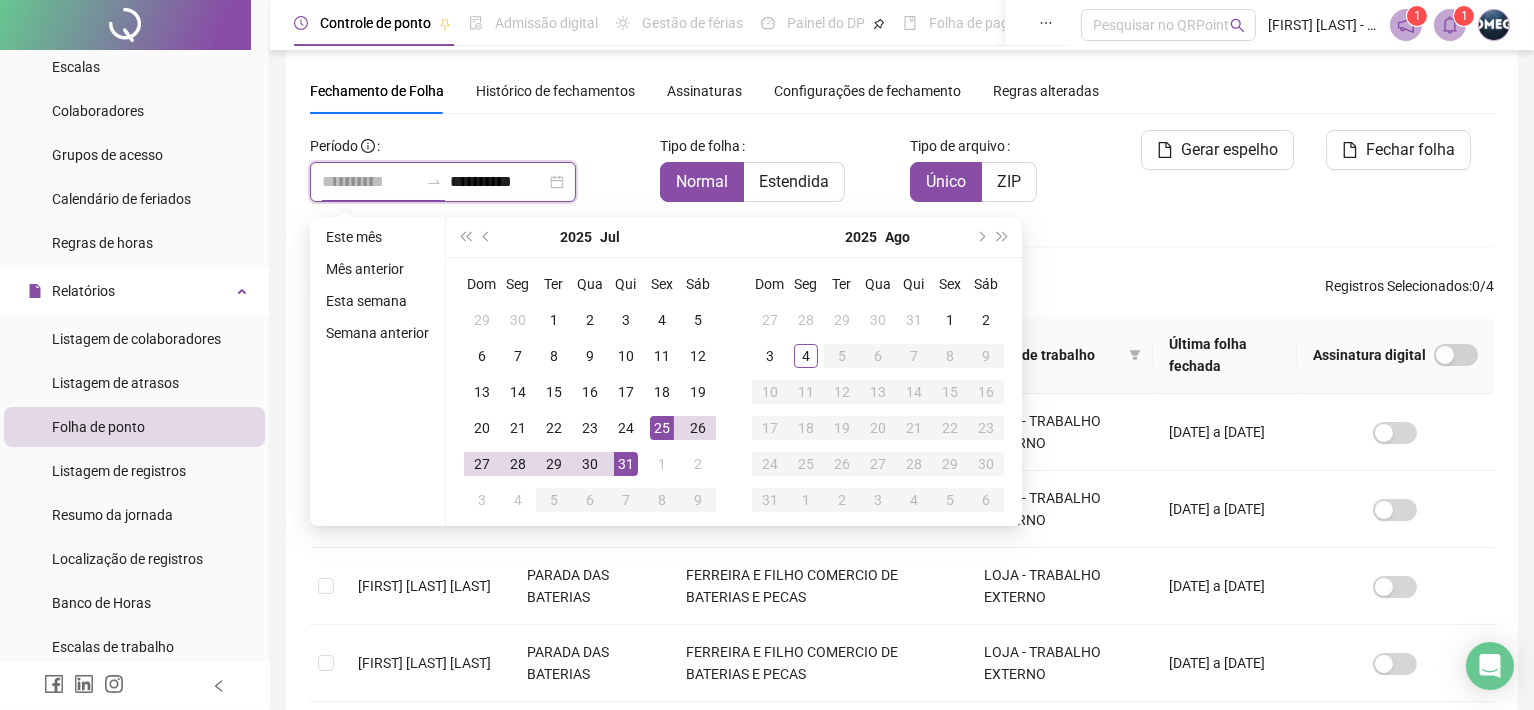 type on "**********" 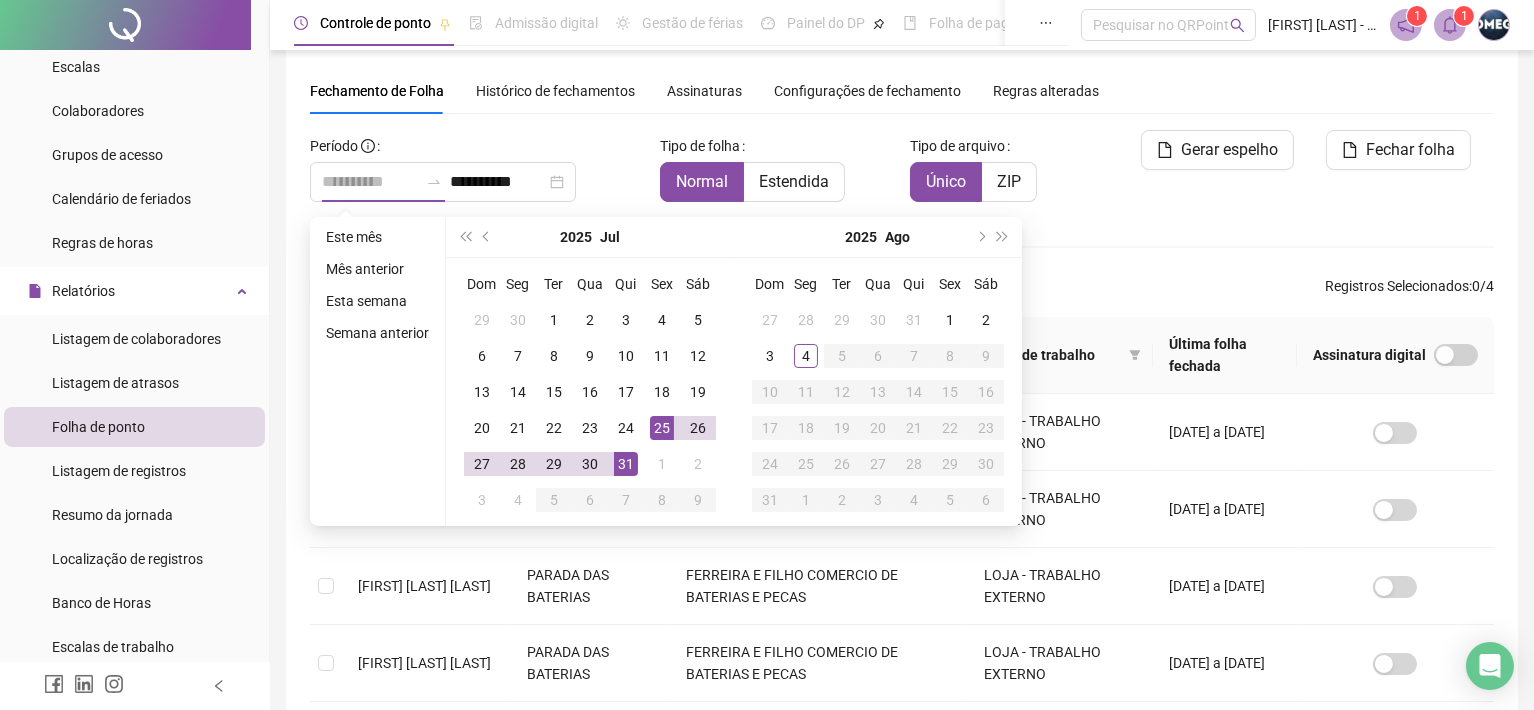 click on "25" at bounding box center [662, 428] 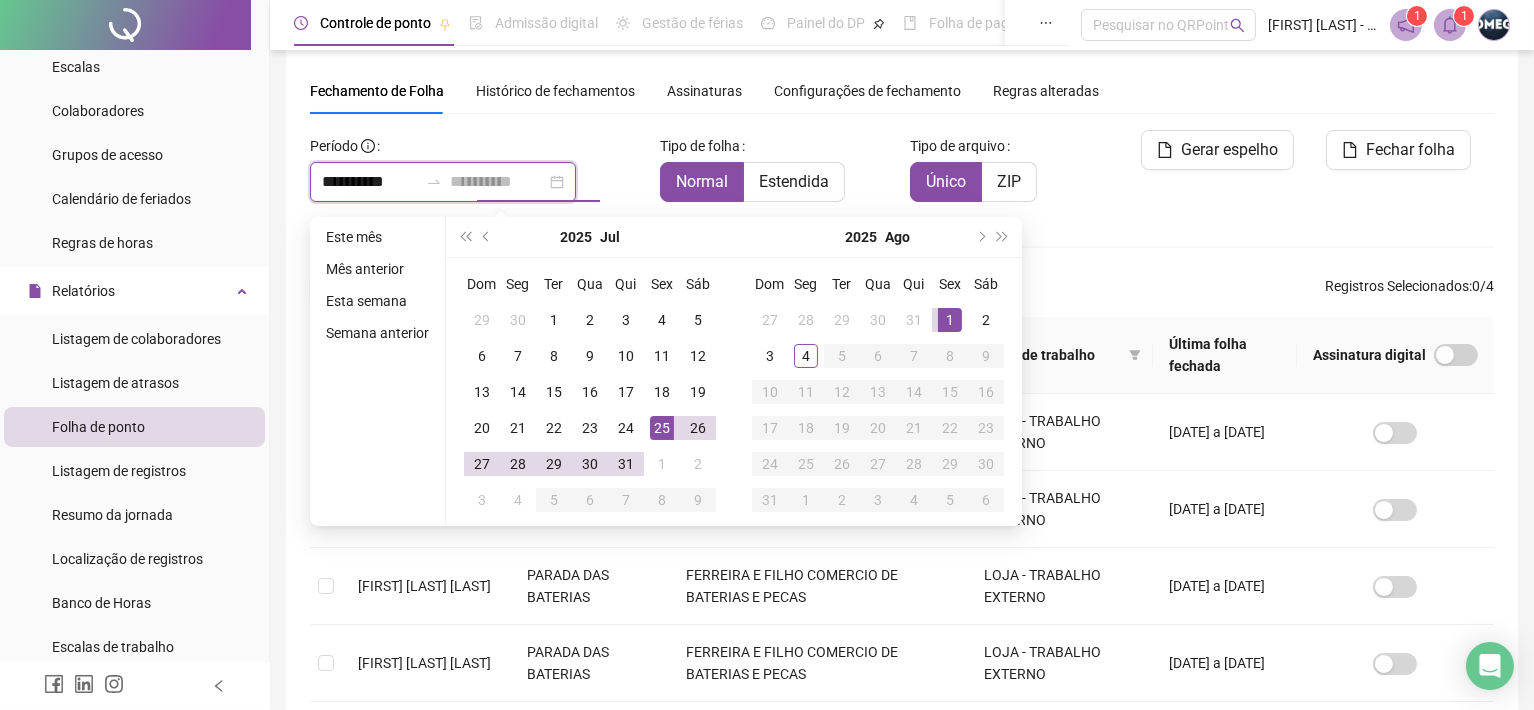 type on "**********" 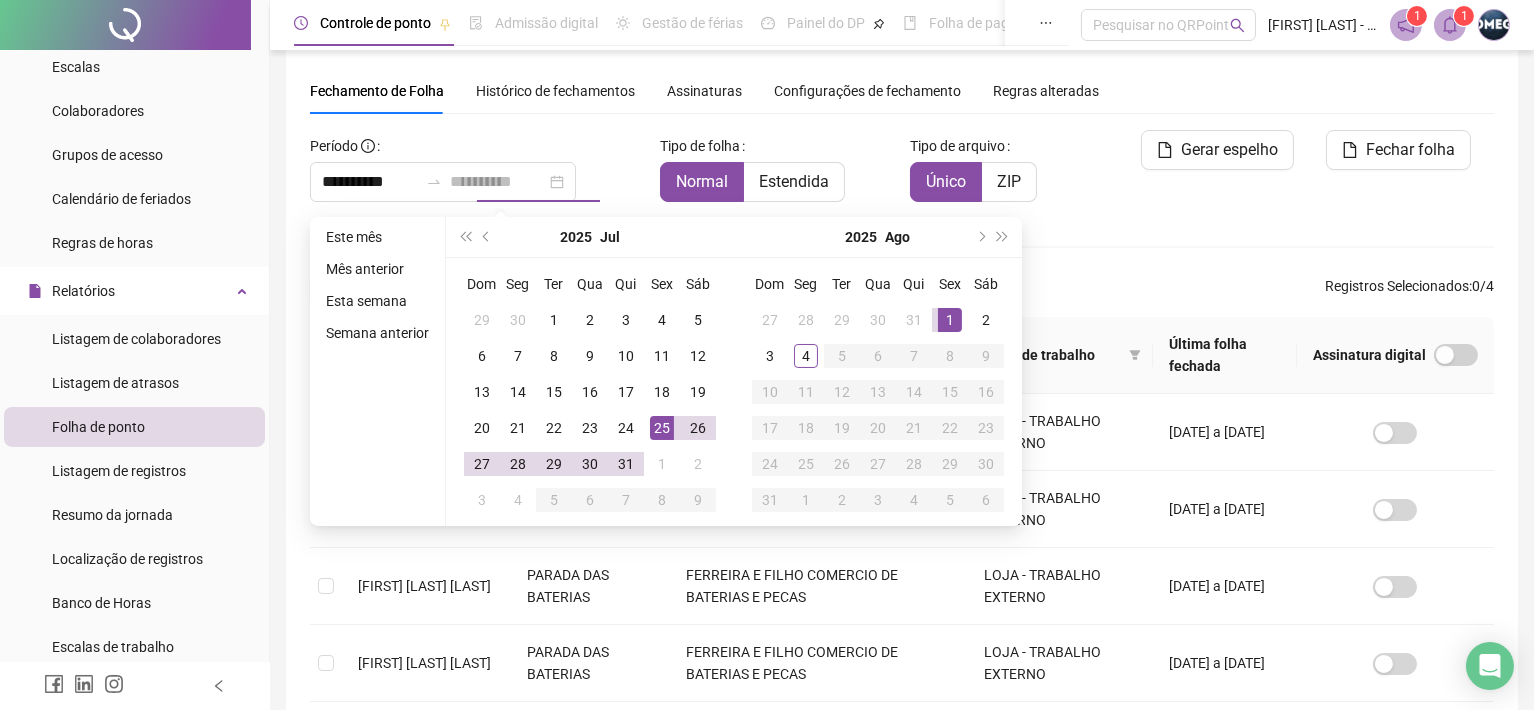 click on "1" at bounding box center [950, 320] 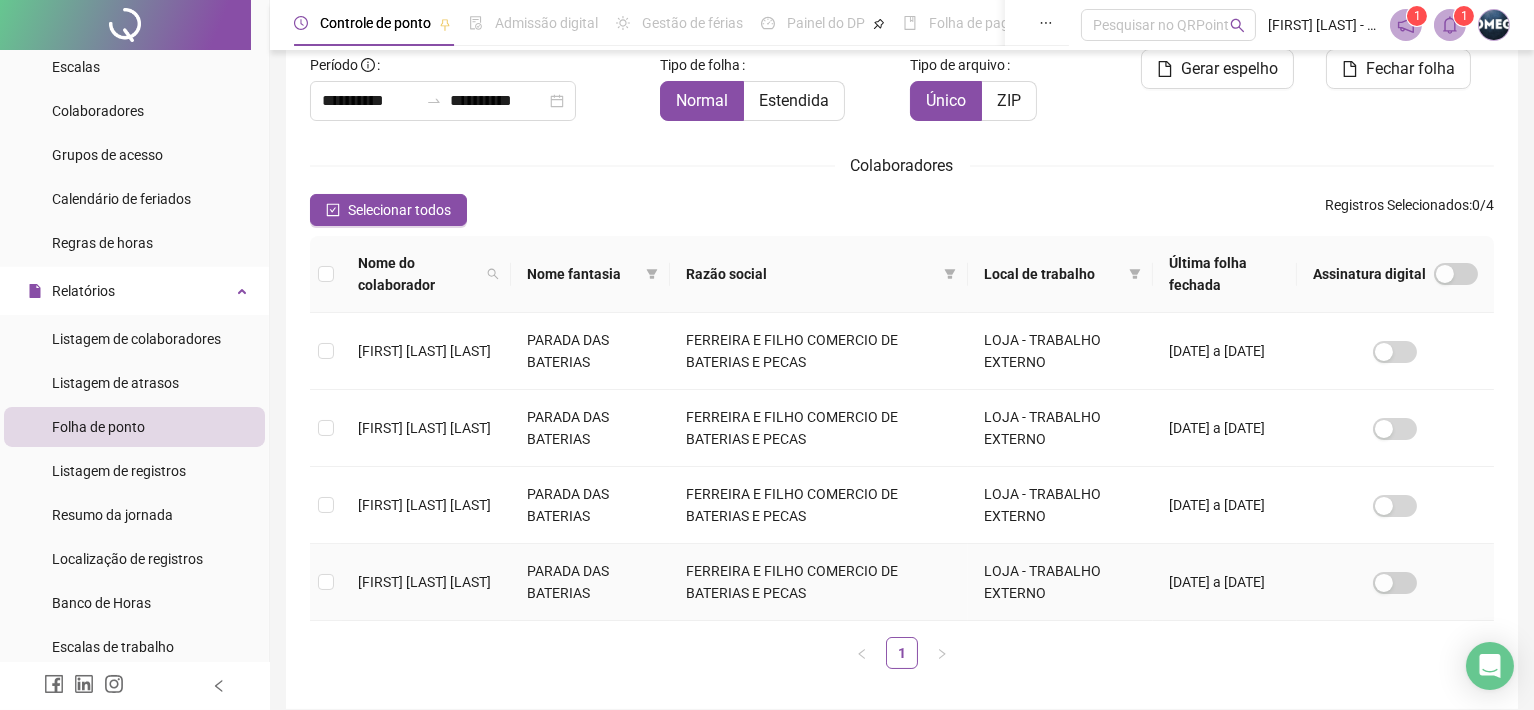 scroll, scrollTop: 179, scrollLeft: 0, axis: vertical 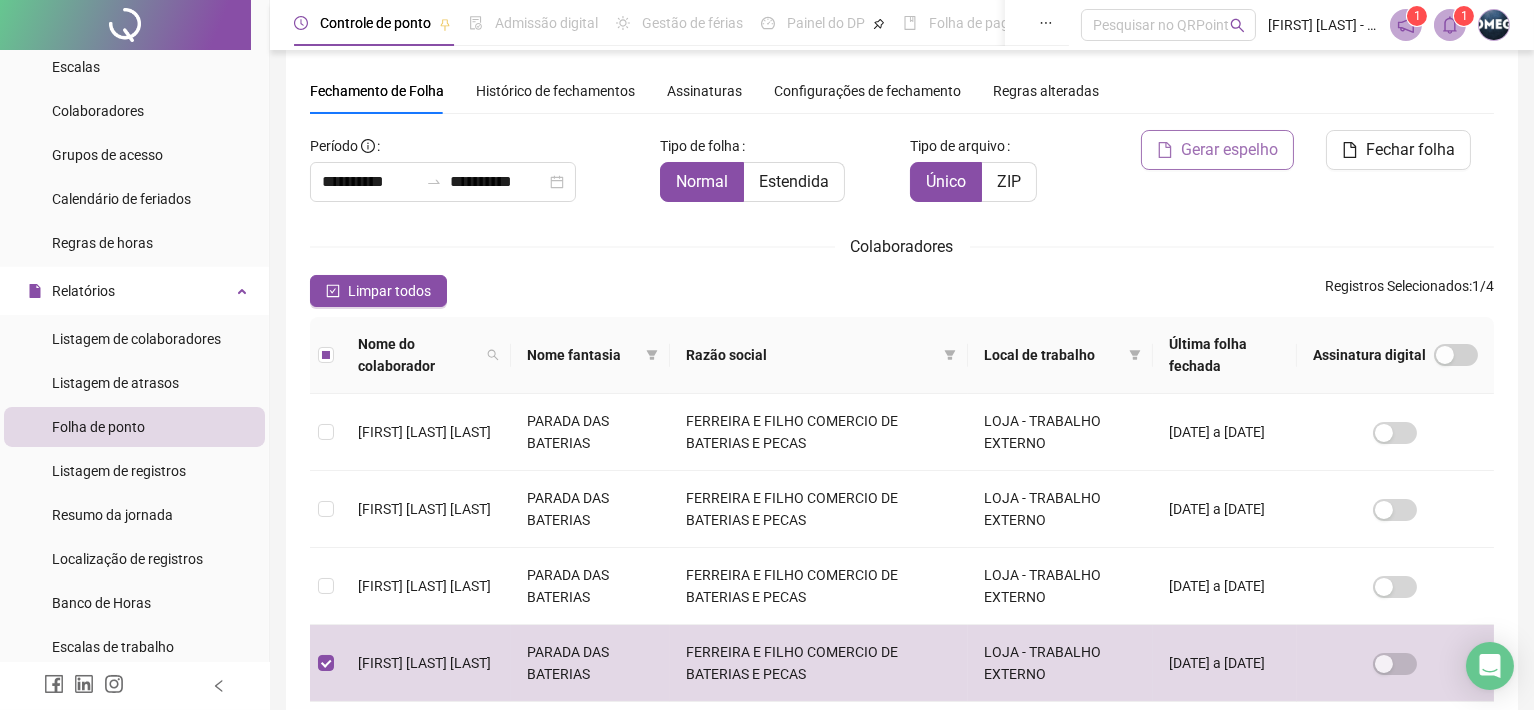 click on "Gerar espelho" at bounding box center (1229, 150) 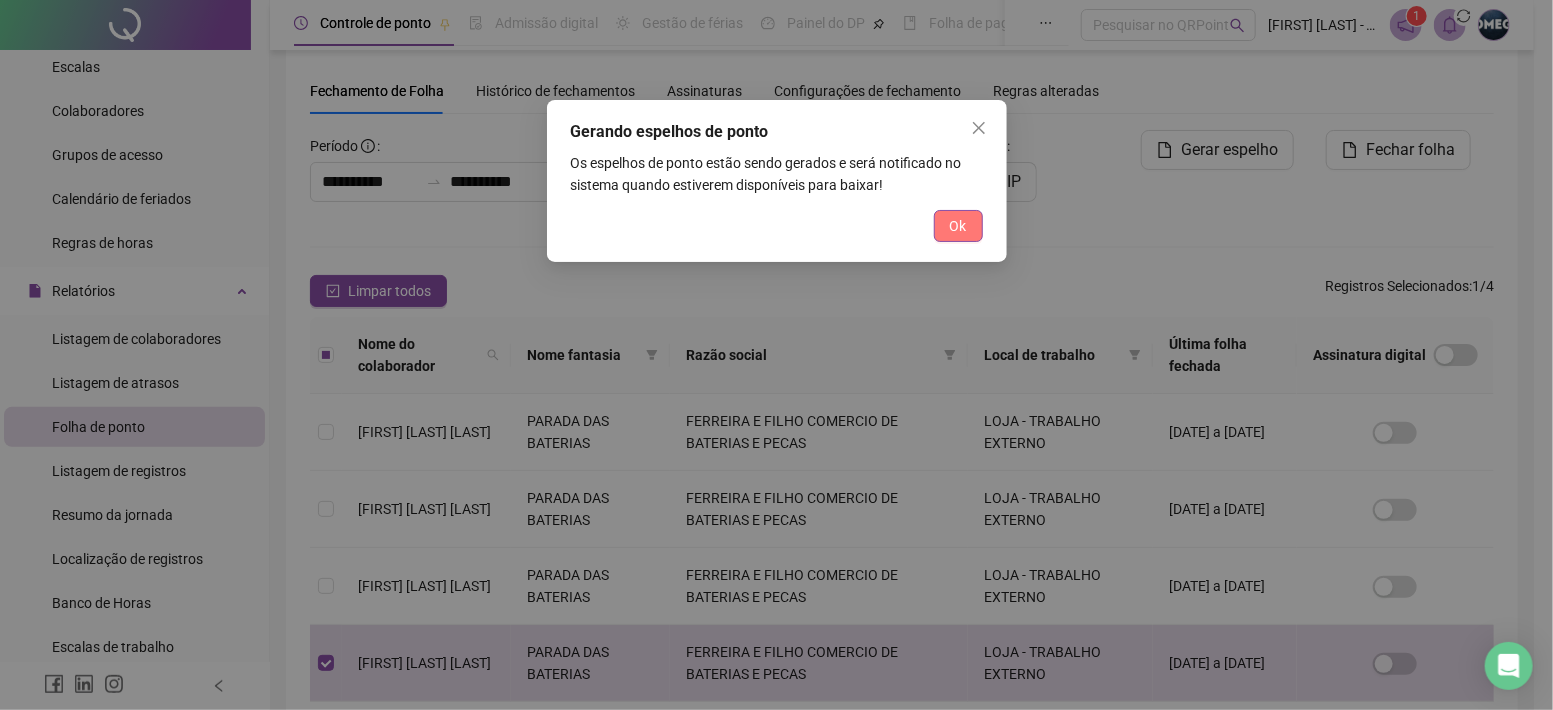 click on "Ok" at bounding box center [958, 226] 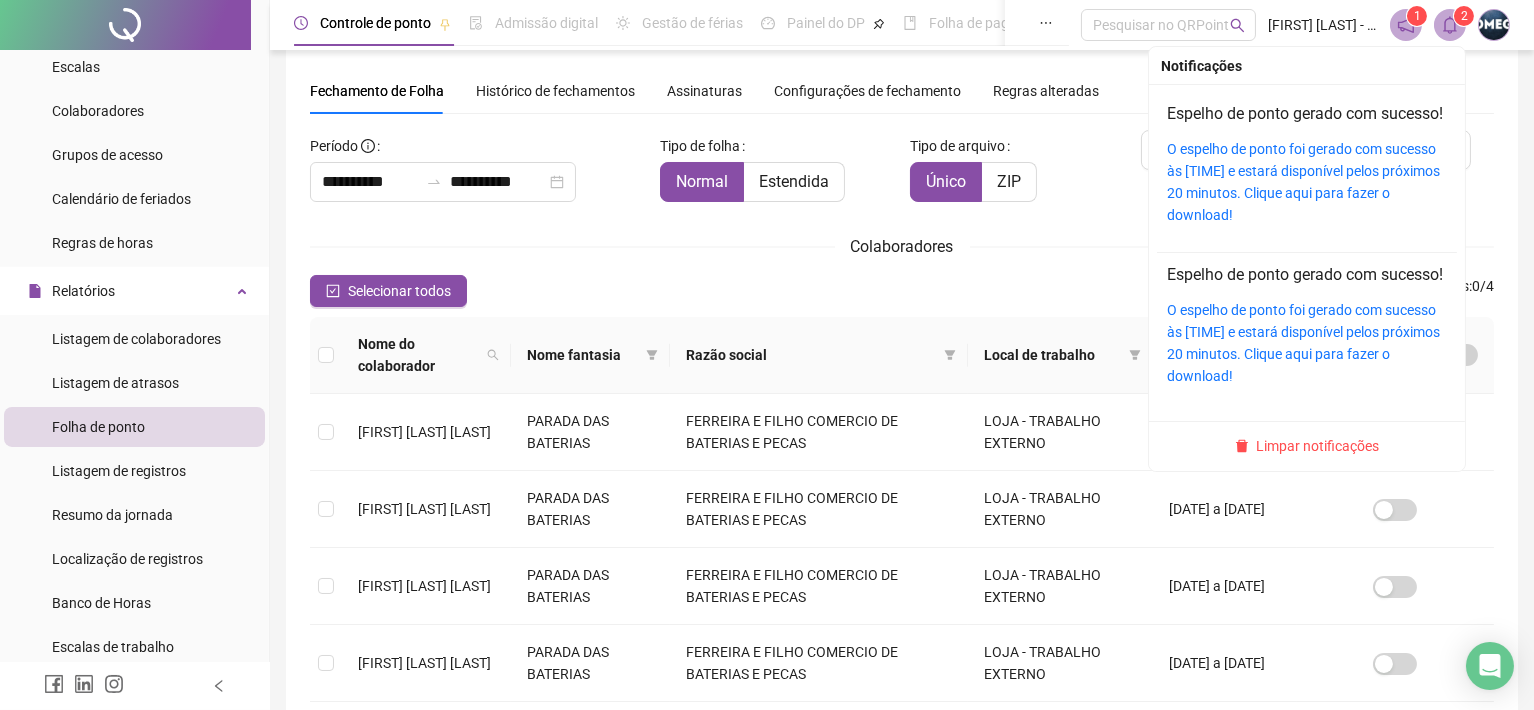 click 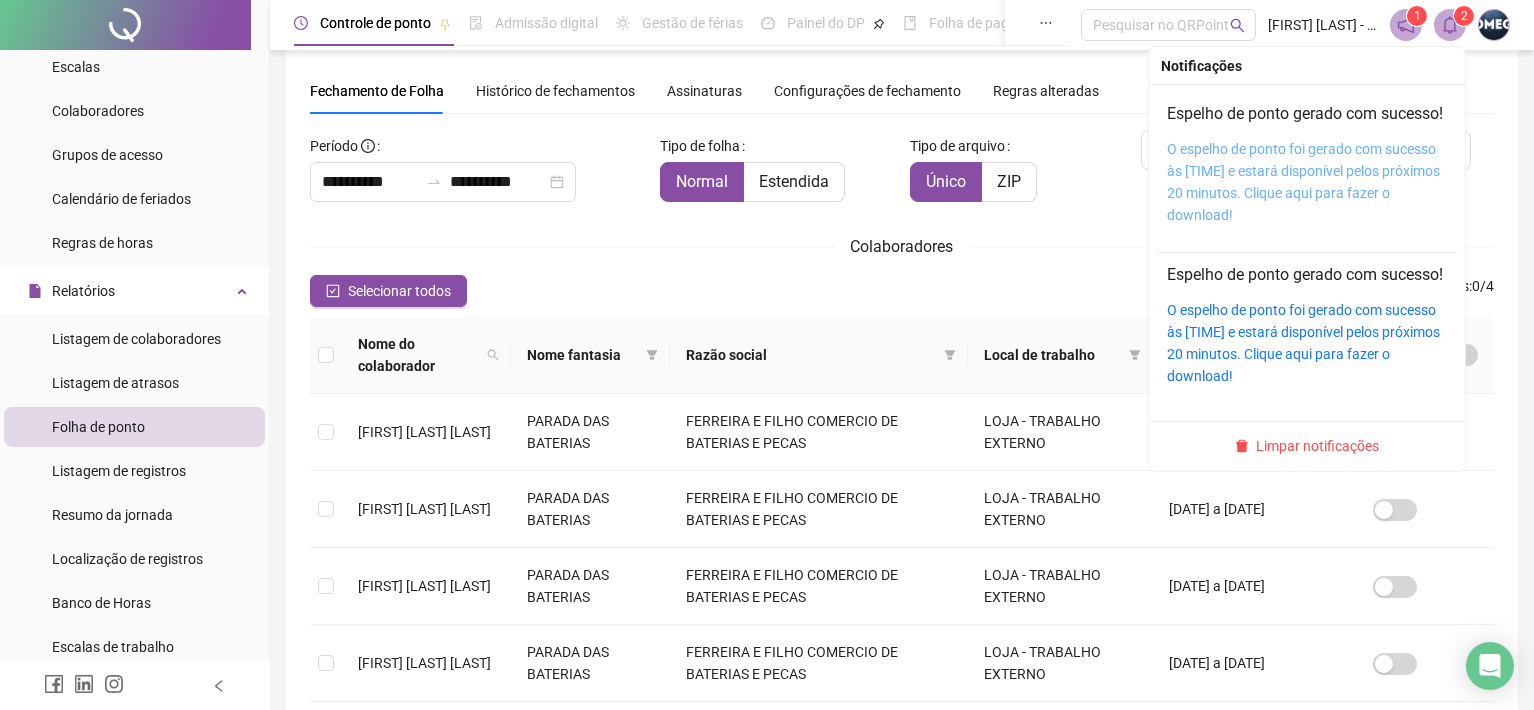 click on "O espelho de ponto foi gerado com sucesso às [TIME] e estará disponível pelos próximos 20 minutos. Clique aqui para fazer o download!" at bounding box center [1303, 182] 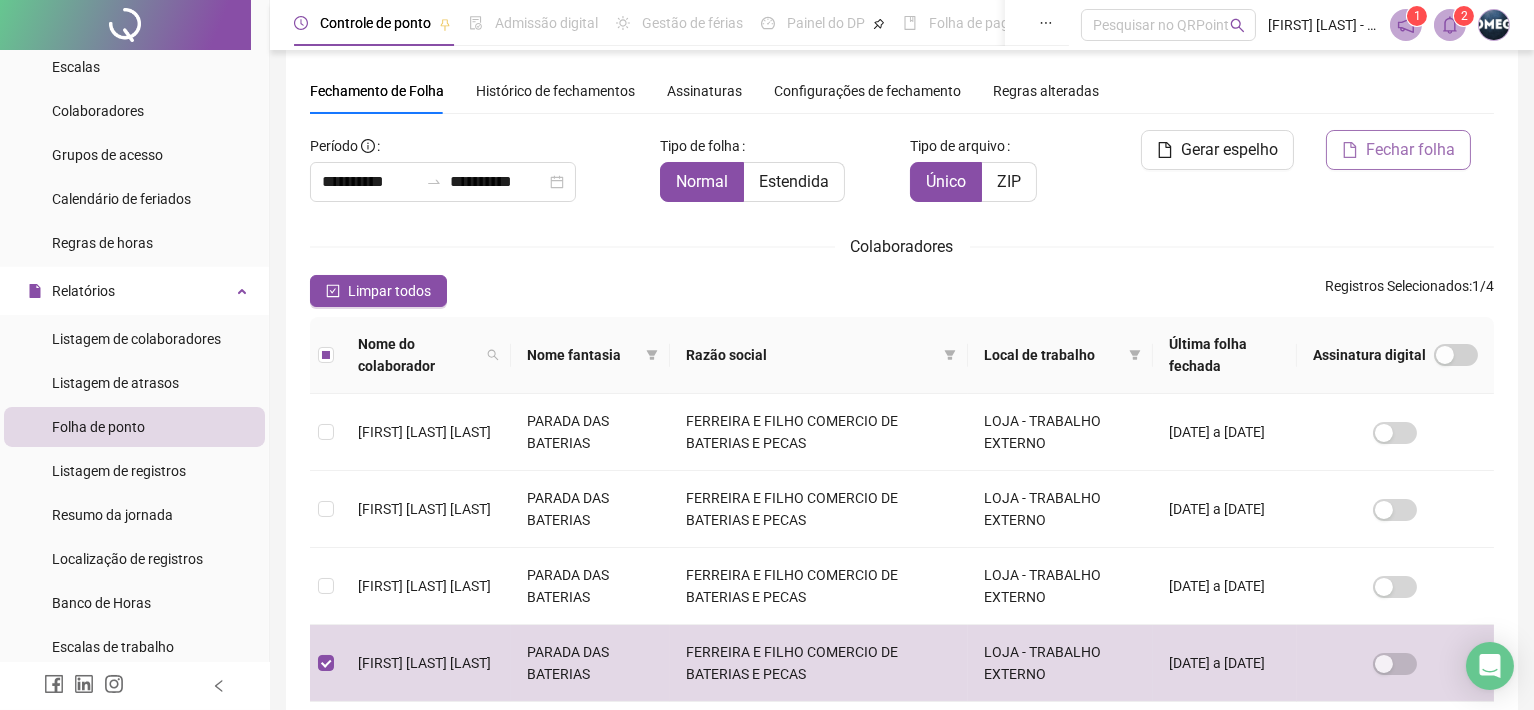 click on "Fechar folha" at bounding box center (1410, 150) 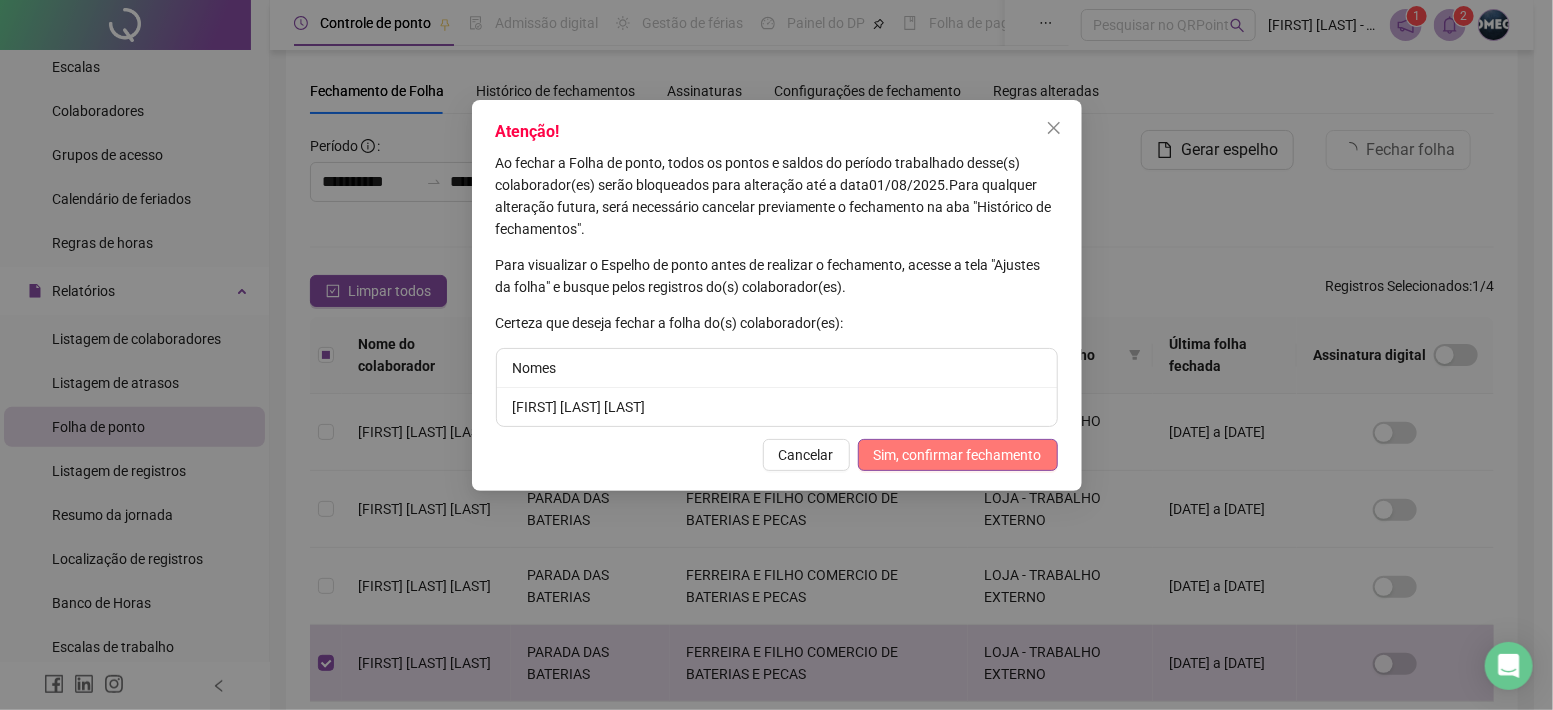 click on "Sim, confirmar fechamento" at bounding box center [958, 455] 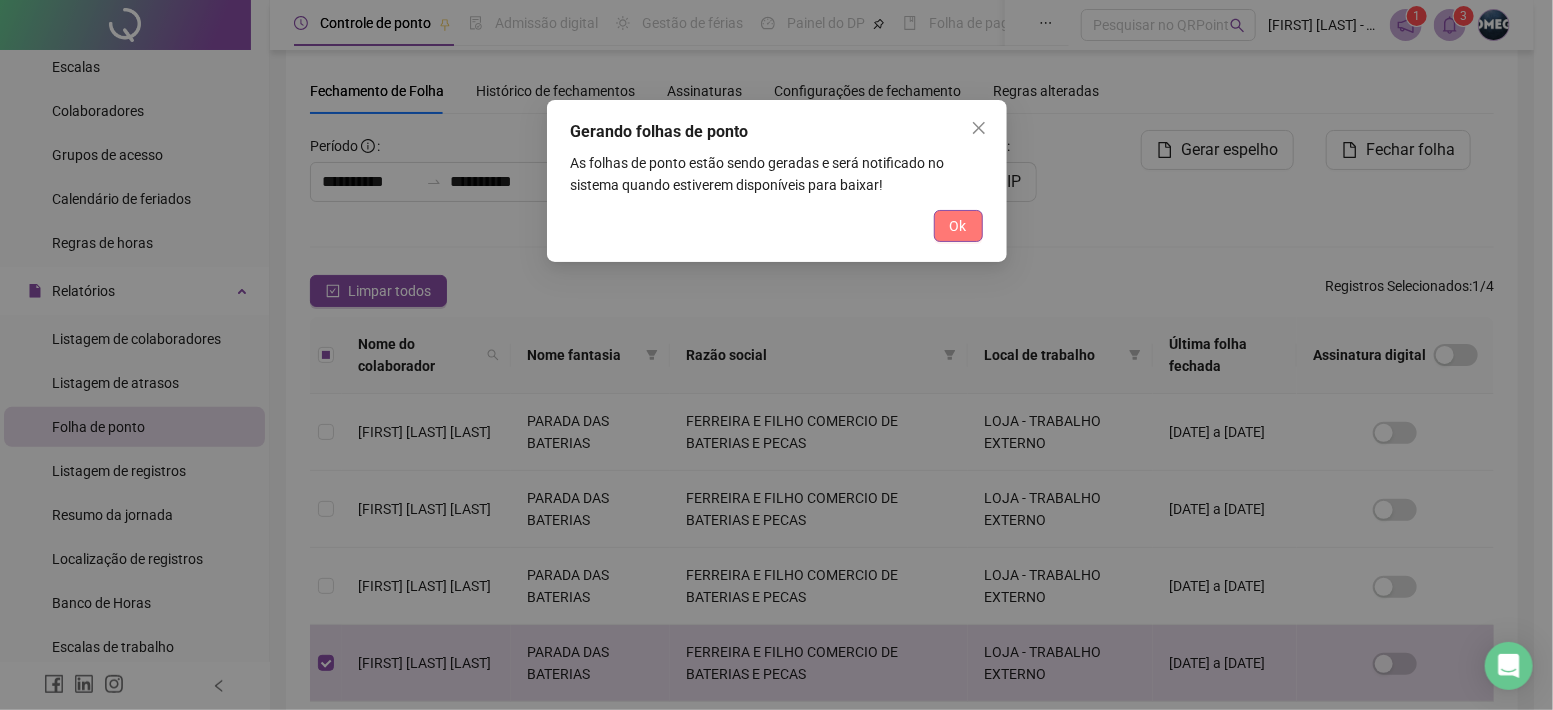 click on "Ok" at bounding box center [958, 226] 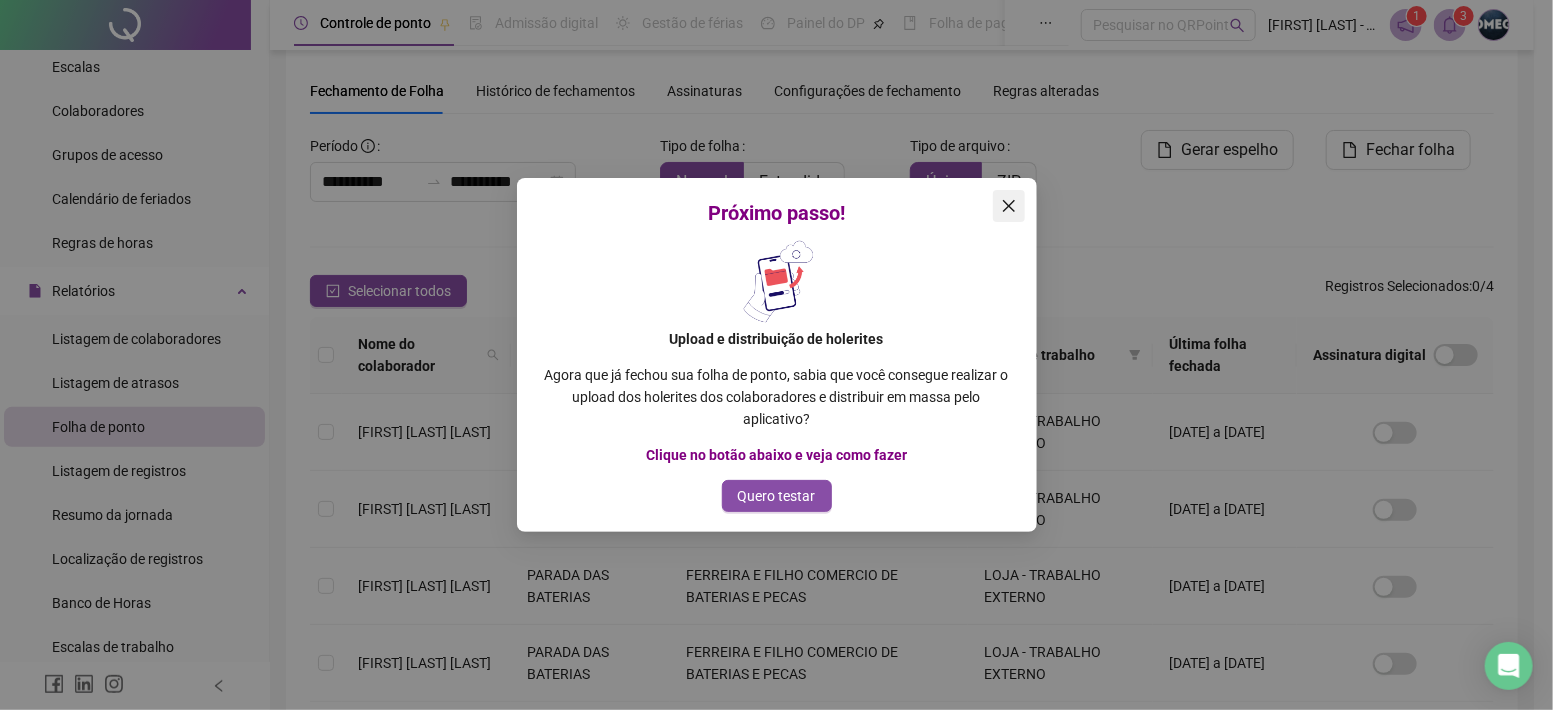 click 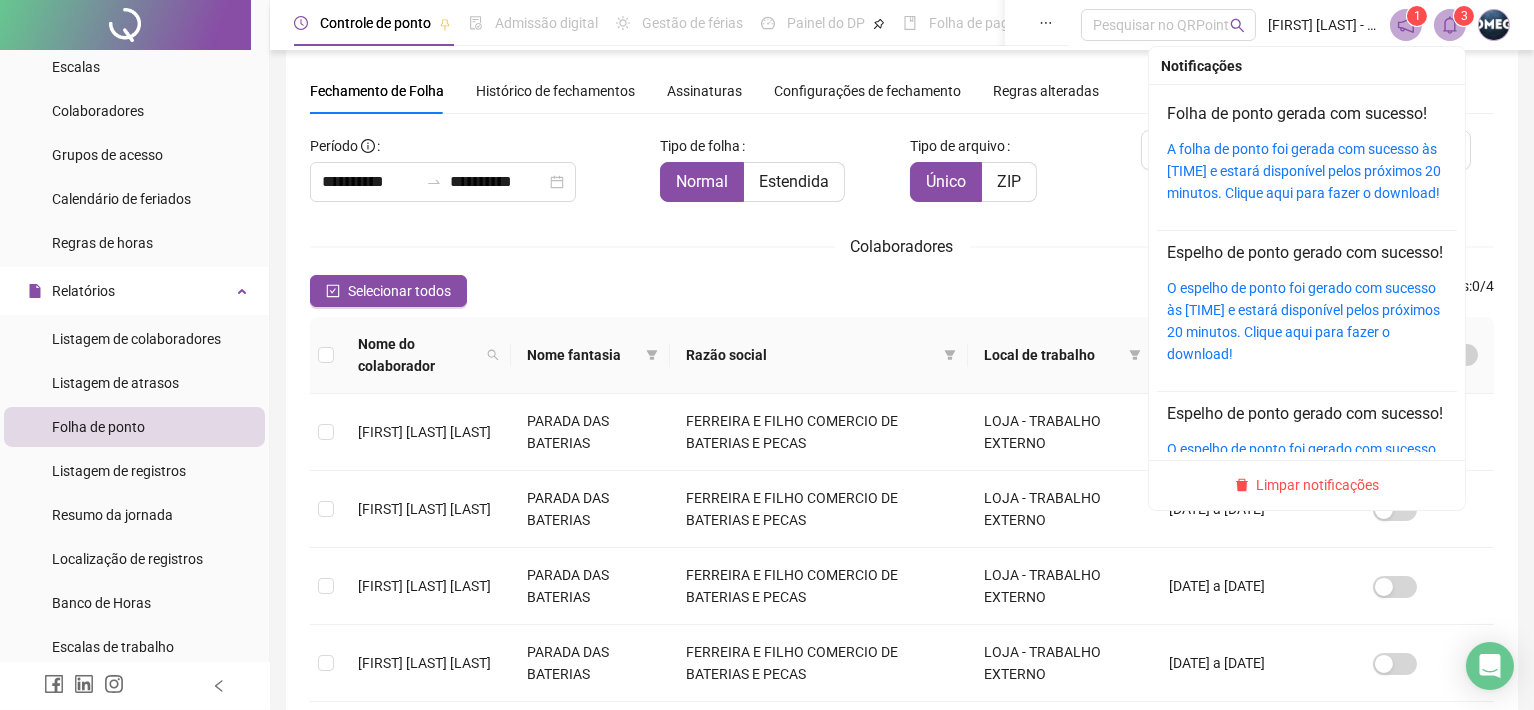 click 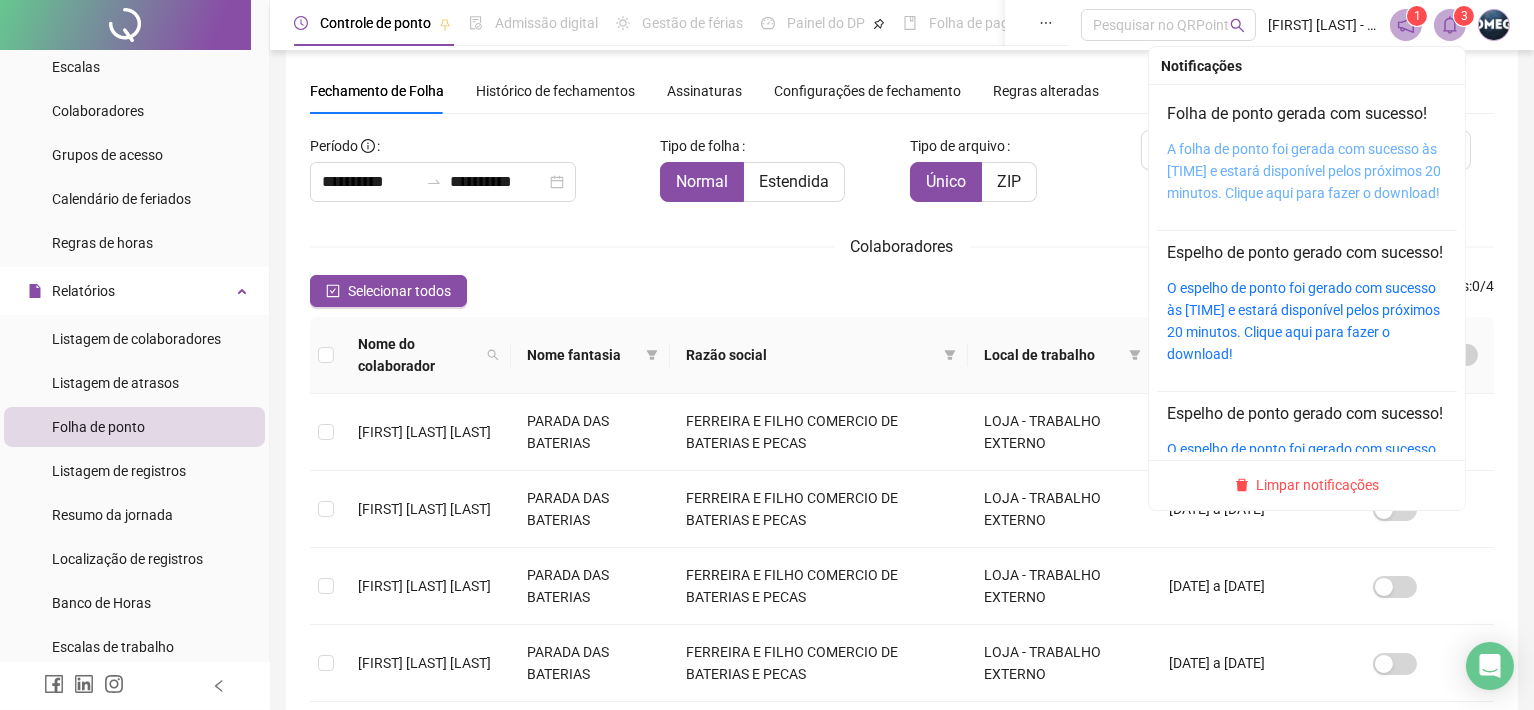 click on "A folha de ponto foi gerada com sucesso às [TIME] e estará disponível pelos próximos 20 minutos. Clique aqui para fazer o download!" at bounding box center [1304, 171] 